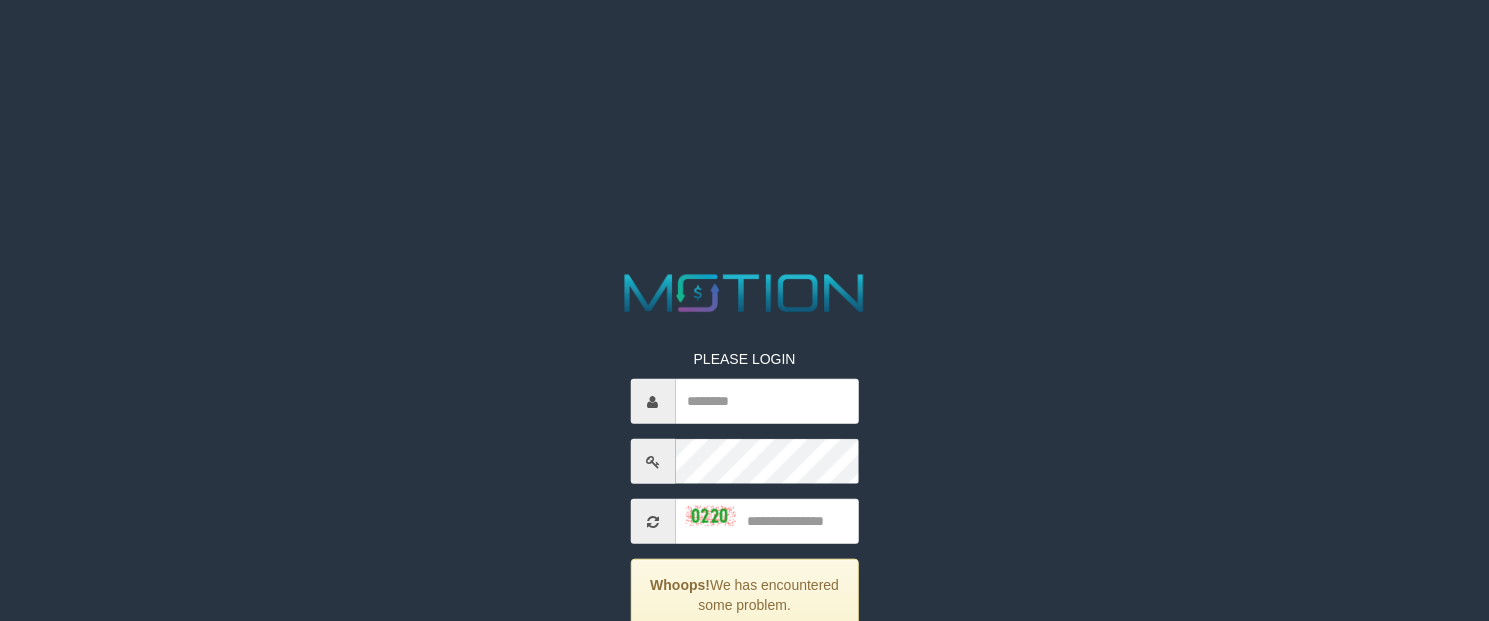 scroll, scrollTop: 0, scrollLeft: 0, axis: both 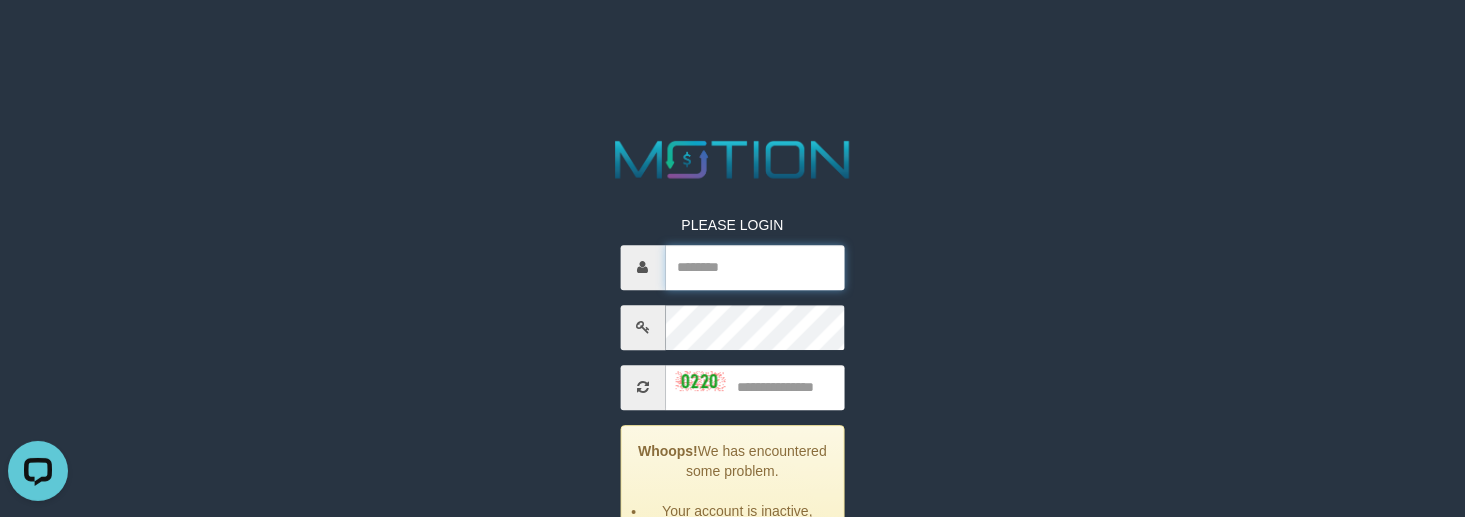 click at bounding box center (754, 267) 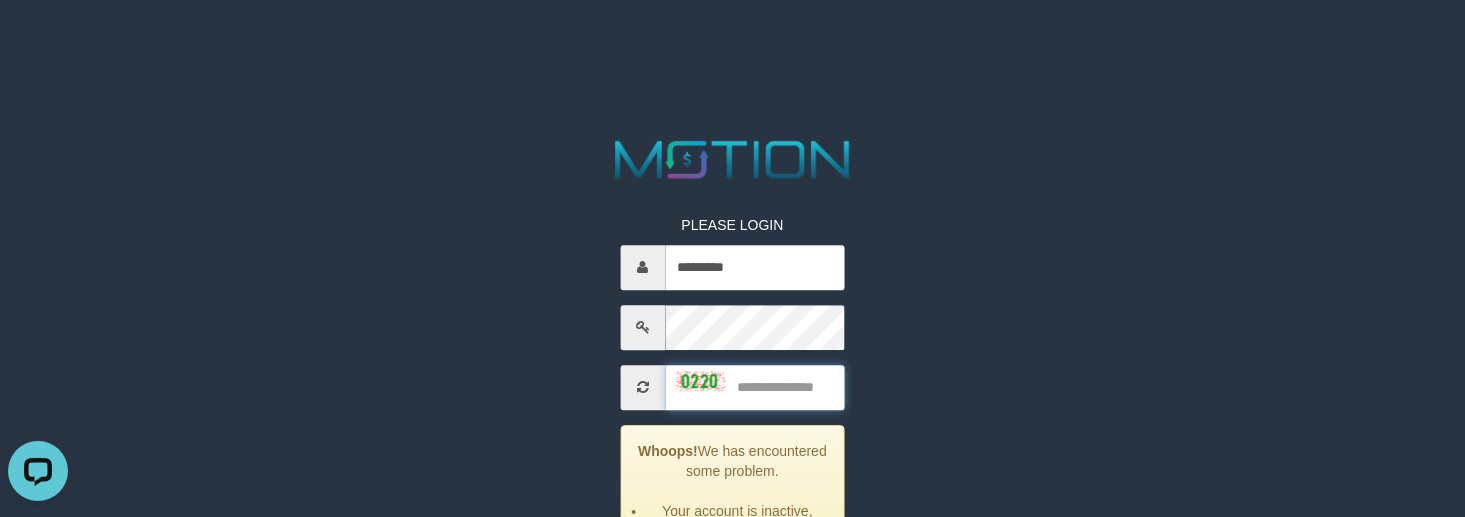 click at bounding box center [754, 387] 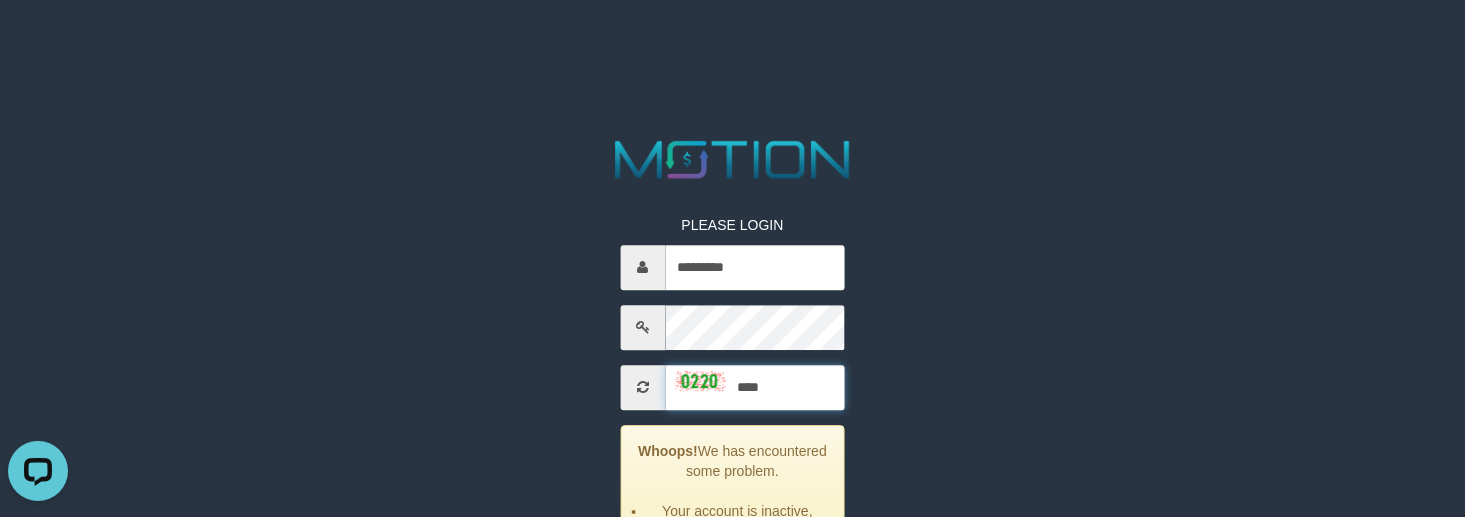 type on "****" 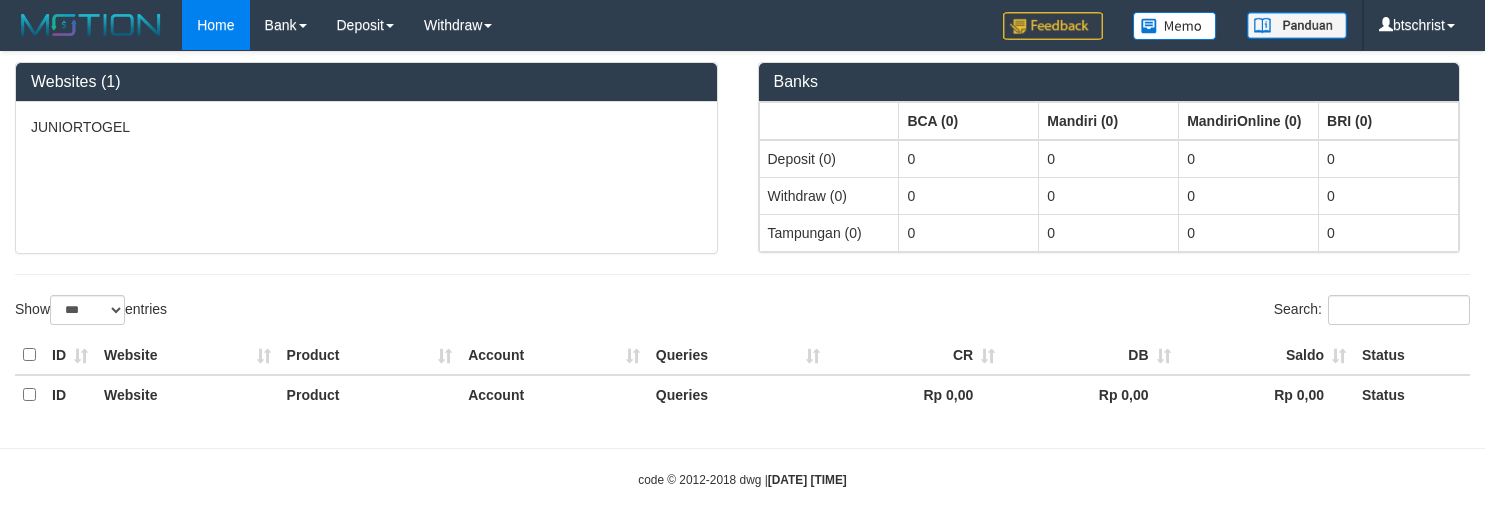 select on "***" 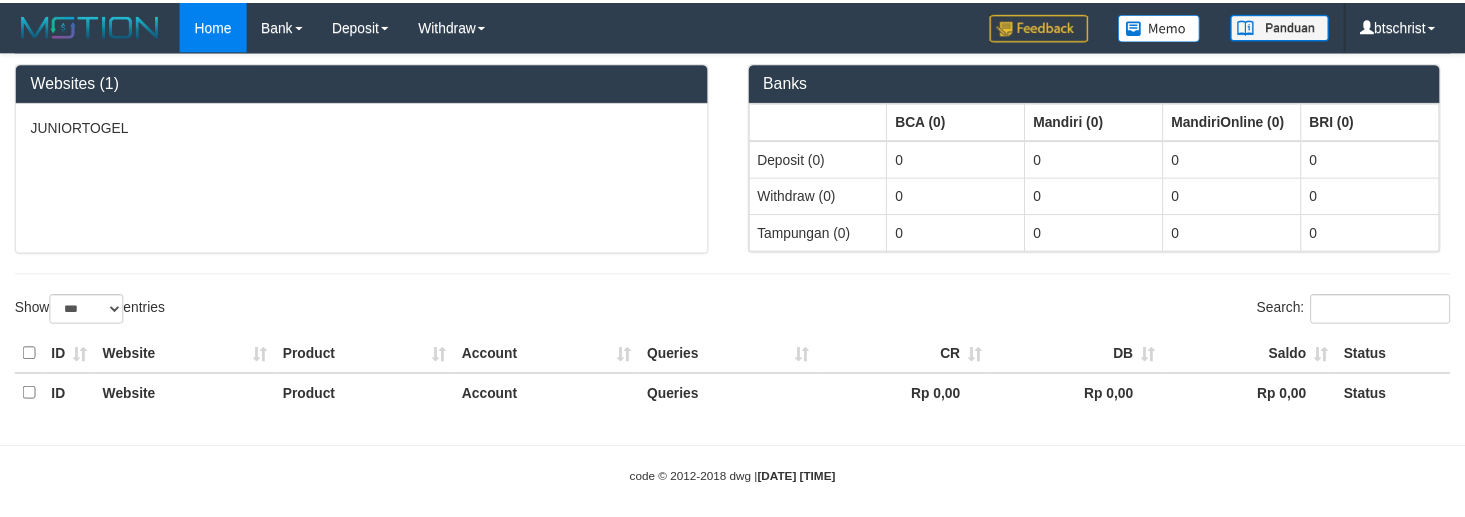 scroll, scrollTop: 0, scrollLeft: 0, axis: both 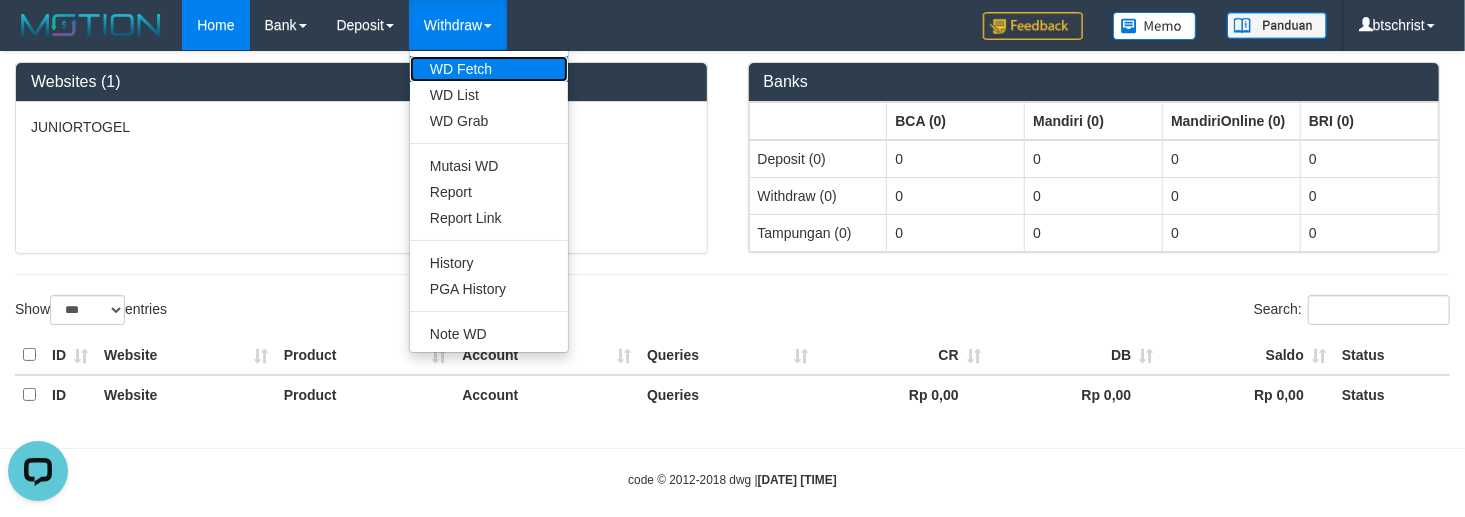 click on "WD Fetch" at bounding box center [489, 69] 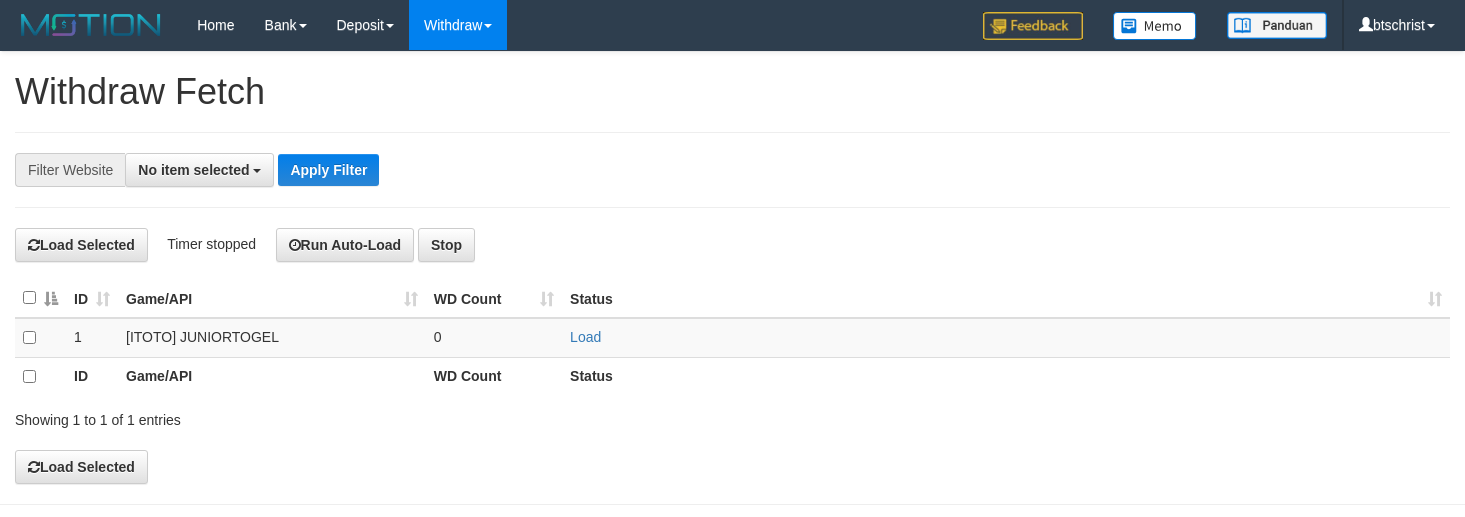 scroll, scrollTop: 0, scrollLeft: 0, axis: both 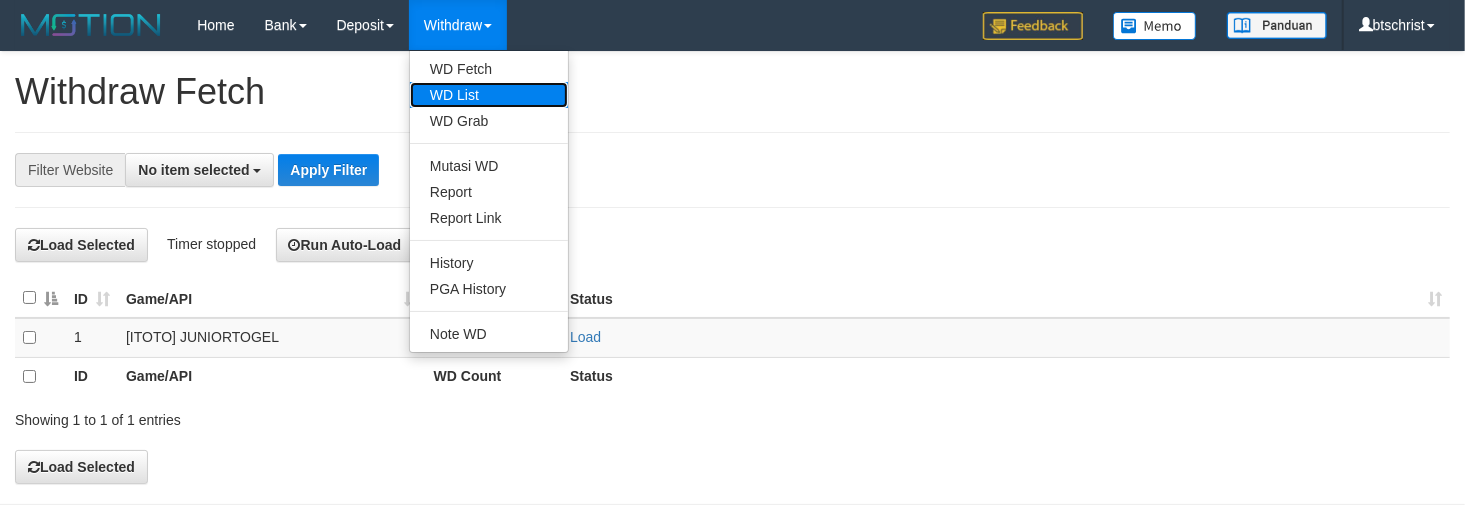 click on "WD List" at bounding box center (489, 95) 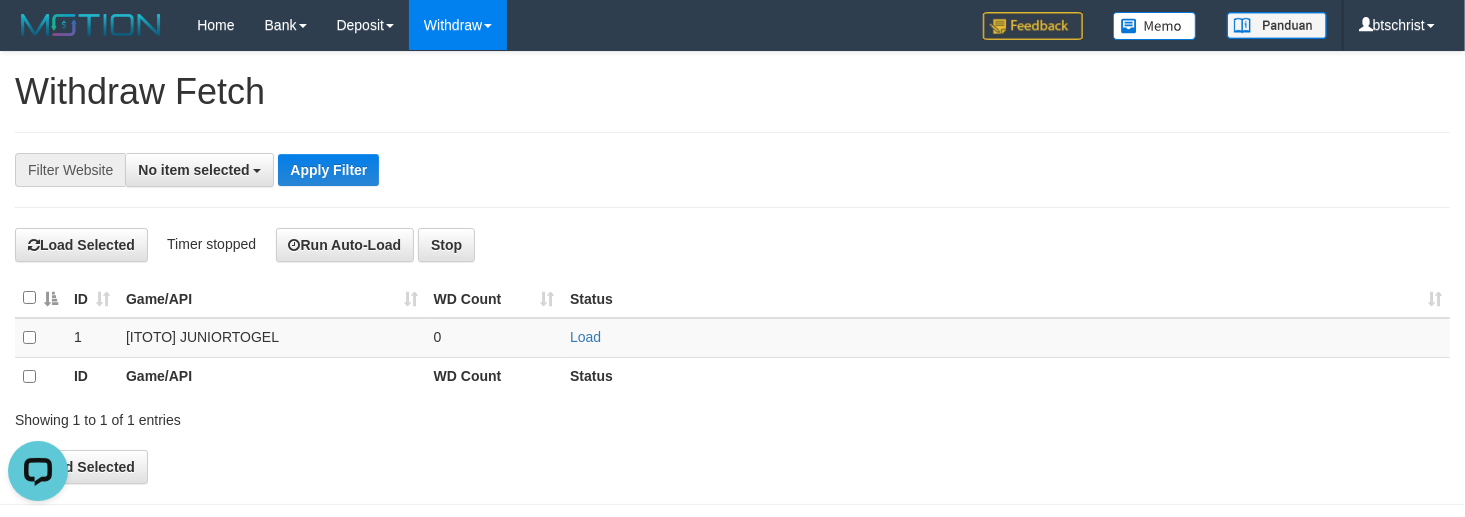 scroll, scrollTop: 0, scrollLeft: 0, axis: both 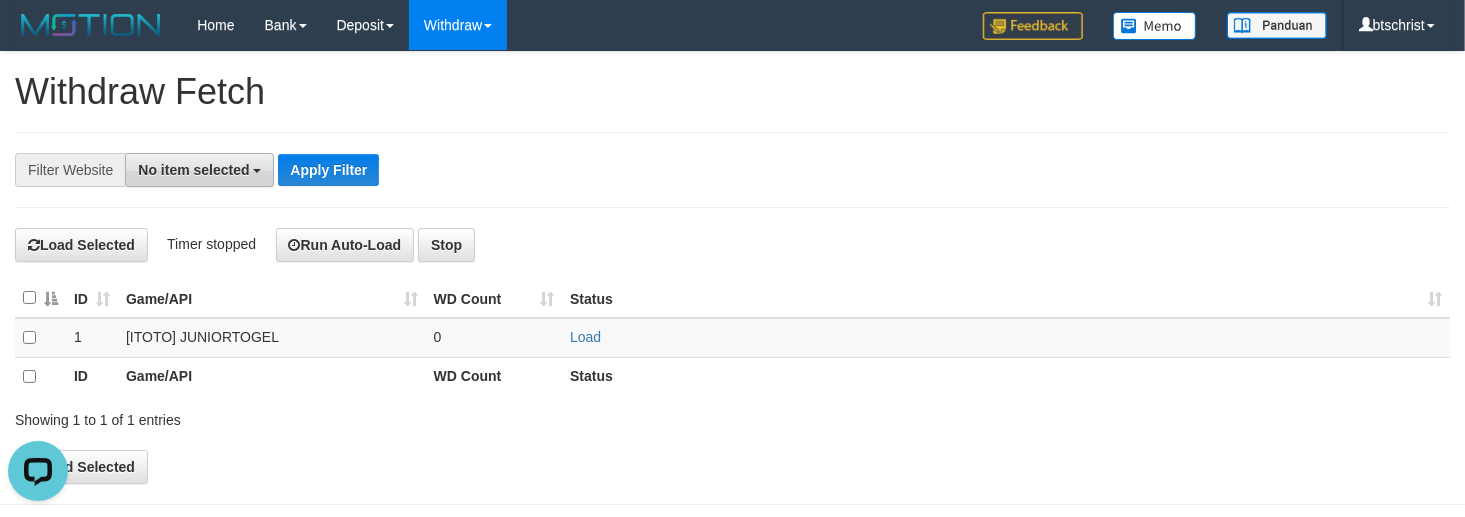 click on "No item selected" at bounding box center (193, 170) 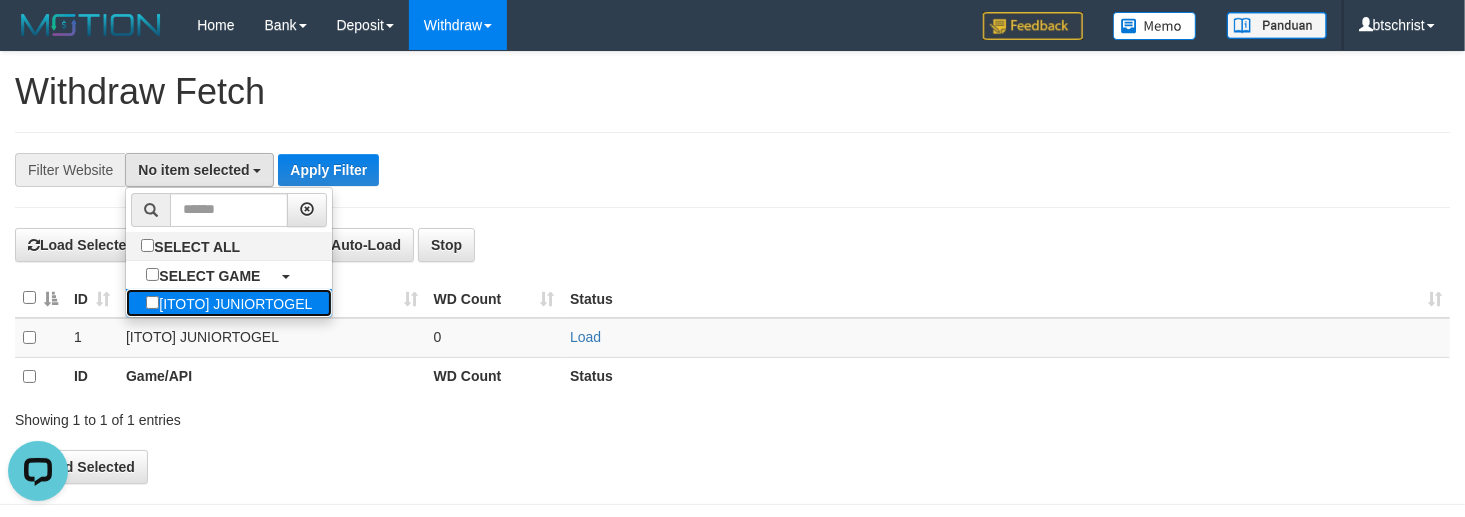 click on "[ITOTO] JUNIORTOGEL" at bounding box center [229, 303] 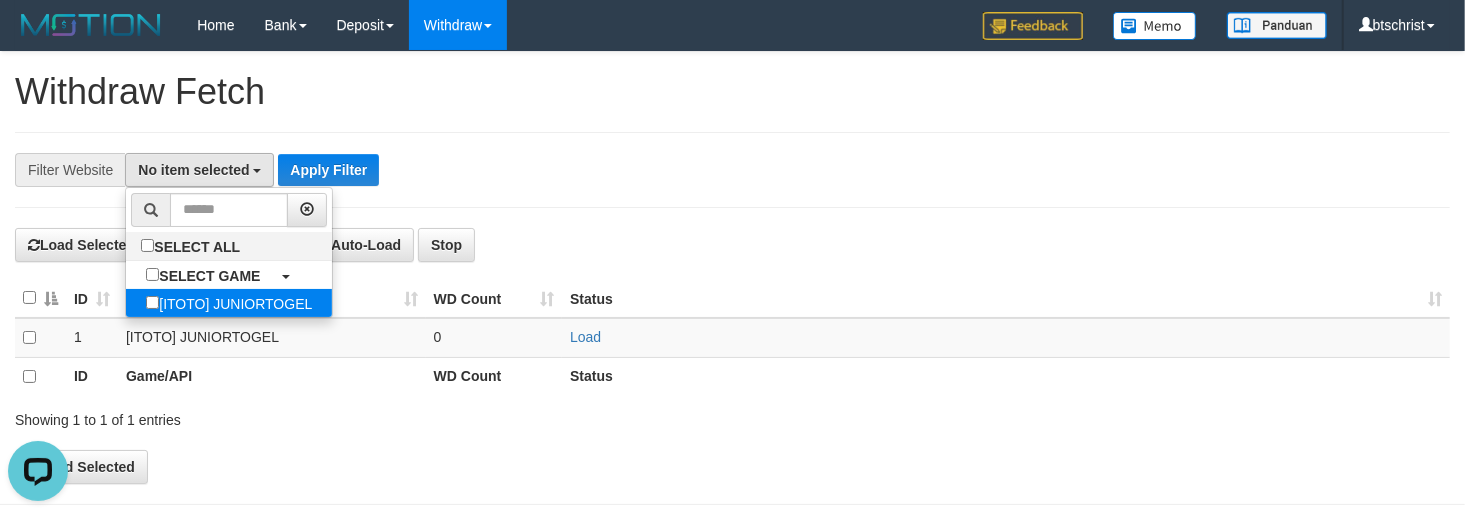 select on "****" 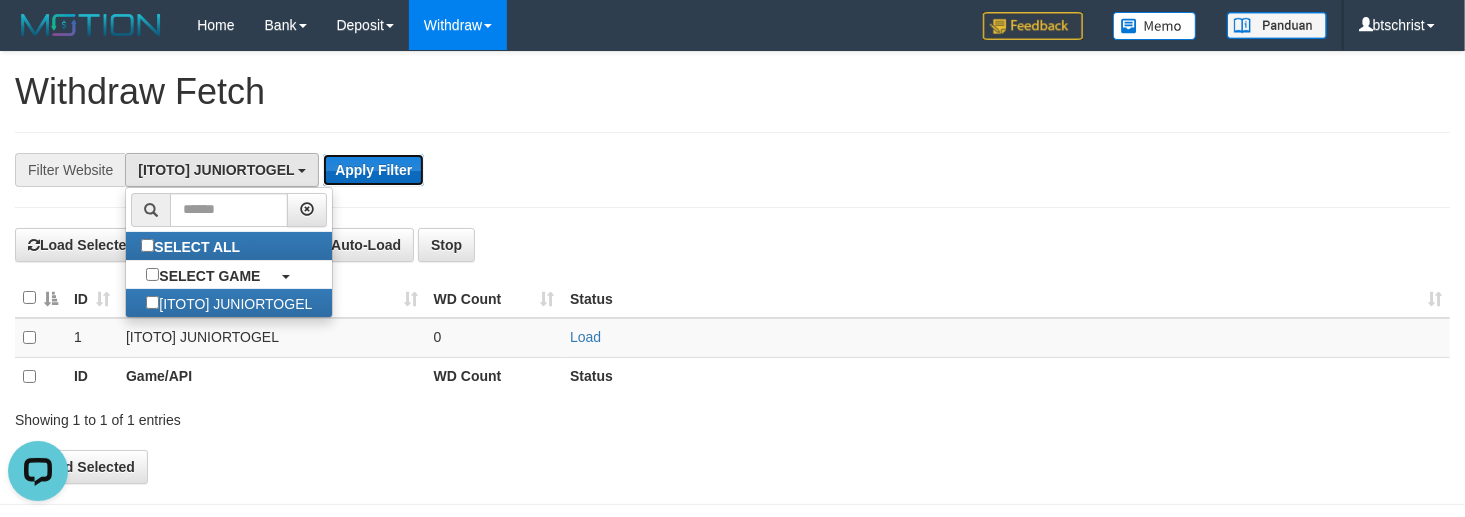 click on "Apply Filter" at bounding box center [373, 170] 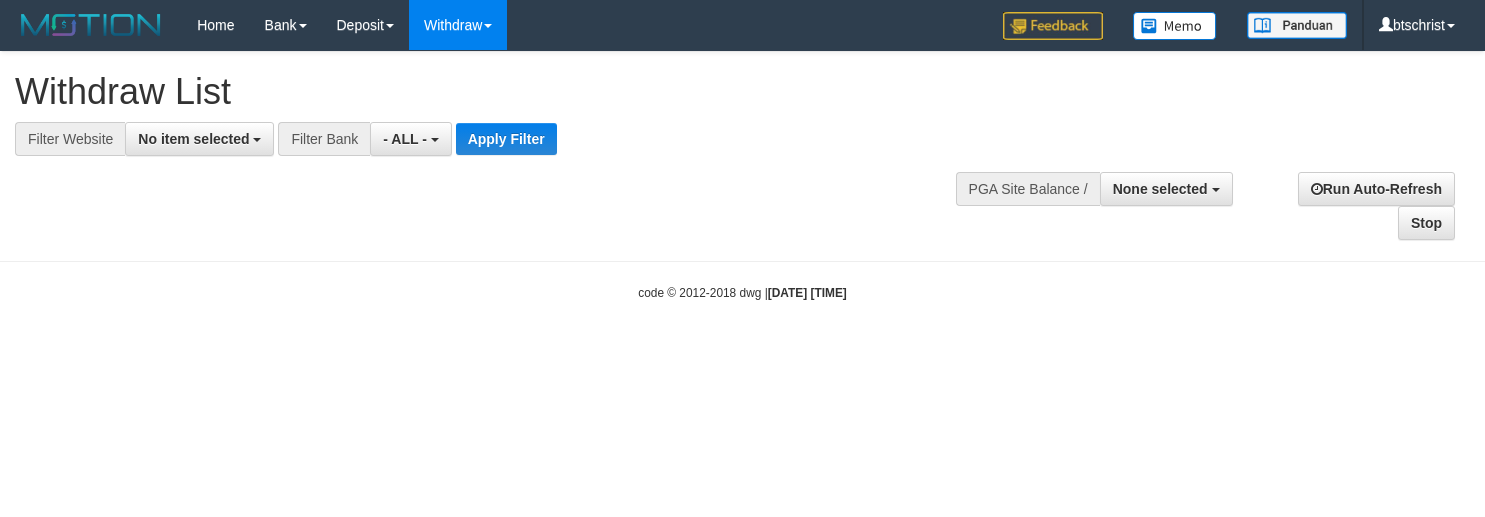 select 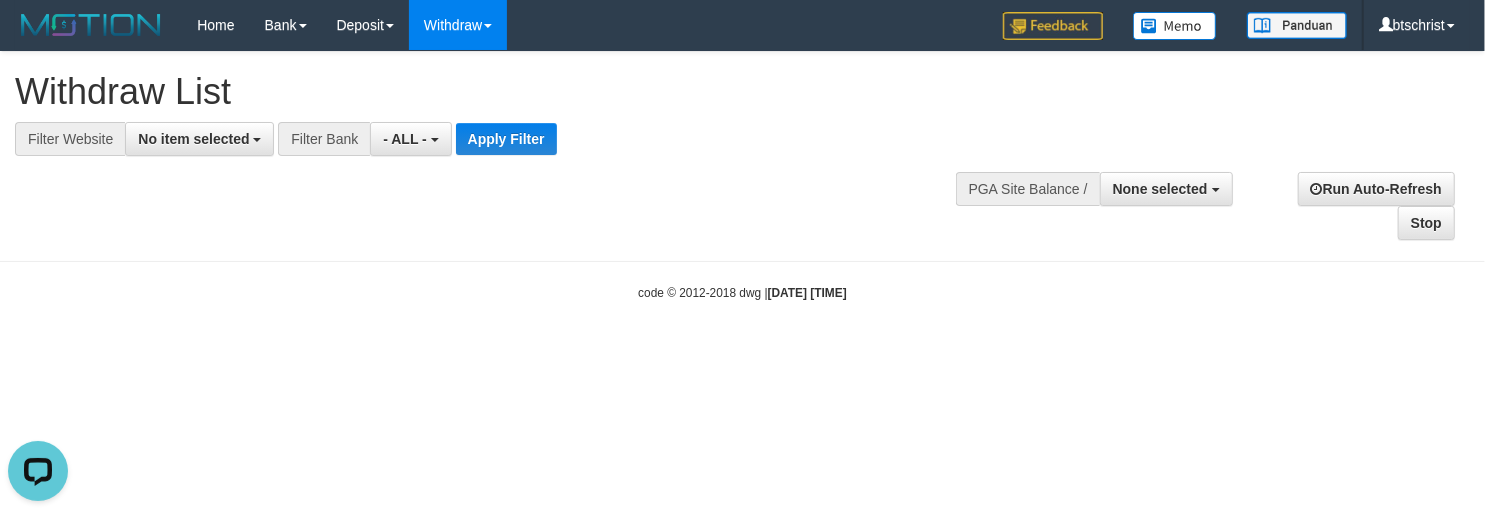 scroll, scrollTop: 0, scrollLeft: 0, axis: both 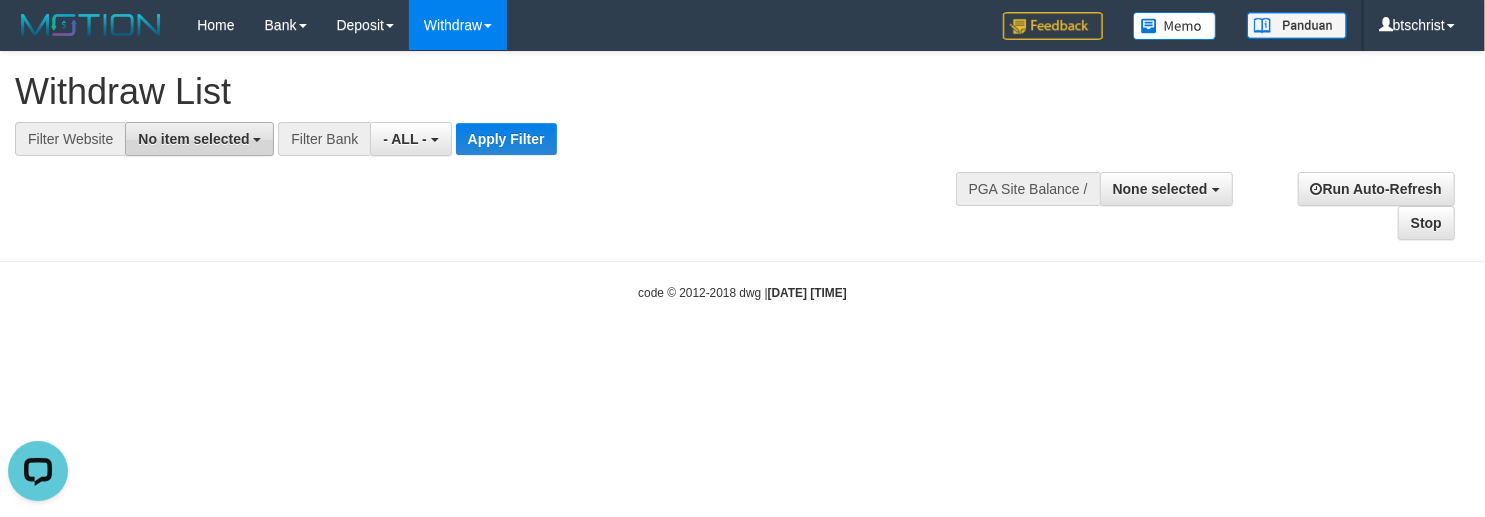 click on "No item selected" at bounding box center (193, 139) 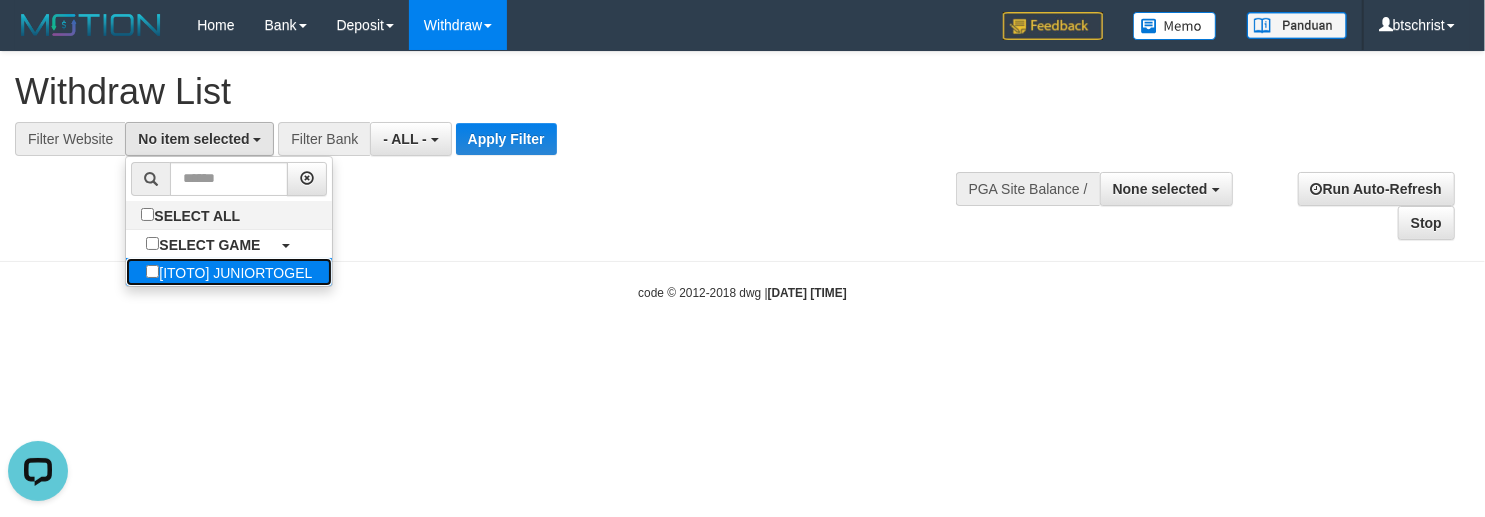 click on "[ITOTO] JUNIORTOGEL" at bounding box center (229, 272) 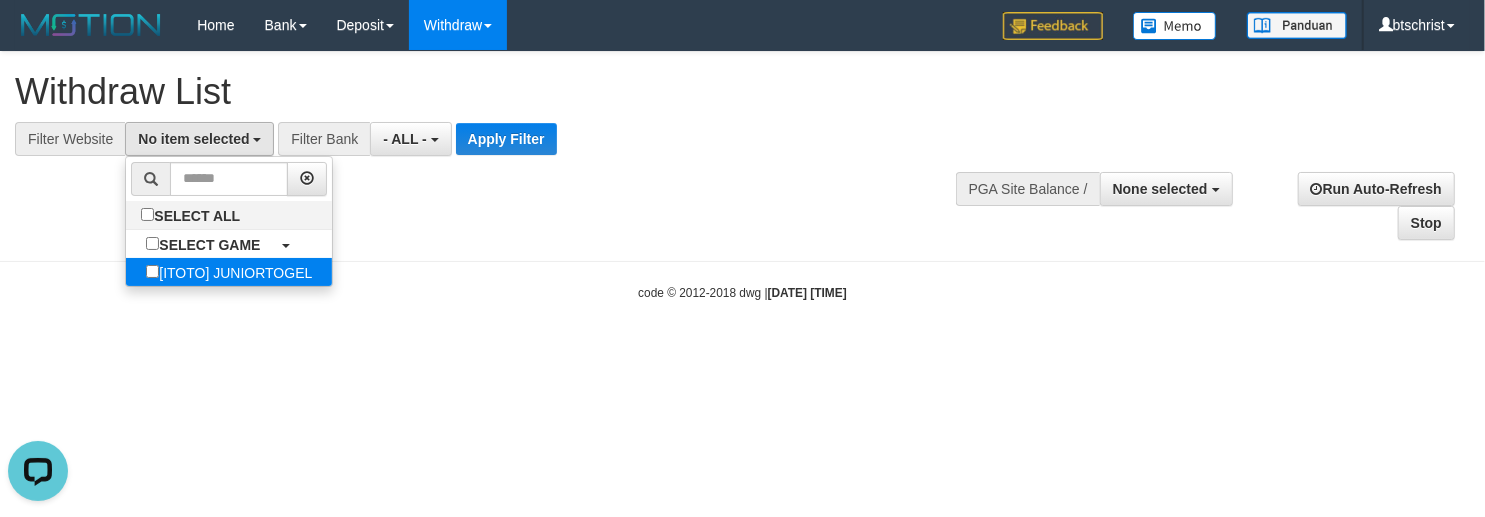 select on "****" 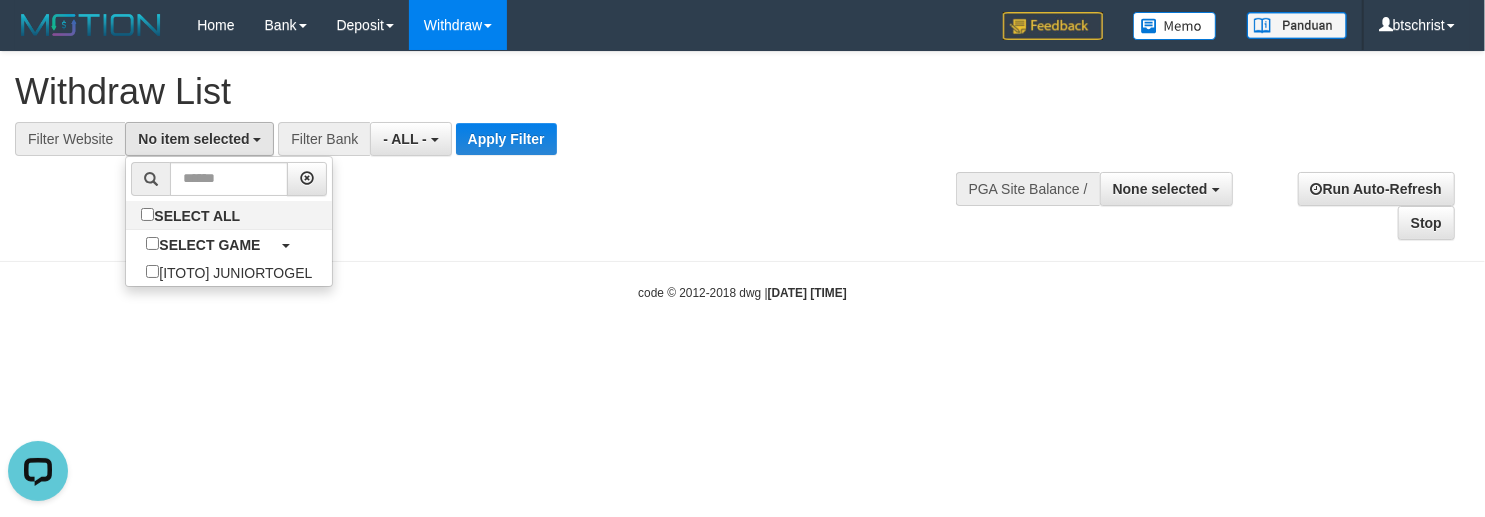 scroll, scrollTop: 17, scrollLeft: 0, axis: vertical 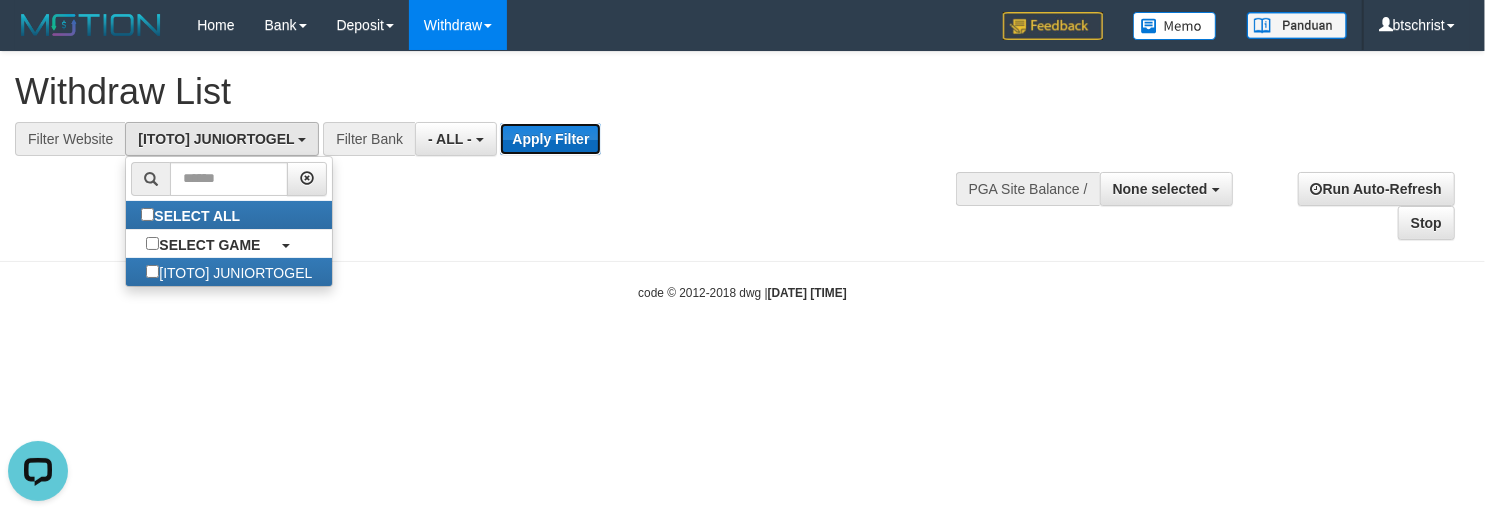 click on "Apply Filter" at bounding box center [550, 139] 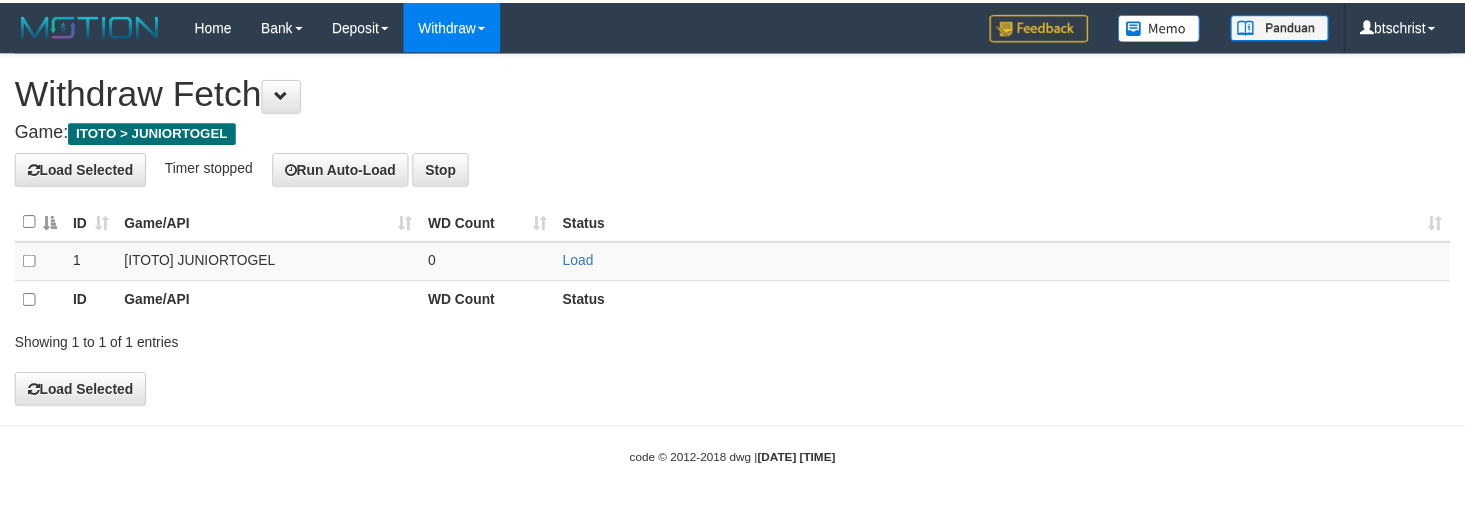 scroll, scrollTop: 0, scrollLeft: 0, axis: both 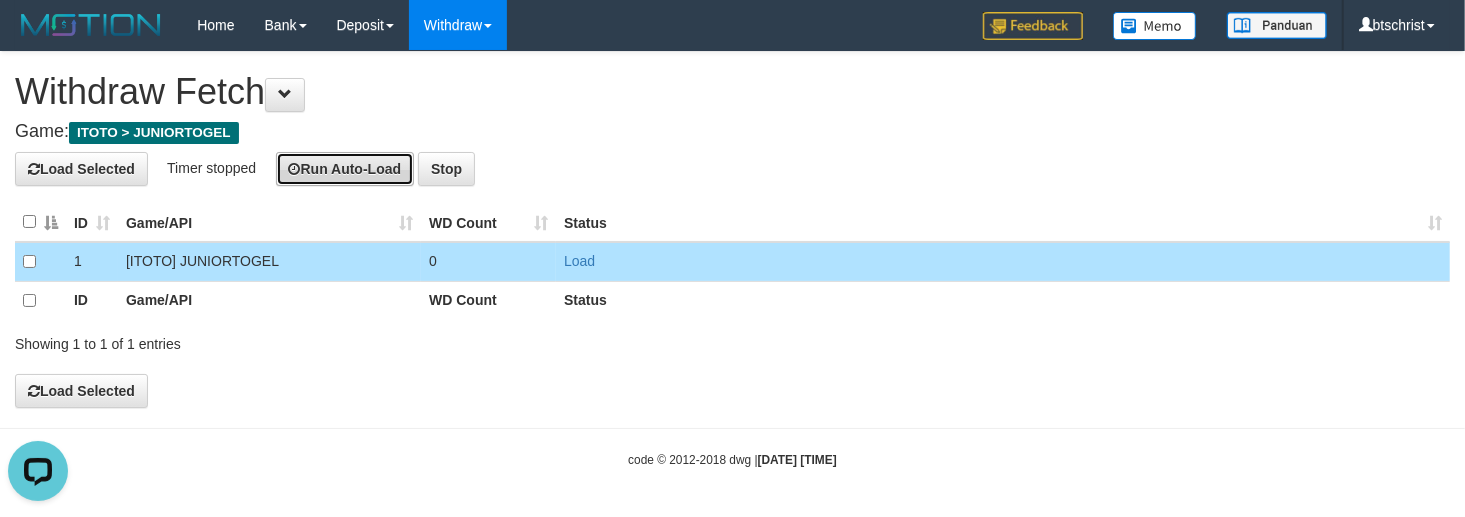 click on "Run Auto-Load" at bounding box center [345, 169] 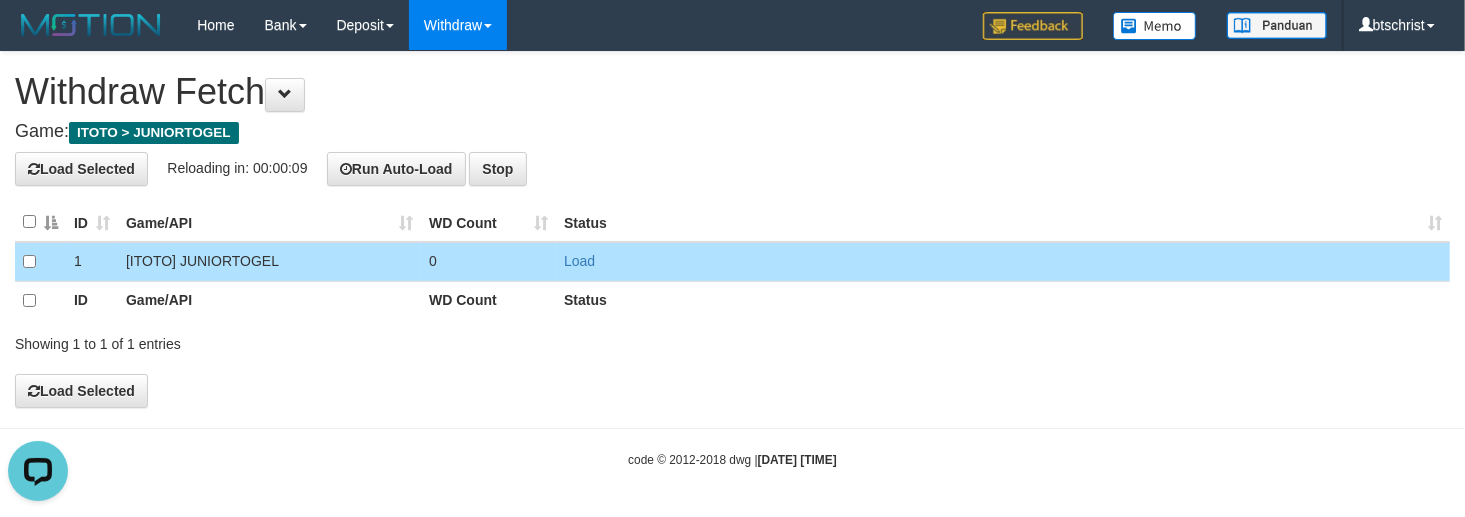 click on "Withdraw Fetch" at bounding box center [732, 92] 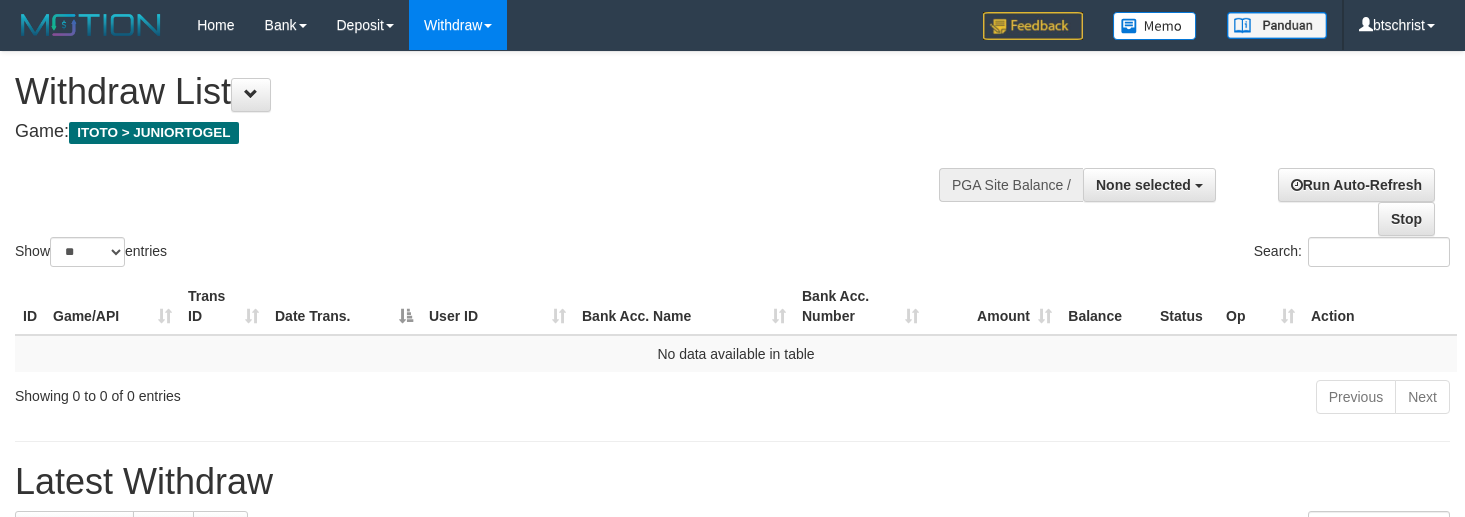 select 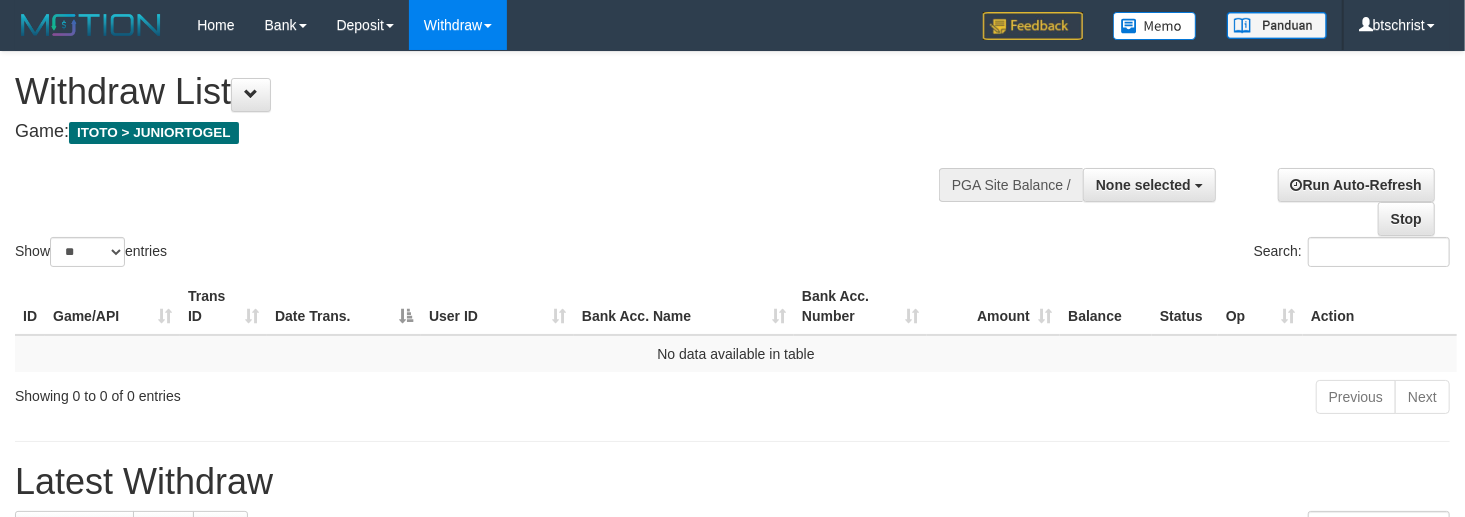 scroll, scrollTop: 133, scrollLeft: 0, axis: vertical 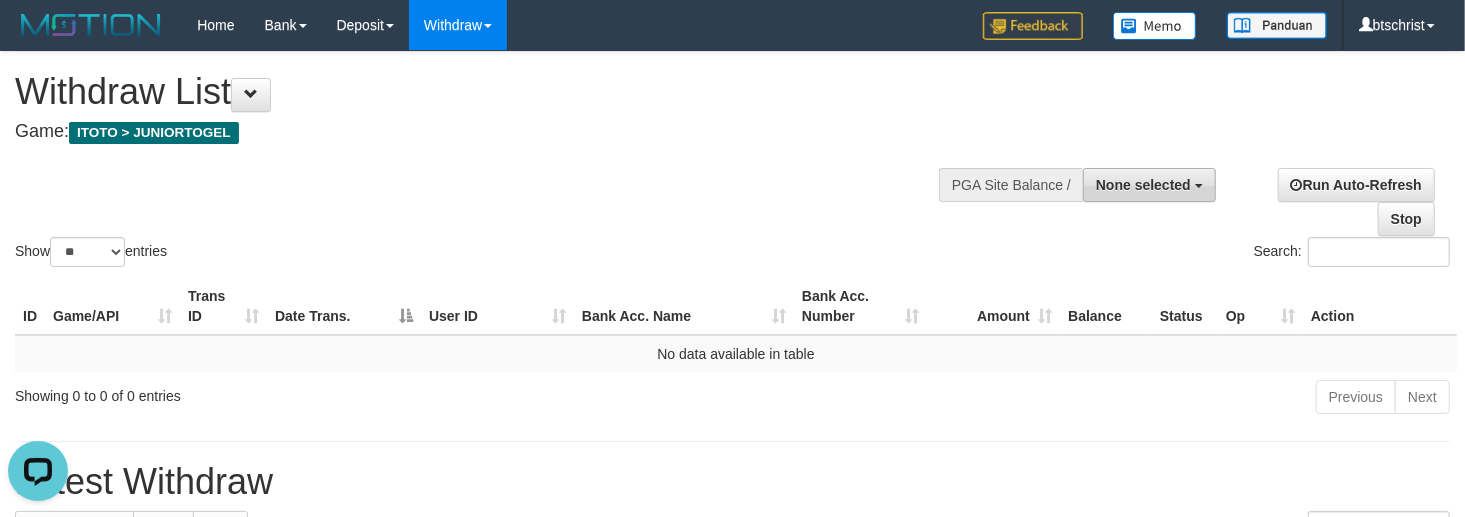 click on "None selected" at bounding box center [1149, 185] 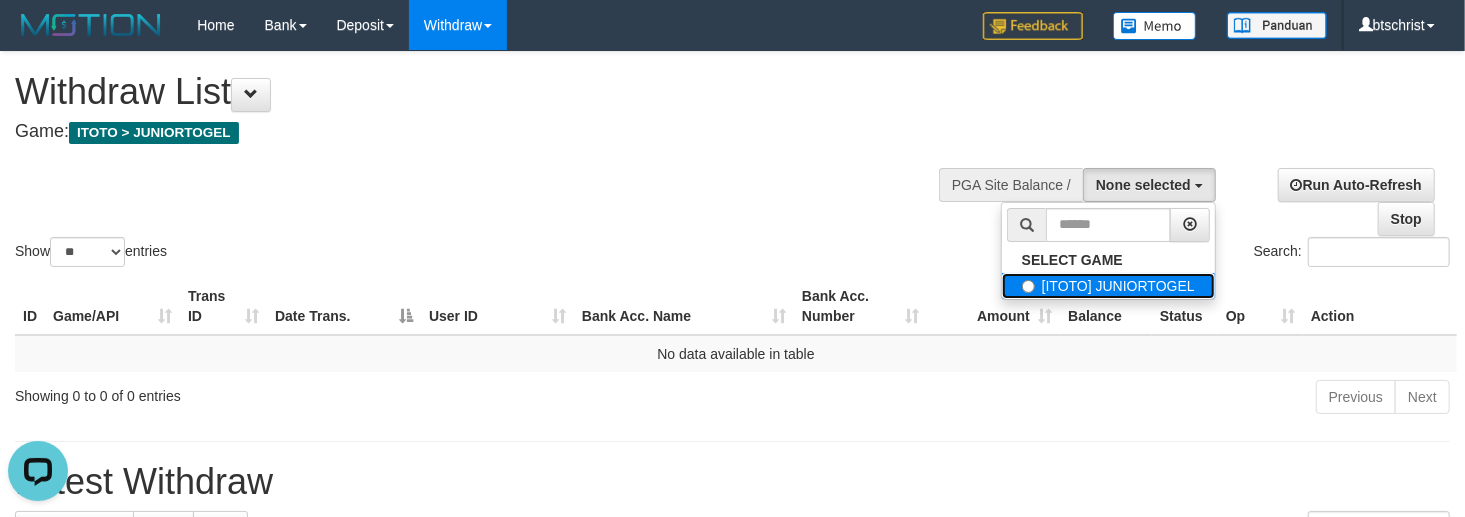 click on "[ITOTO] JUNIORTOGEL" at bounding box center [1108, 286] 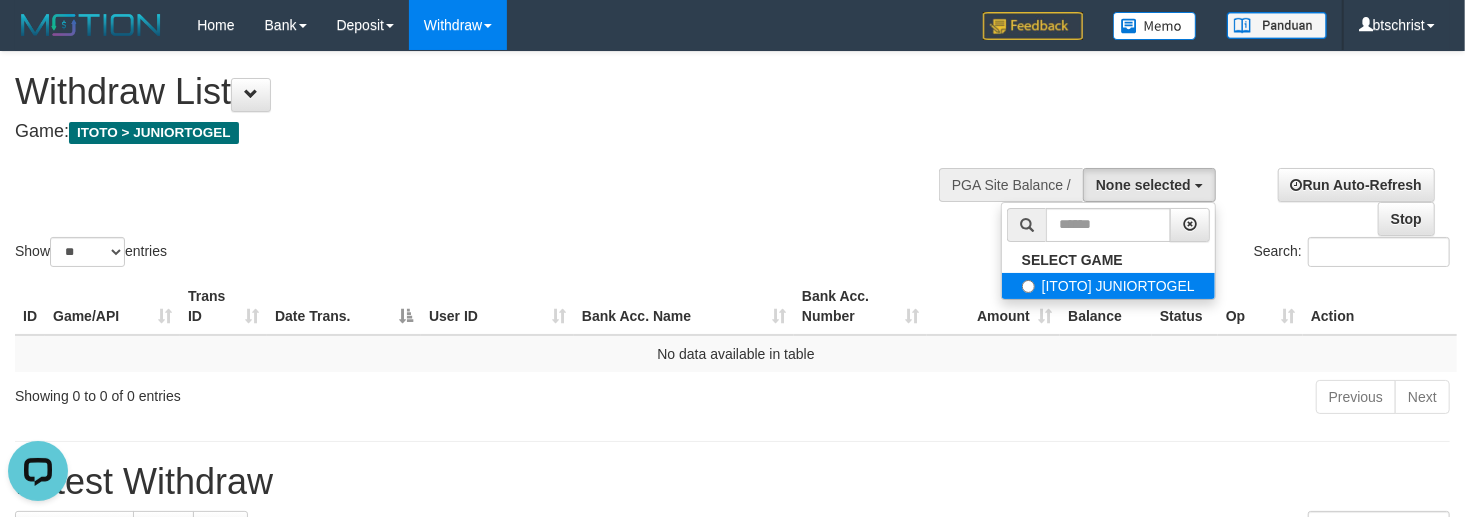 select on "****" 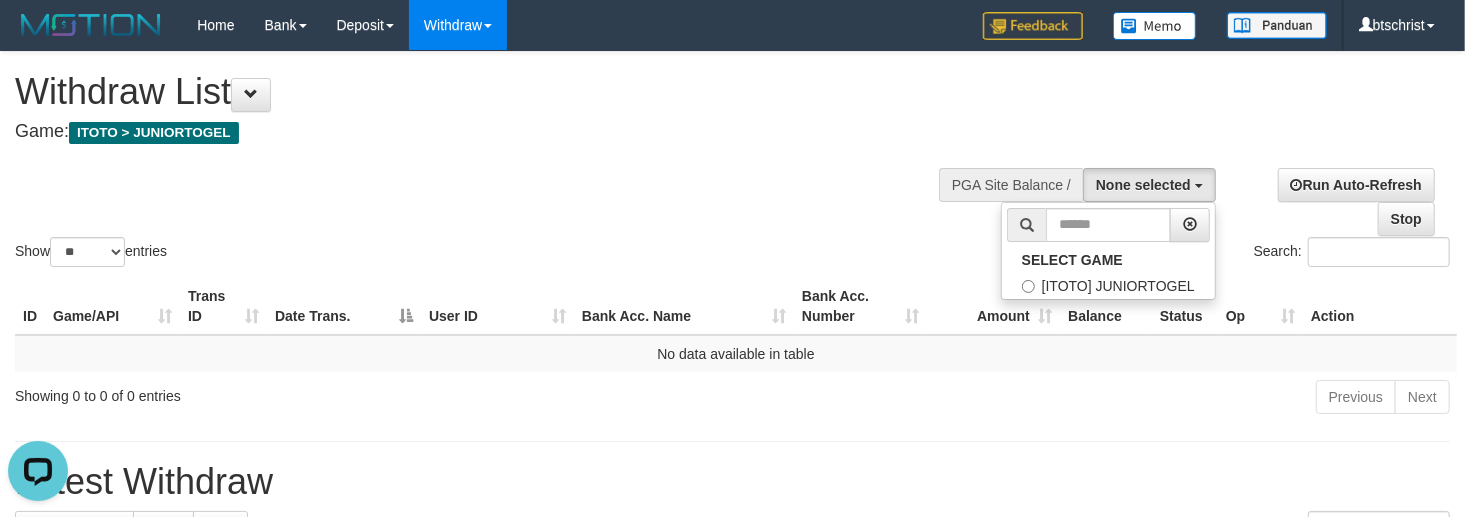 scroll, scrollTop: 17, scrollLeft: 0, axis: vertical 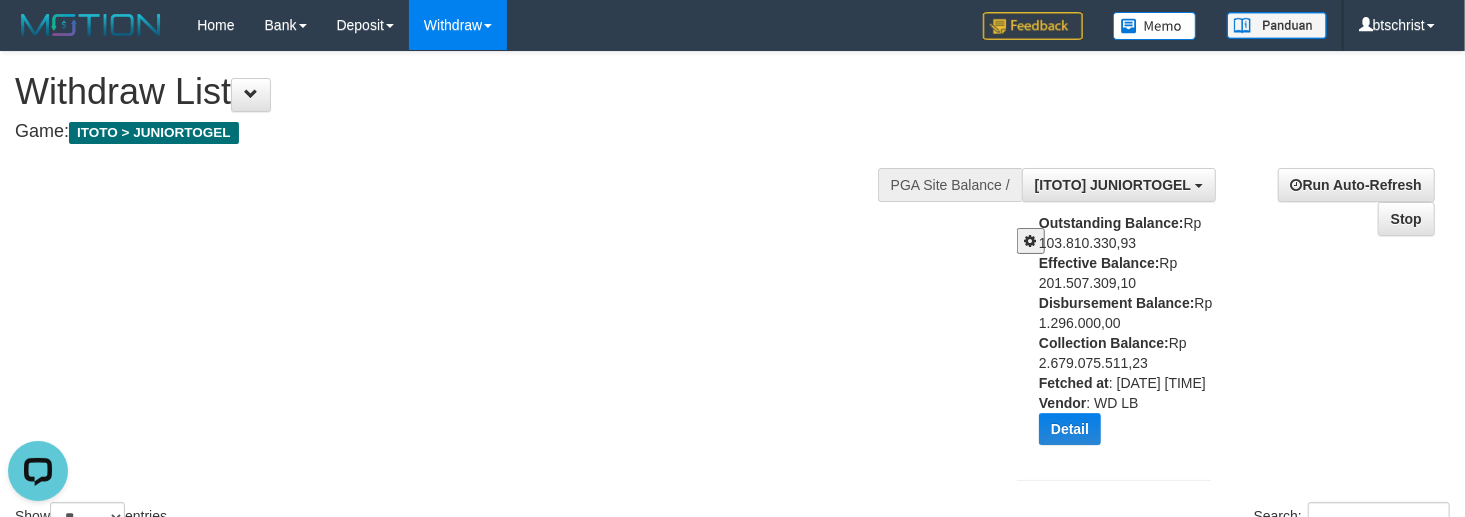 click at bounding box center (1031, 241) 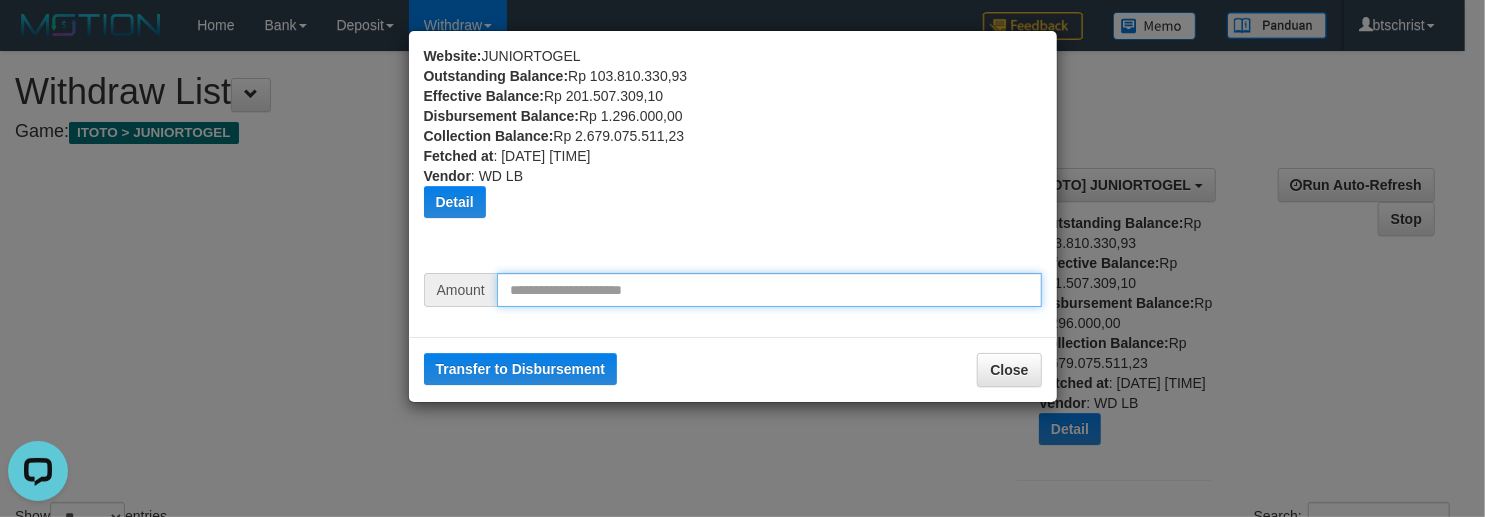 click at bounding box center (769, 290) 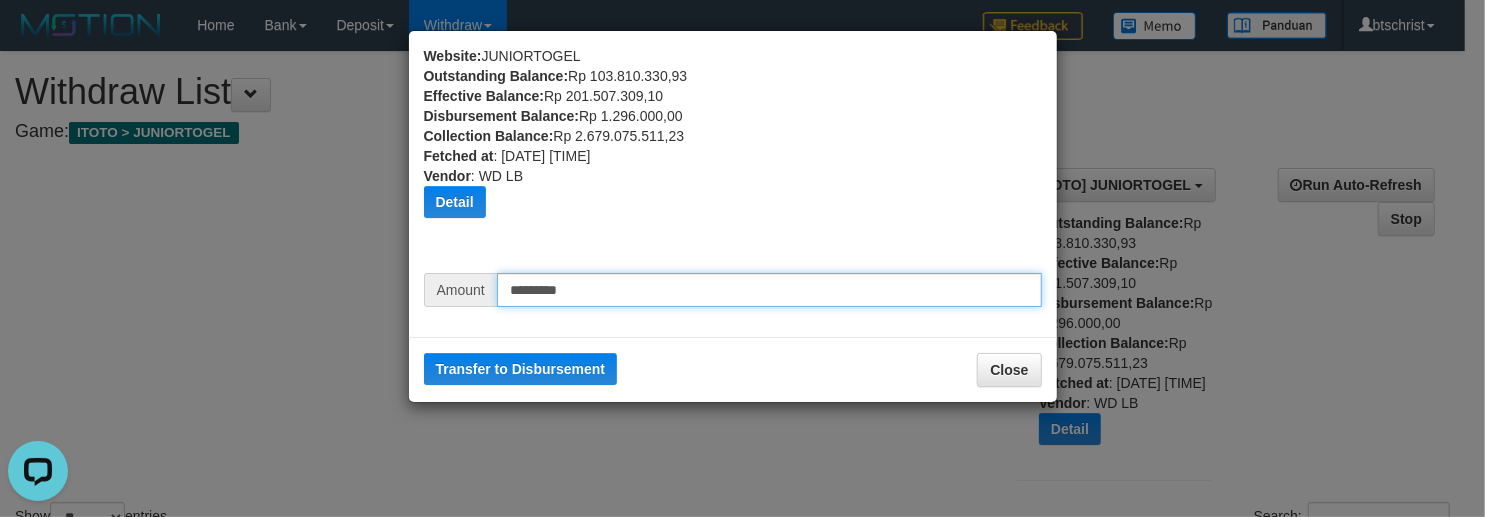 click on "*********" at bounding box center [769, 290] 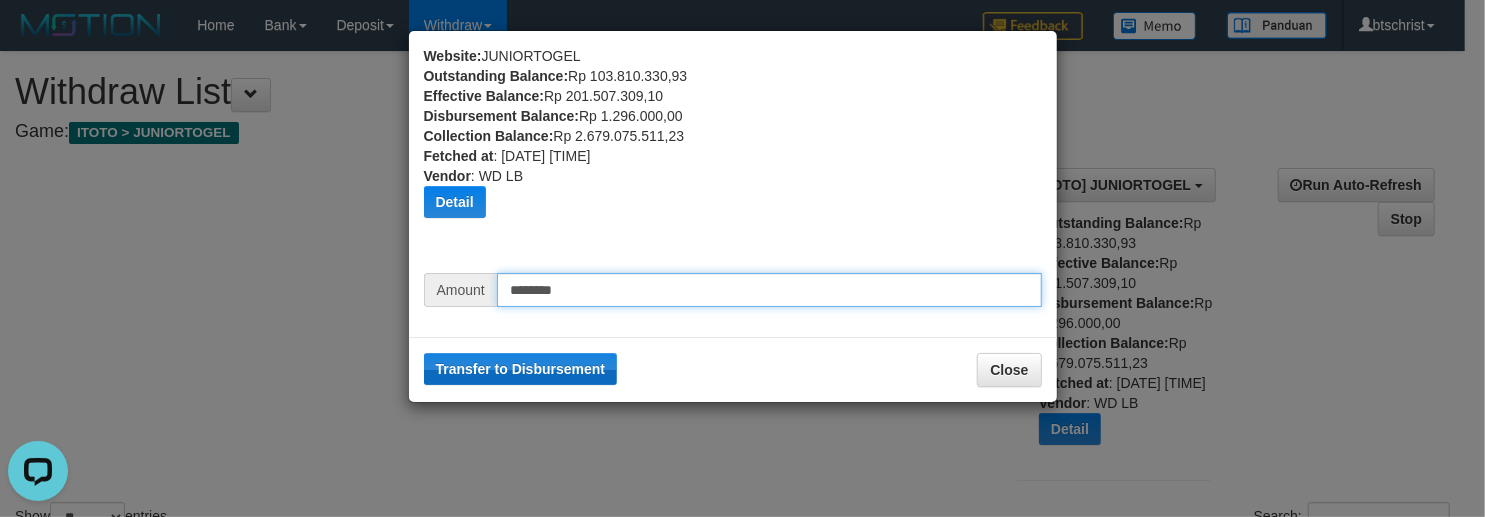 type on "********" 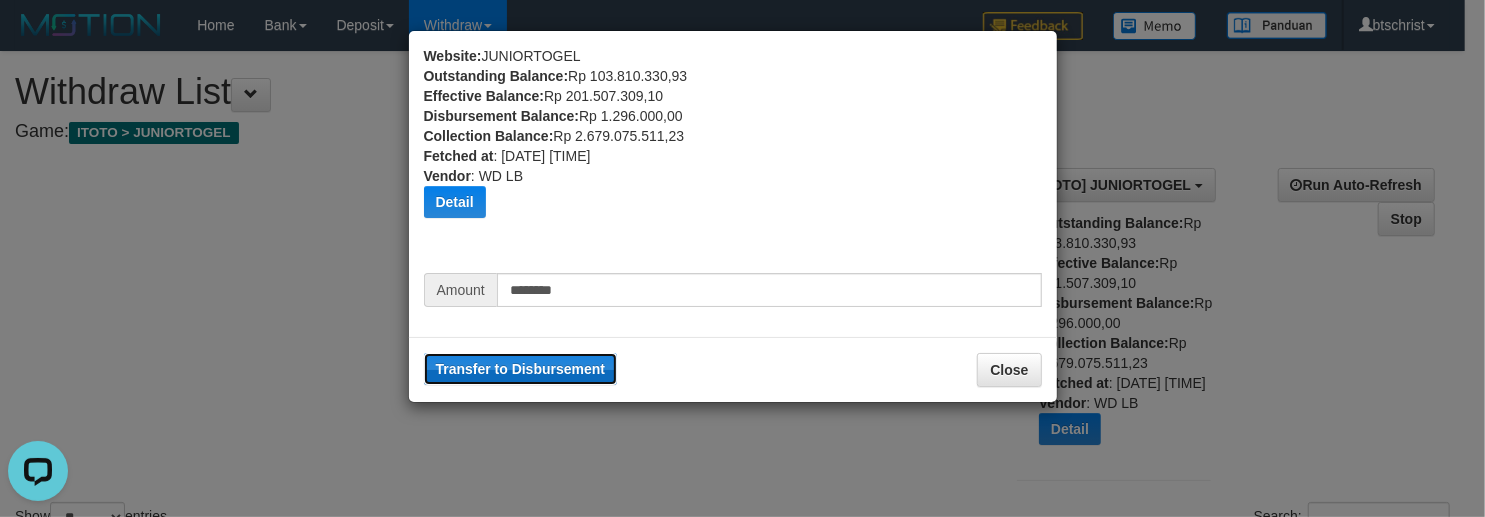 click on "Transfer to Disbursement" at bounding box center (521, 369) 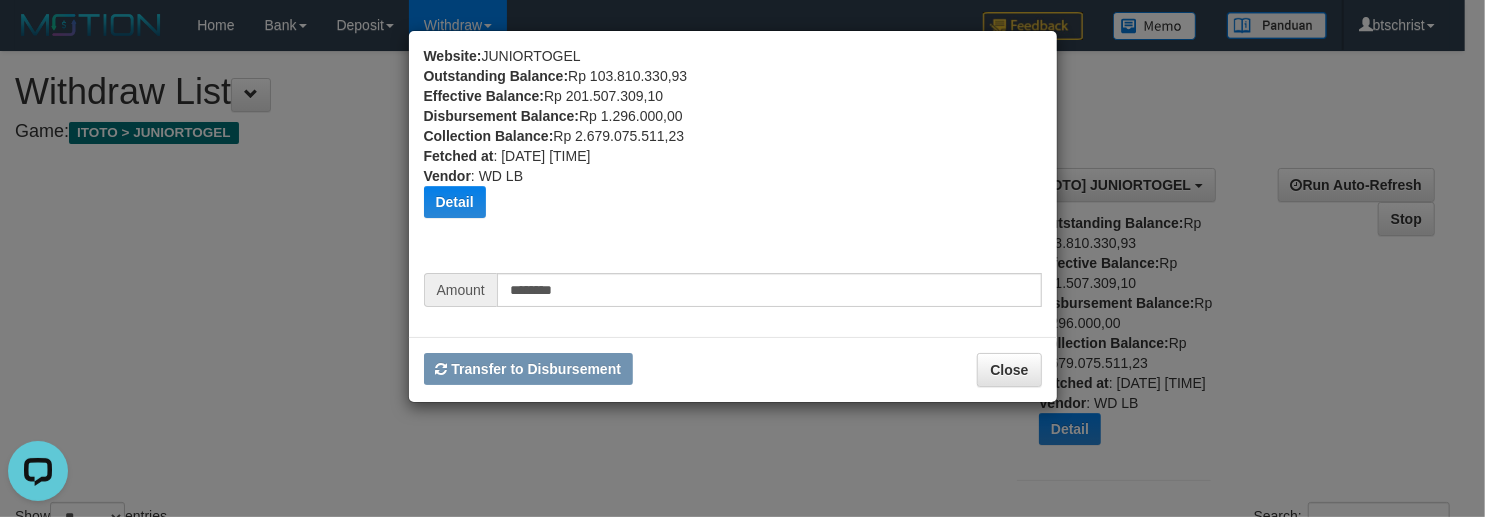 type 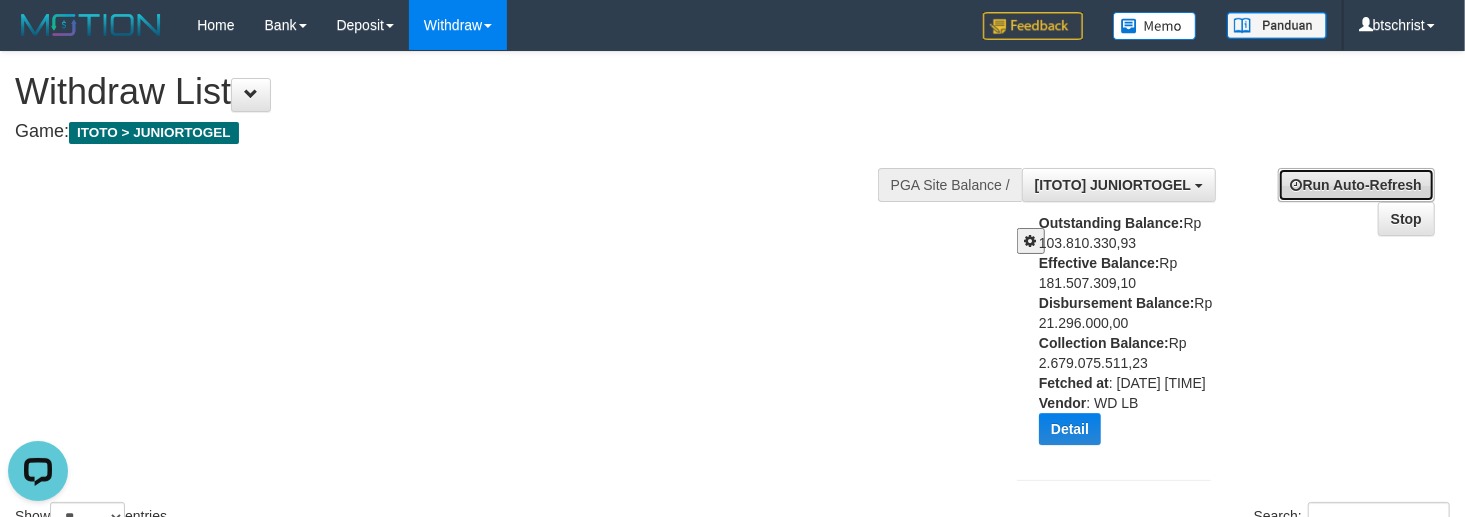 click on "Run Auto-Refresh" at bounding box center [1356, 185] 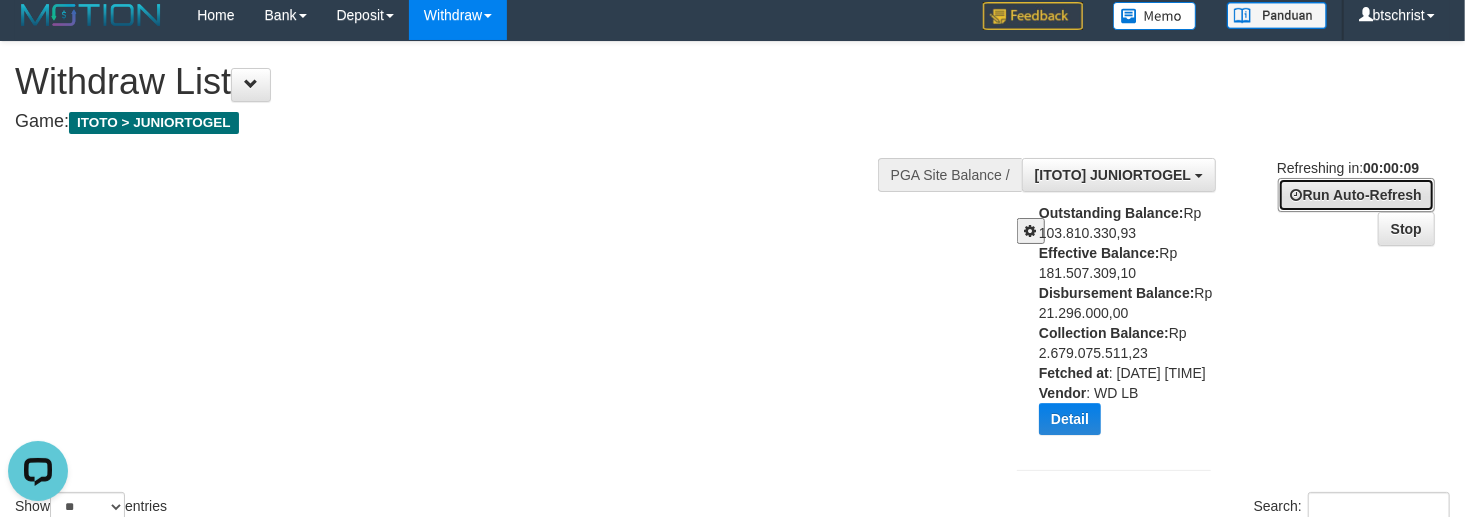 scroll, scrollTop: 0, scrollLeft: 0, axis: both 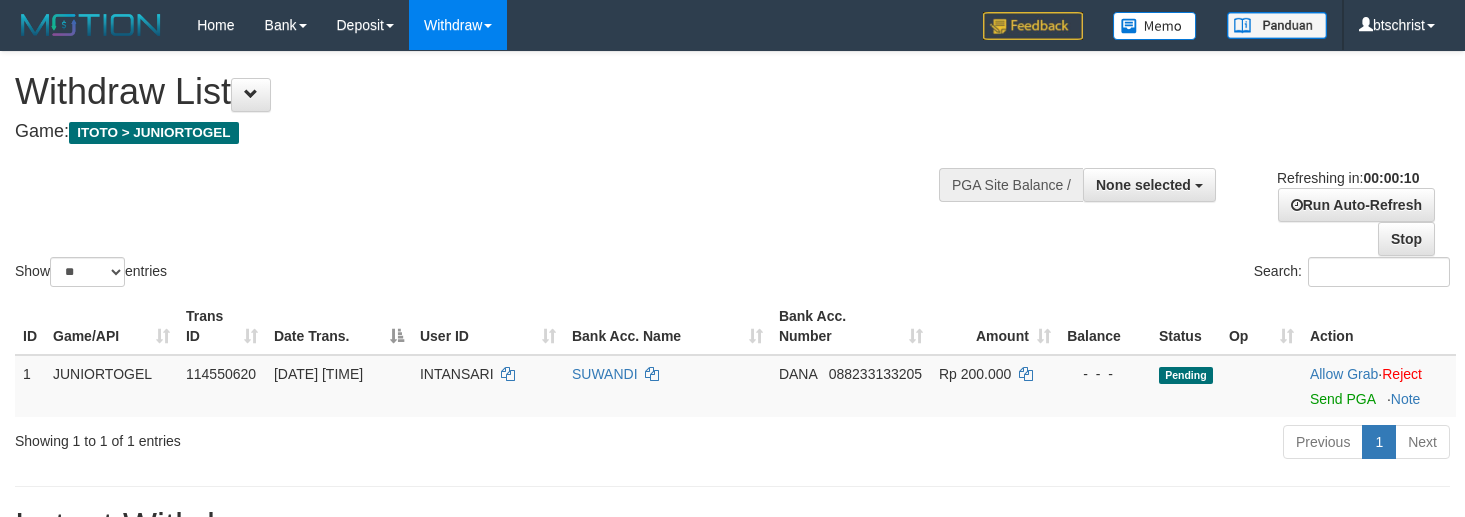 select 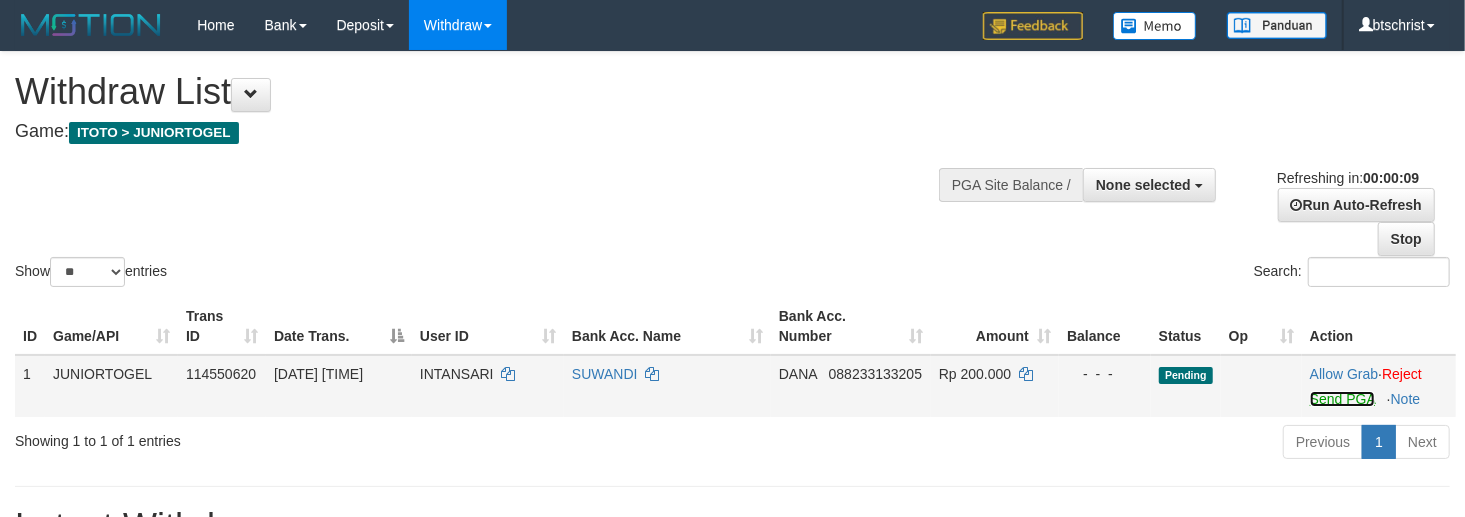 click on "Send PGA" at bounding box center [1342, 399] 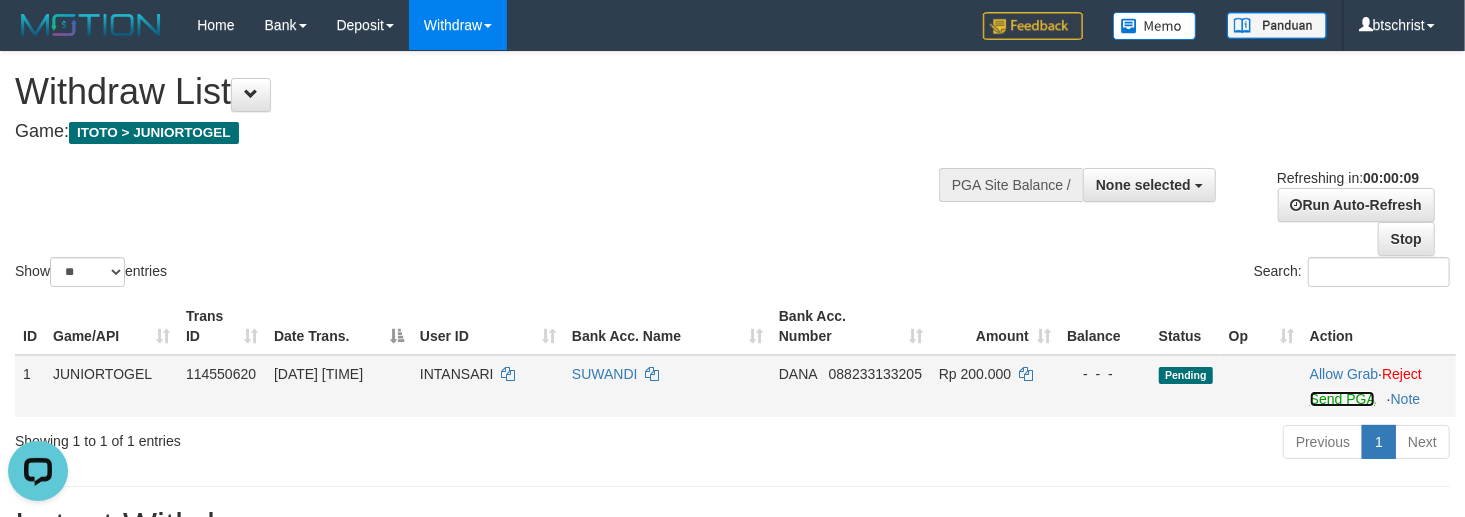 scroll, scrollTop: 0, scrollLeft: 0, axis: both 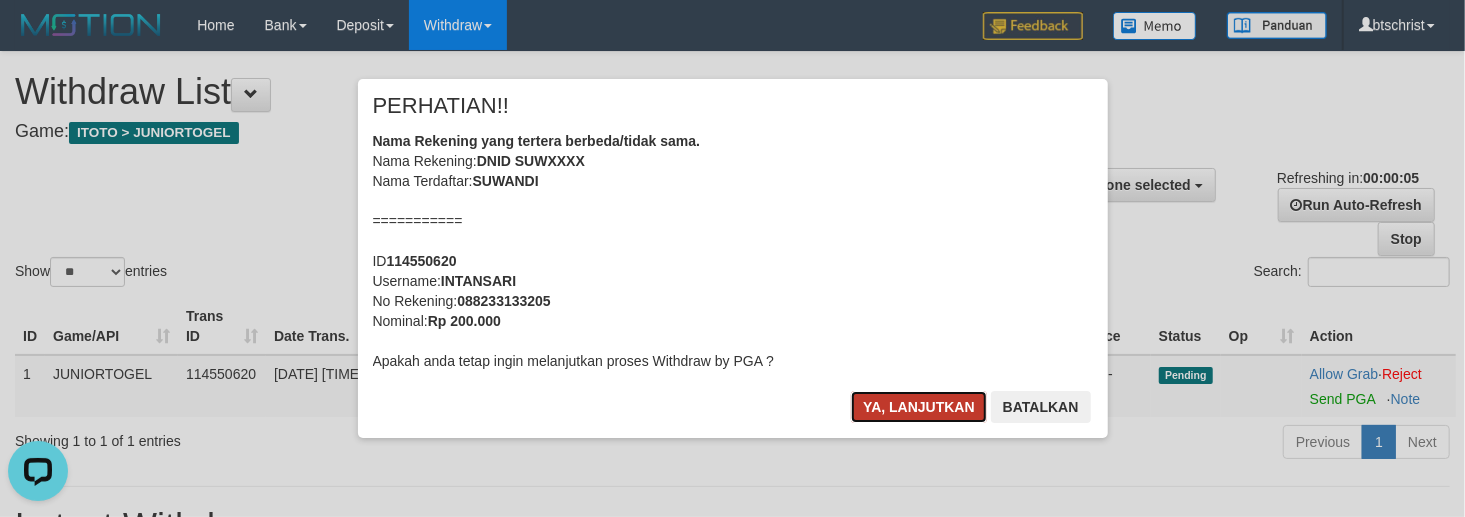 click on "Ya, lanjutkan" at bounding box center [919, 407] 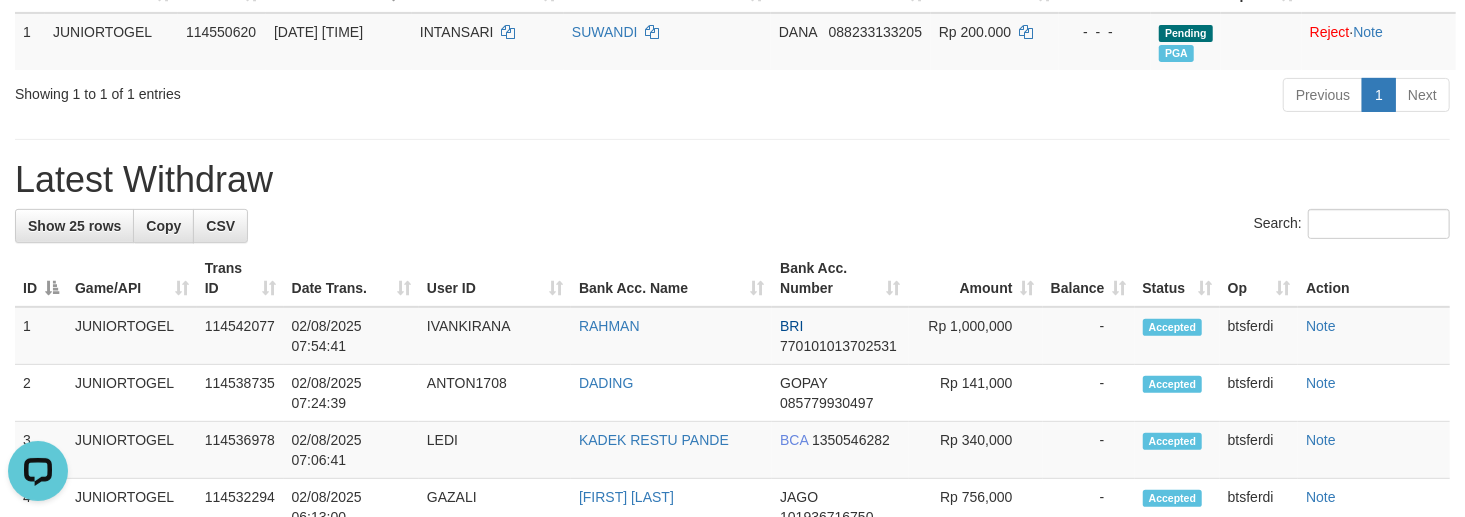 scroll, scrollTop: 400, scrollLeft: 0, axis: vertical 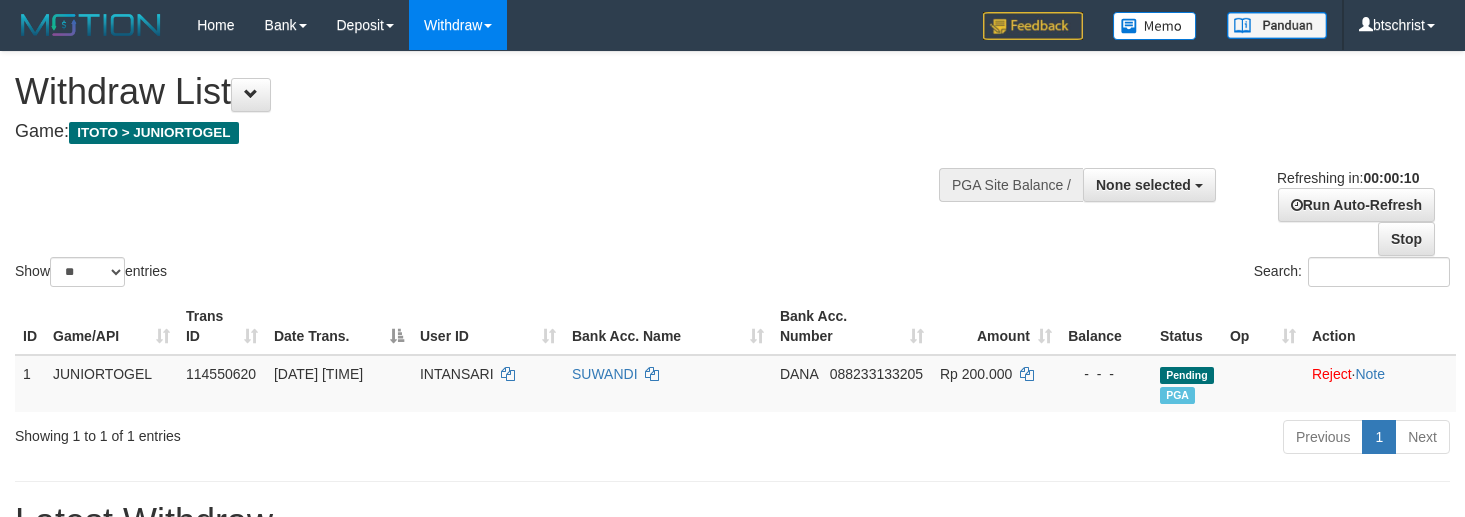 select 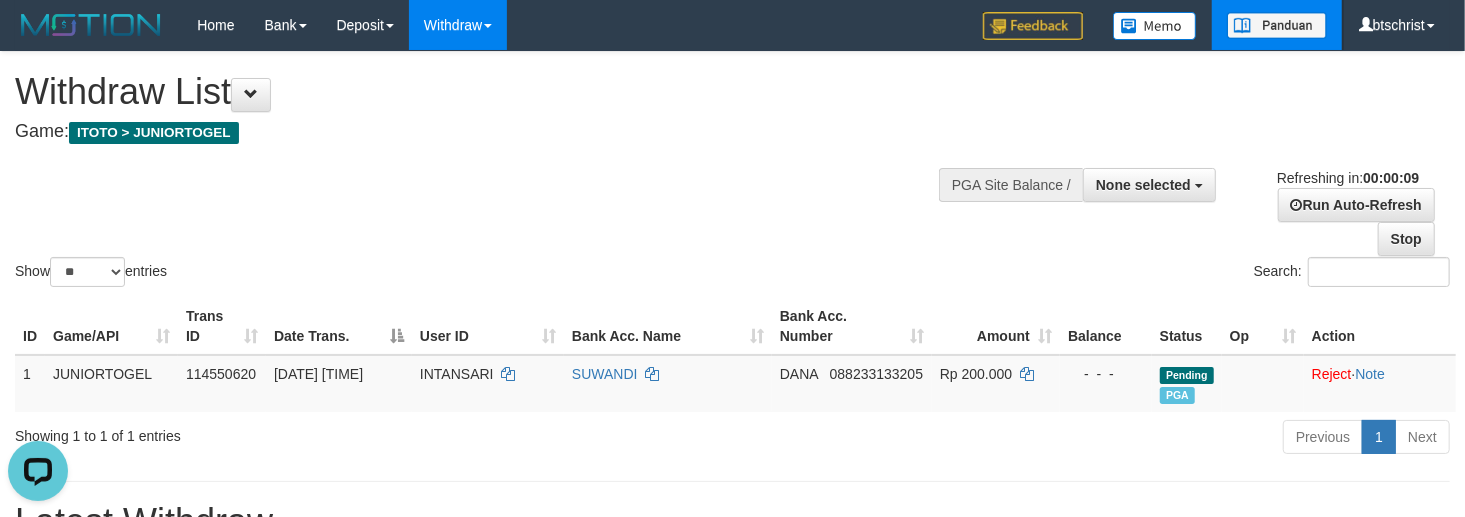 scroll, scrollTop: 0, scrollLeft: 0, axis: both 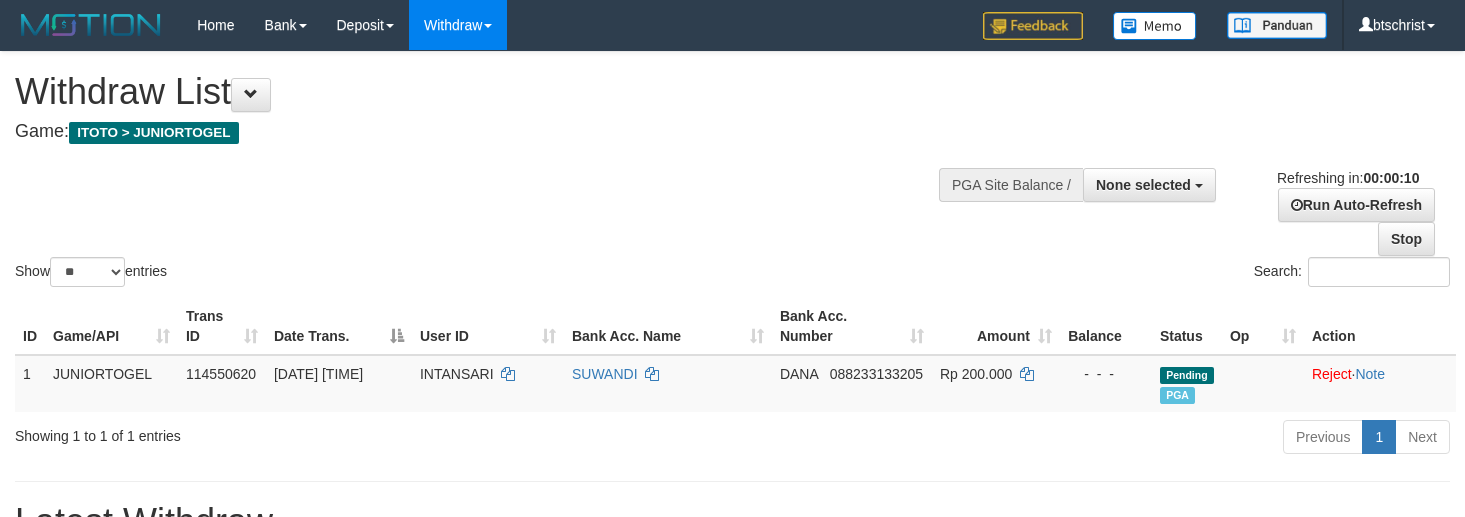 select 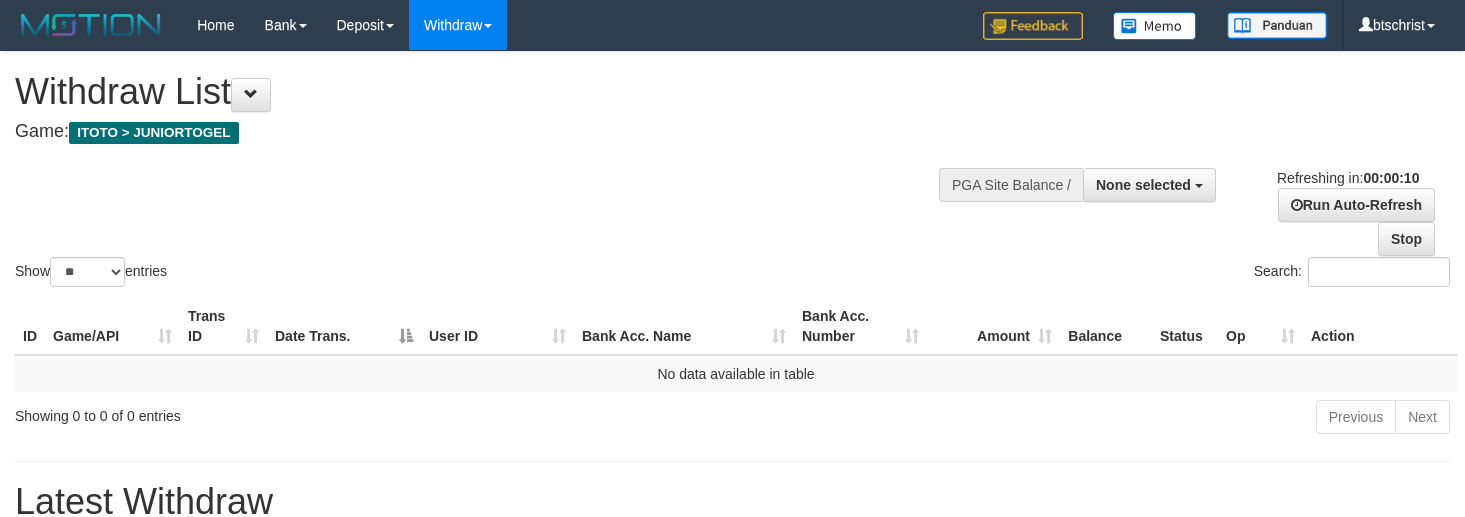 select 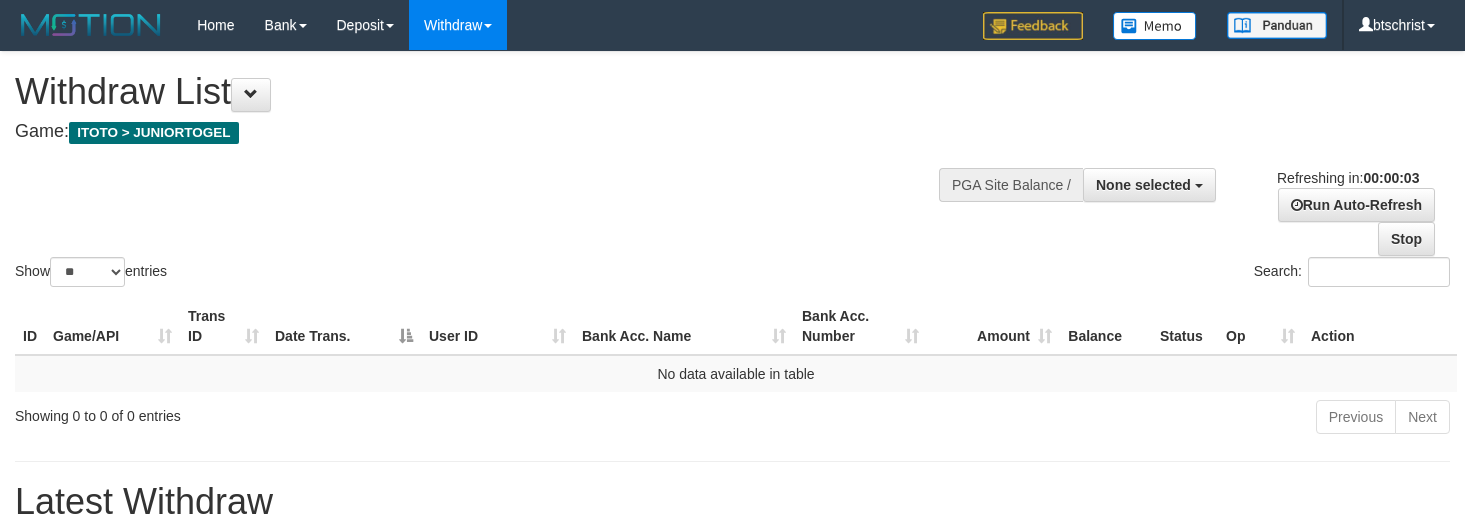 scroll, scrollTop: 0, scrollLeft: 0, axis: both 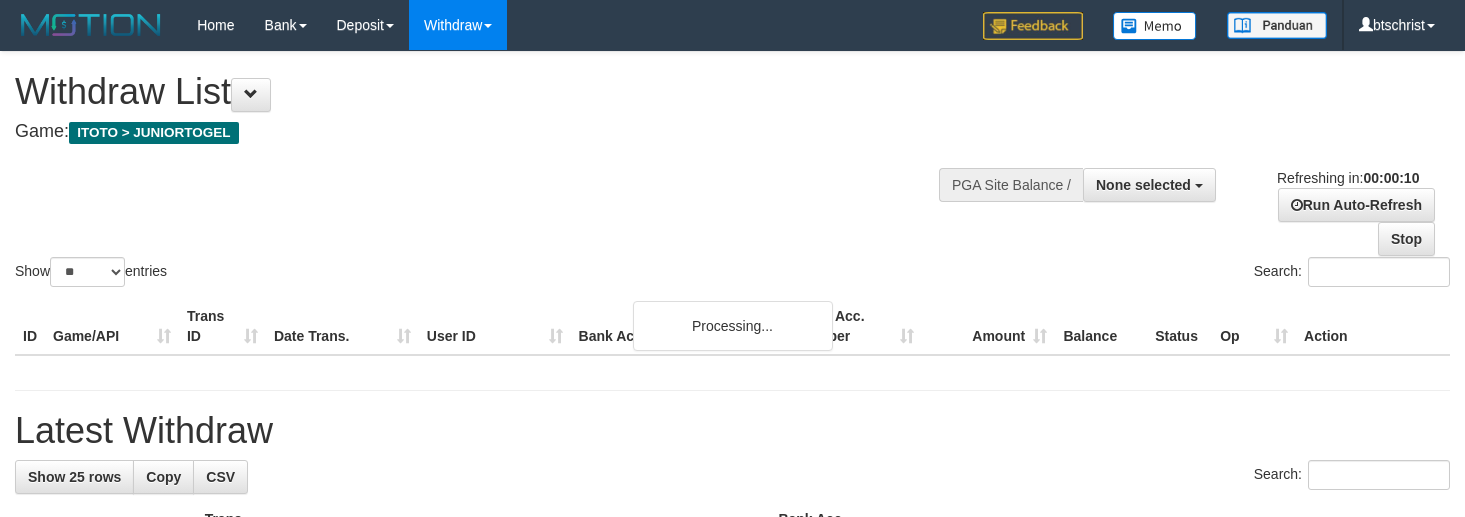 select 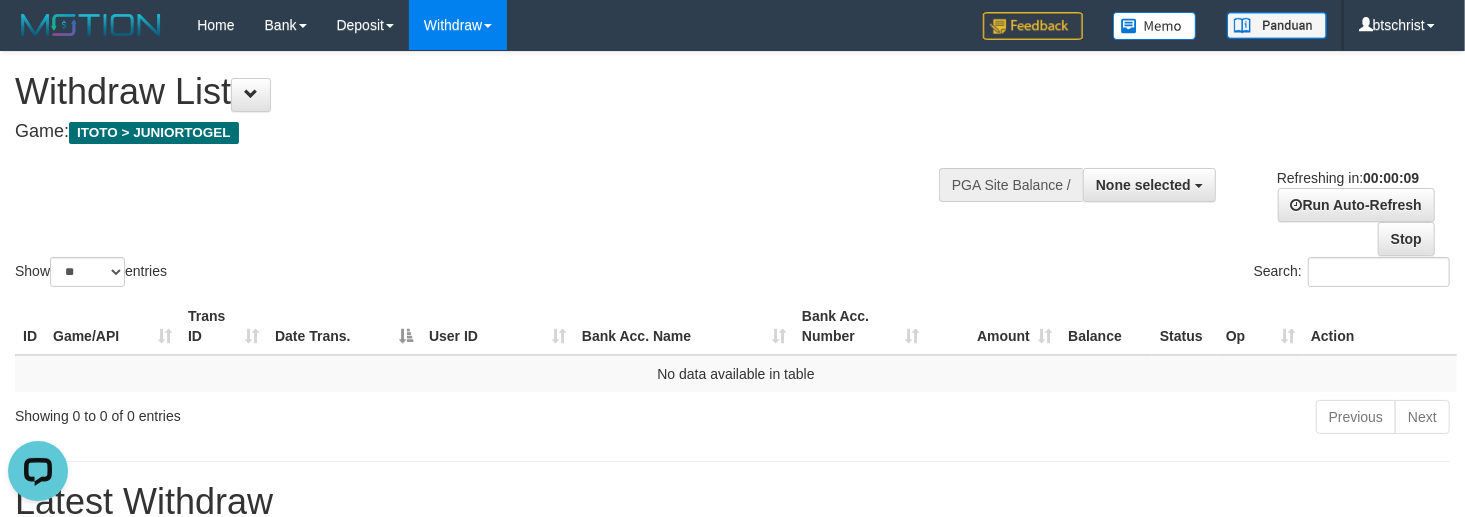scroll, scrollTop: 0, scrollLeft: 0, axis: both 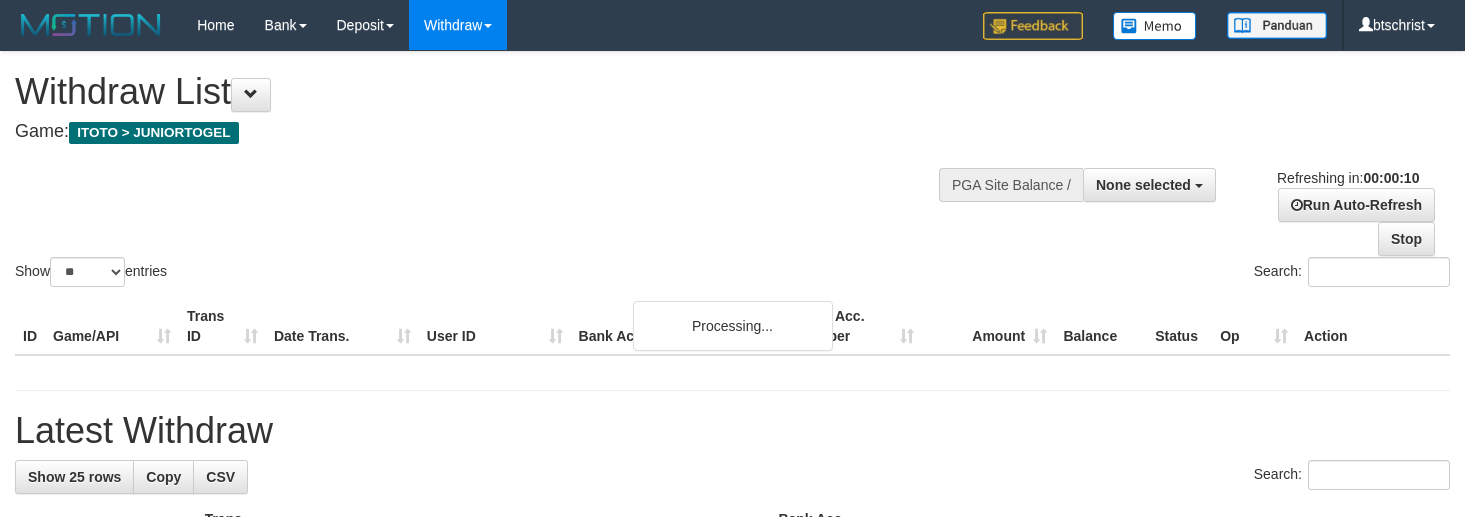 select 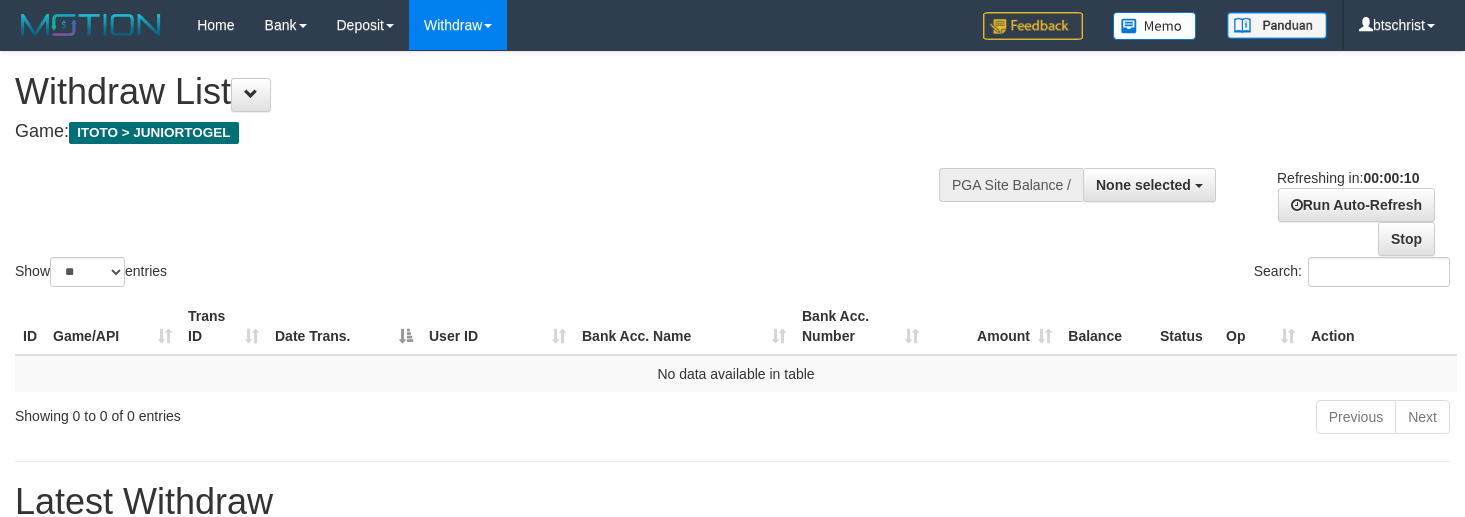 select 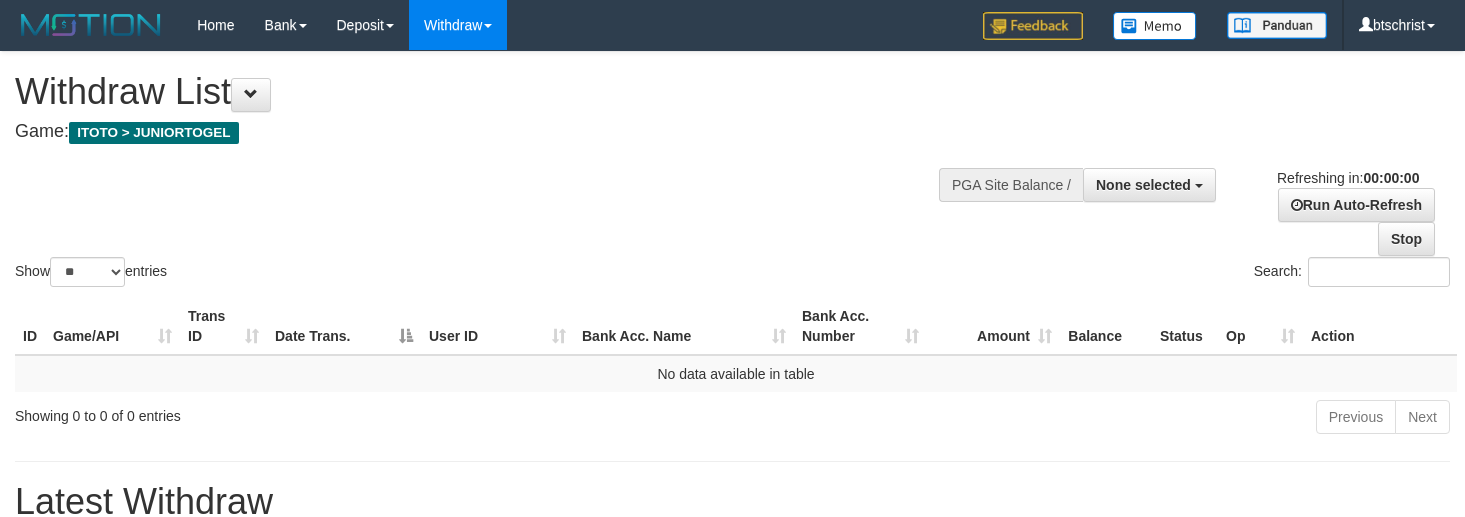 scroll, scrollTop: 0, scrollLeft: 0, axis: both 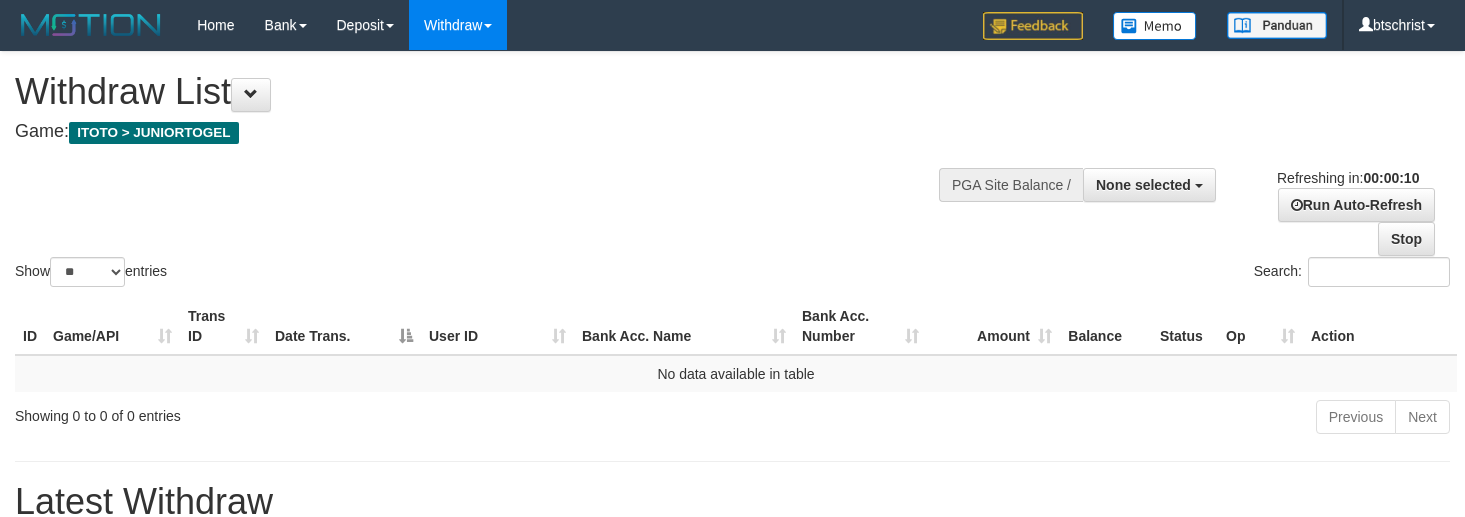 select 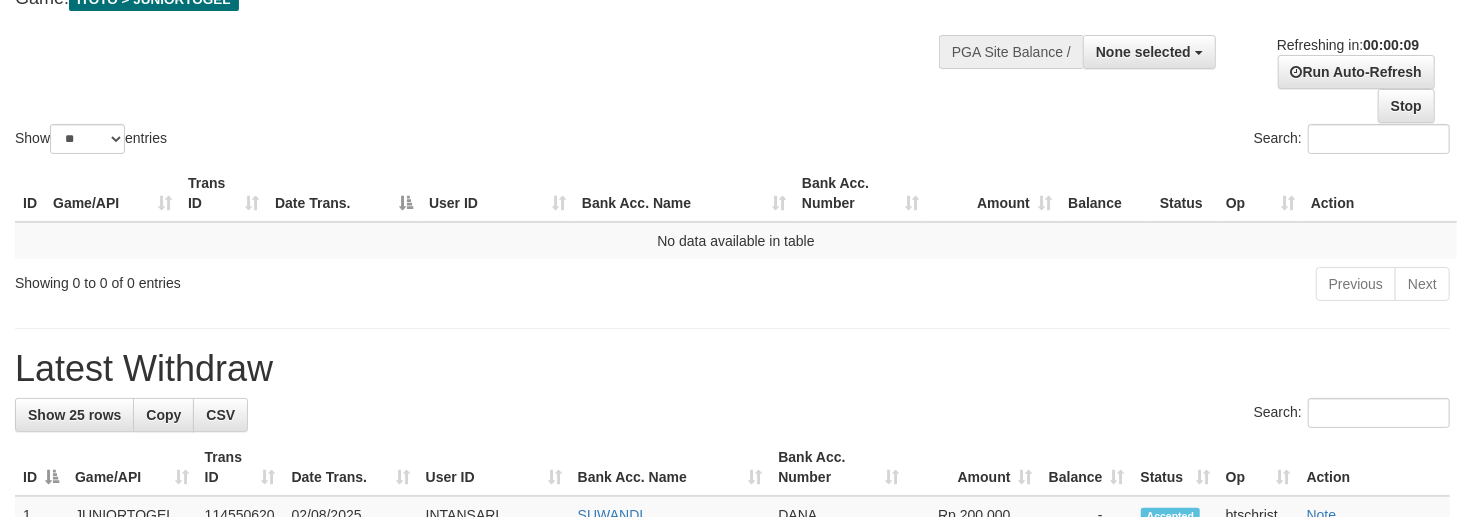 scroll, scrollTop: 40, scrollLeft: 0, axis: vertical 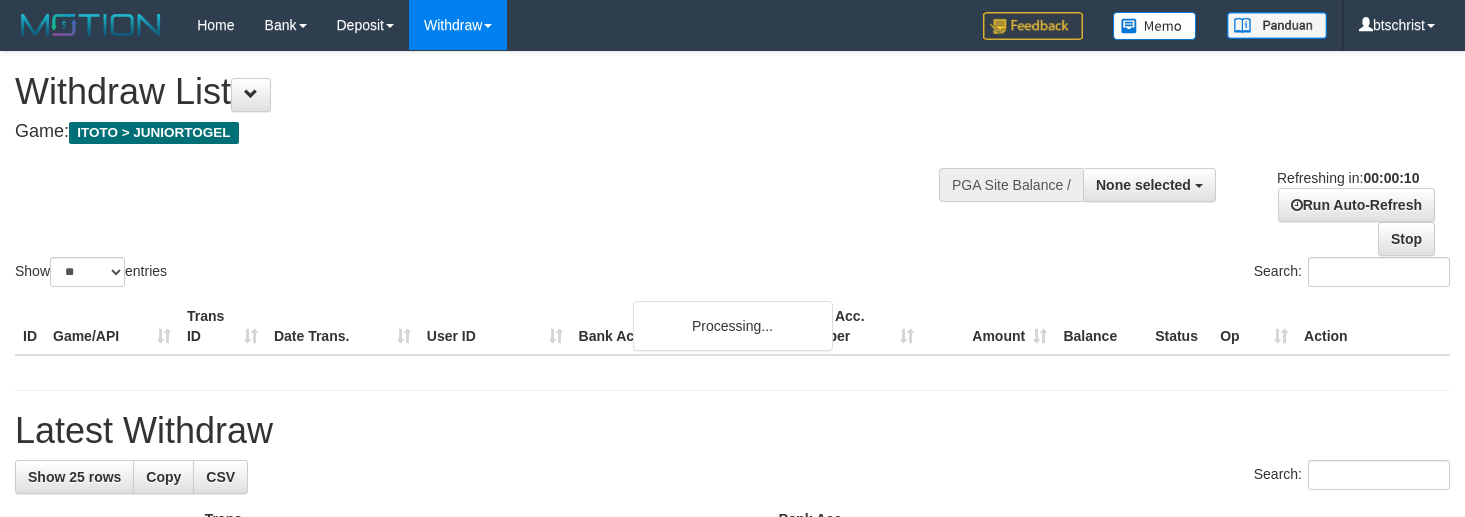 select 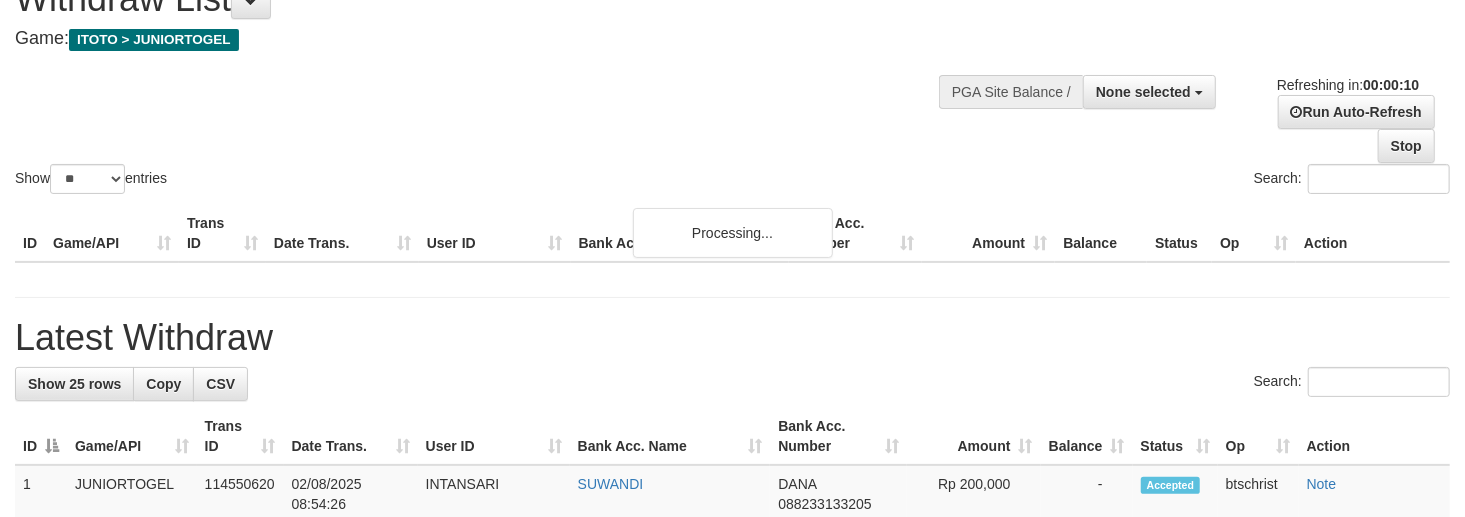 scroll, scrollTop: 133, scrollLeft: 0, axis: vertical 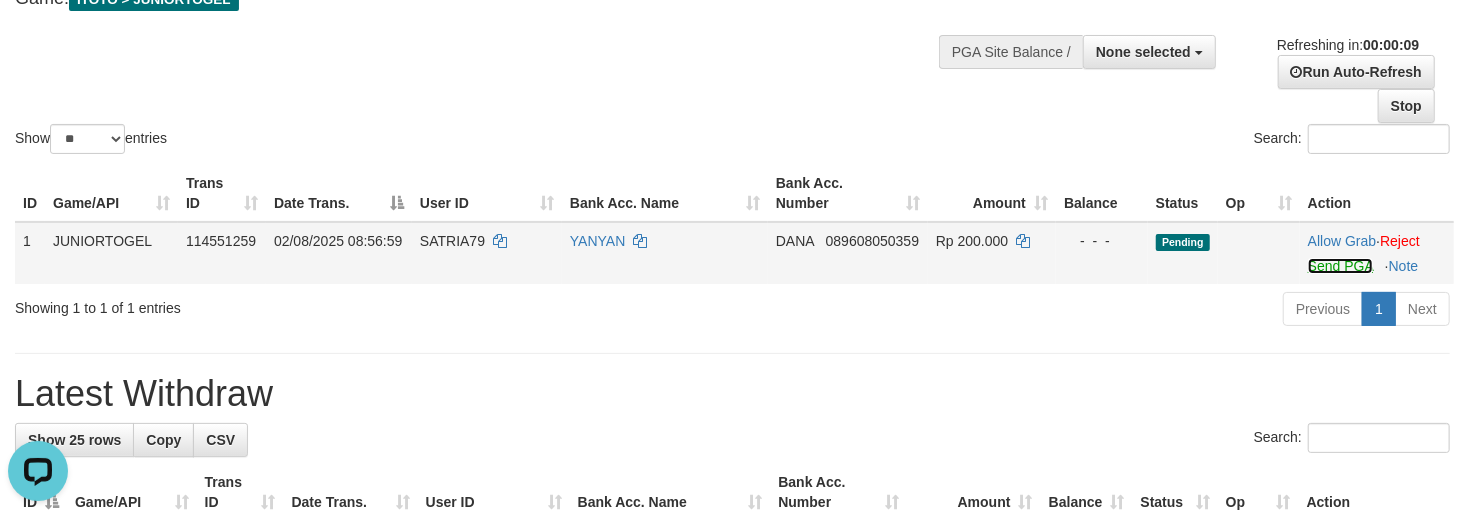 click on "Send PGA" at bounding box center [1340, 266] 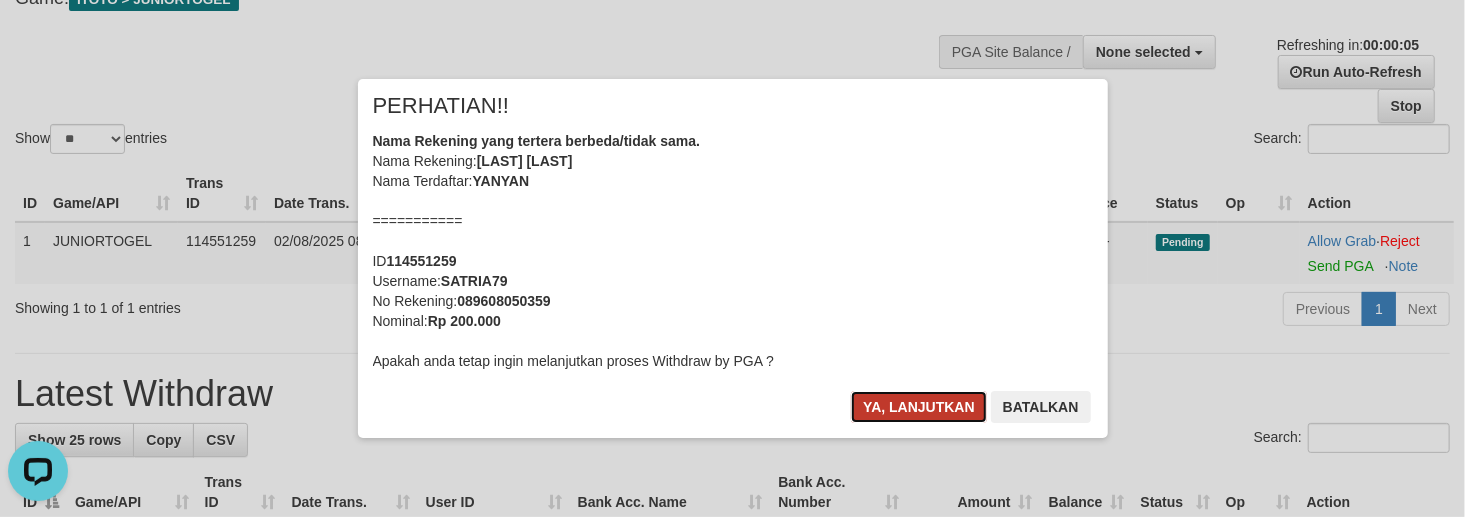click on "Ya, lanjutkan" at bounding box center (919, 407) 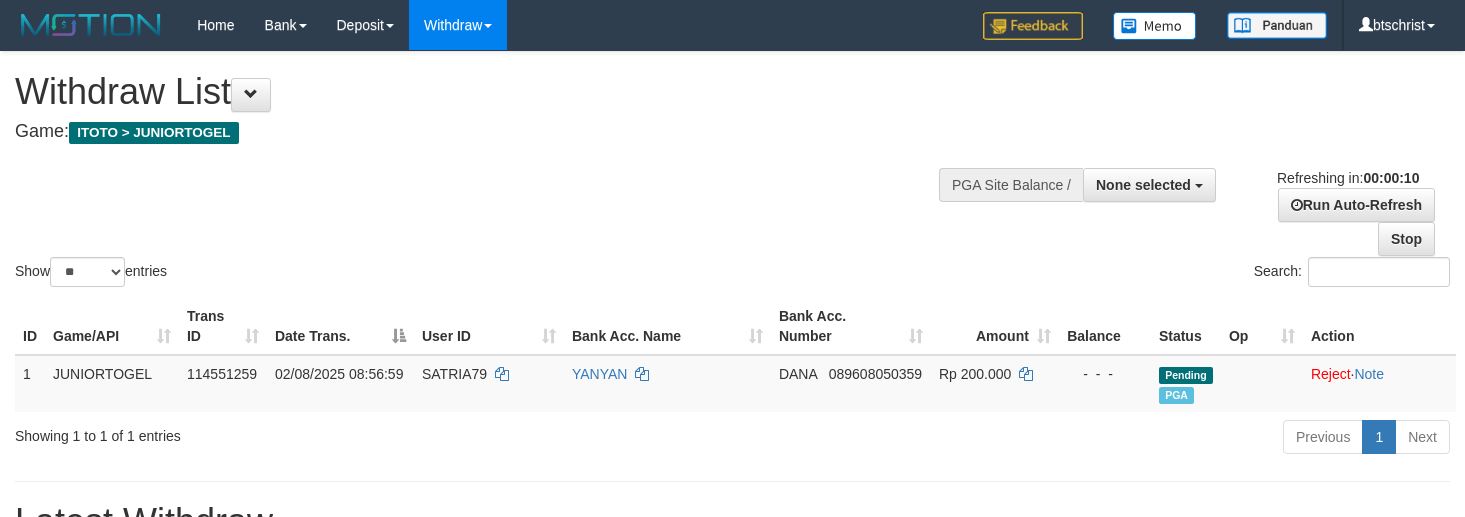 select 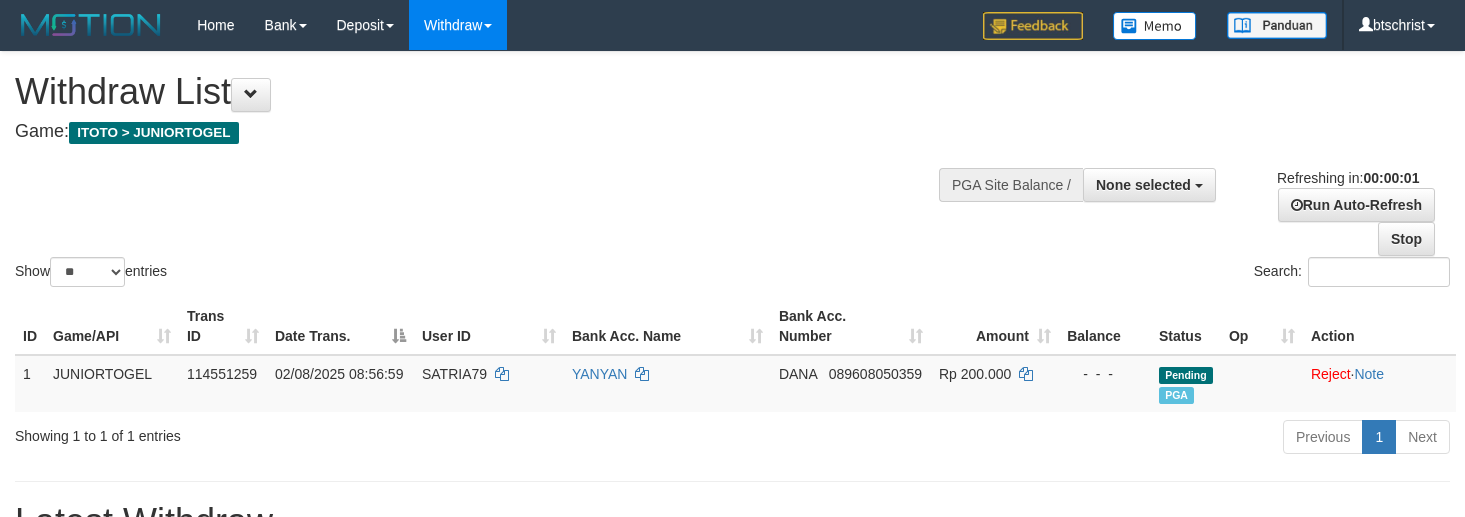 scroll, scrollTop: 0, scrollLeft: 0, axis: both 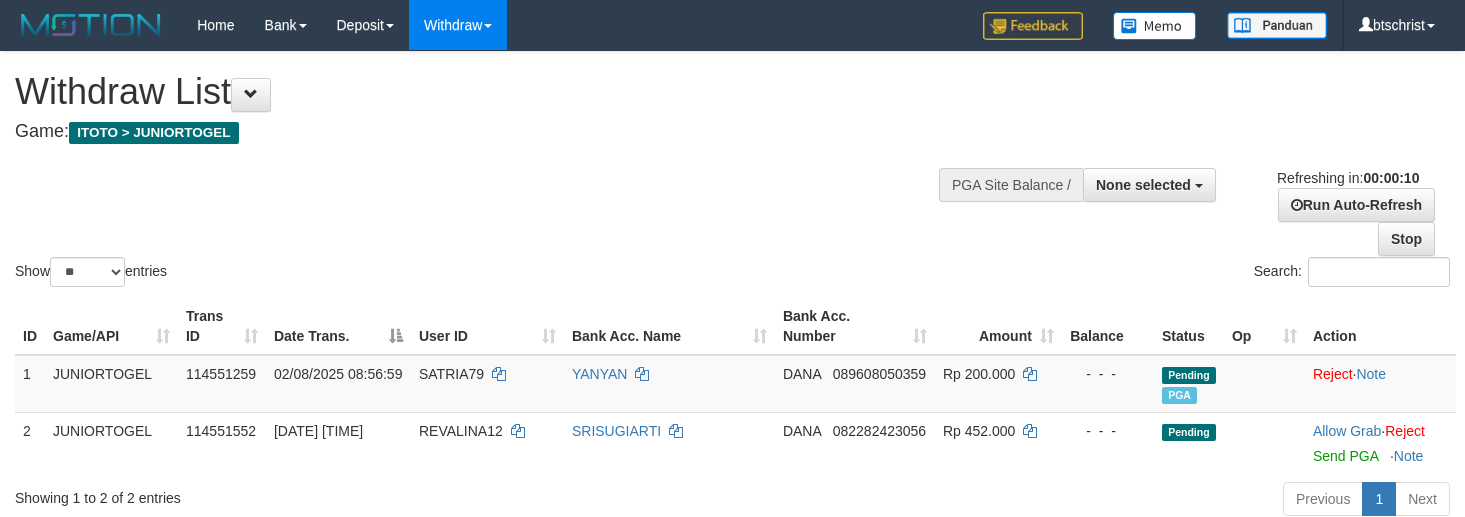 select 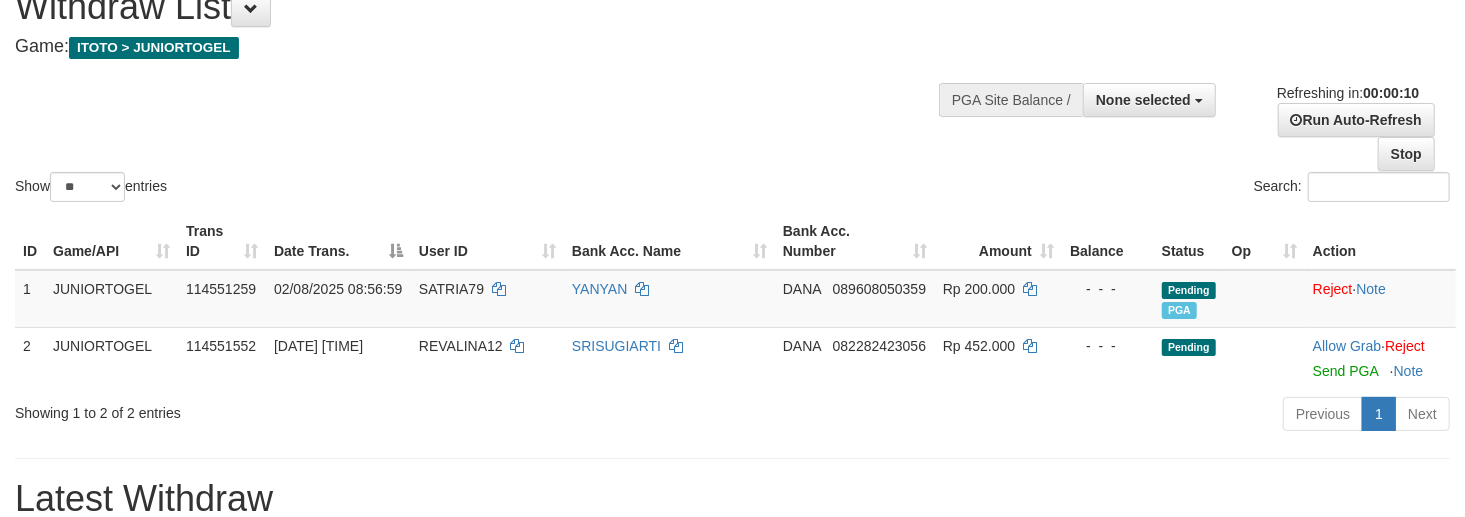 scroll, scrollTop: 133, scrollLeft: 0, axis: vertical 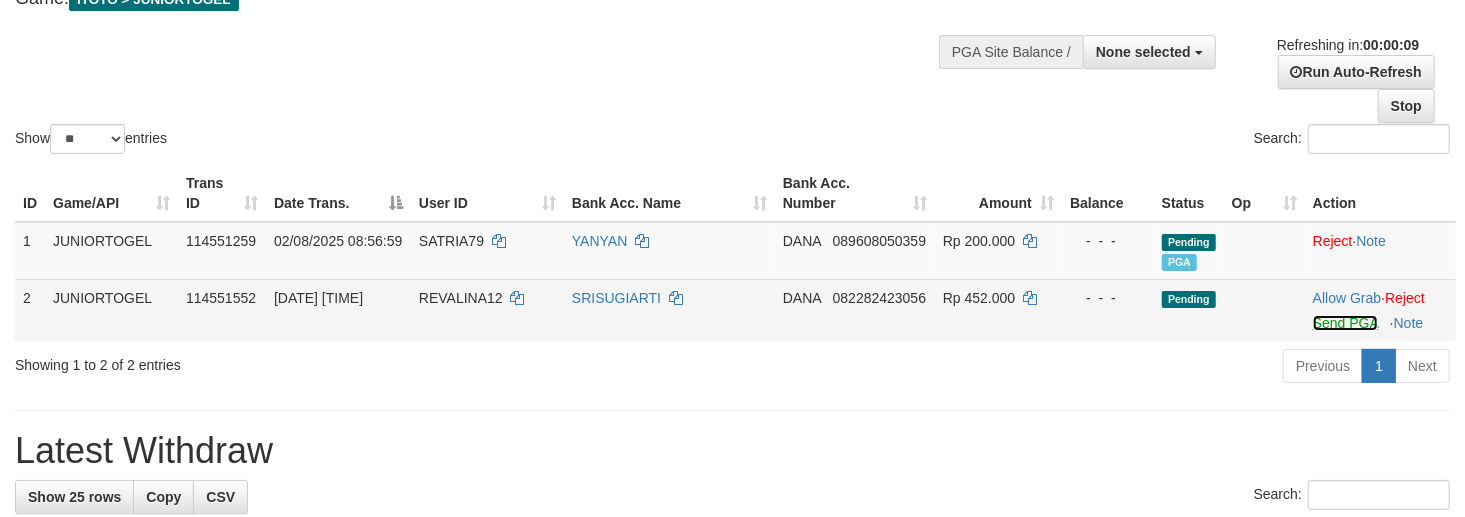 click on "Send PGA" at bounding box center [1345, 323] 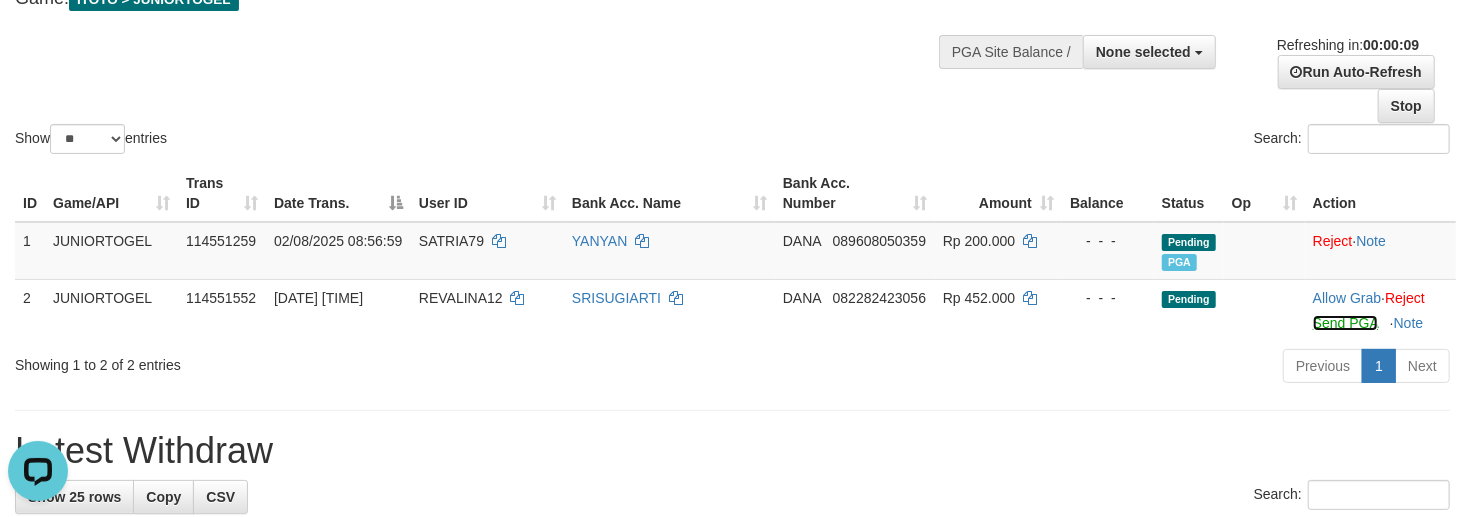 scroll, scrollTop: 0, scrollLeft: 0, axis: both 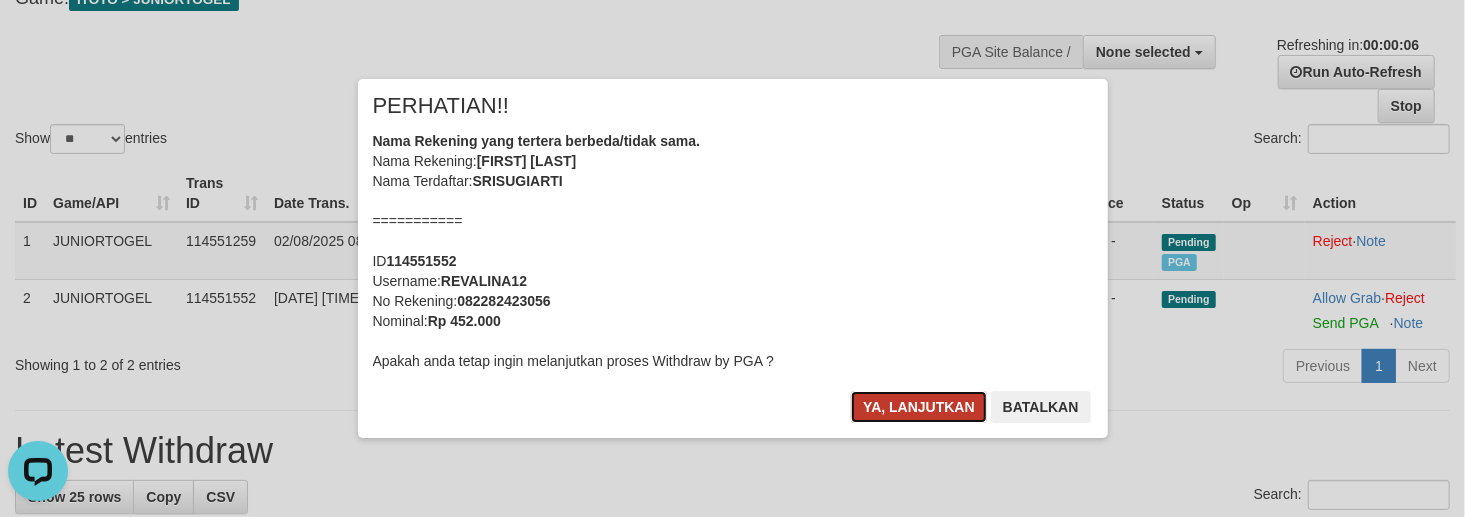 click on "Ya, lanjutkan" at bounding box center (919, 407) 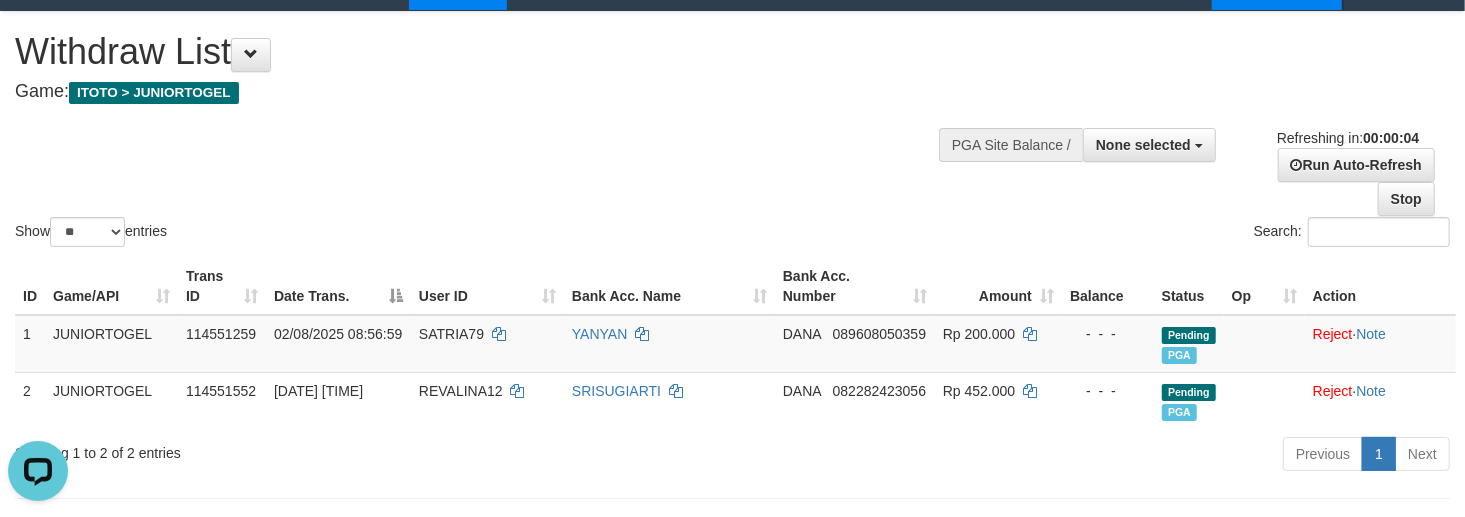 scroll, scrollTop: 0, scrollLeft: 0, axis: both 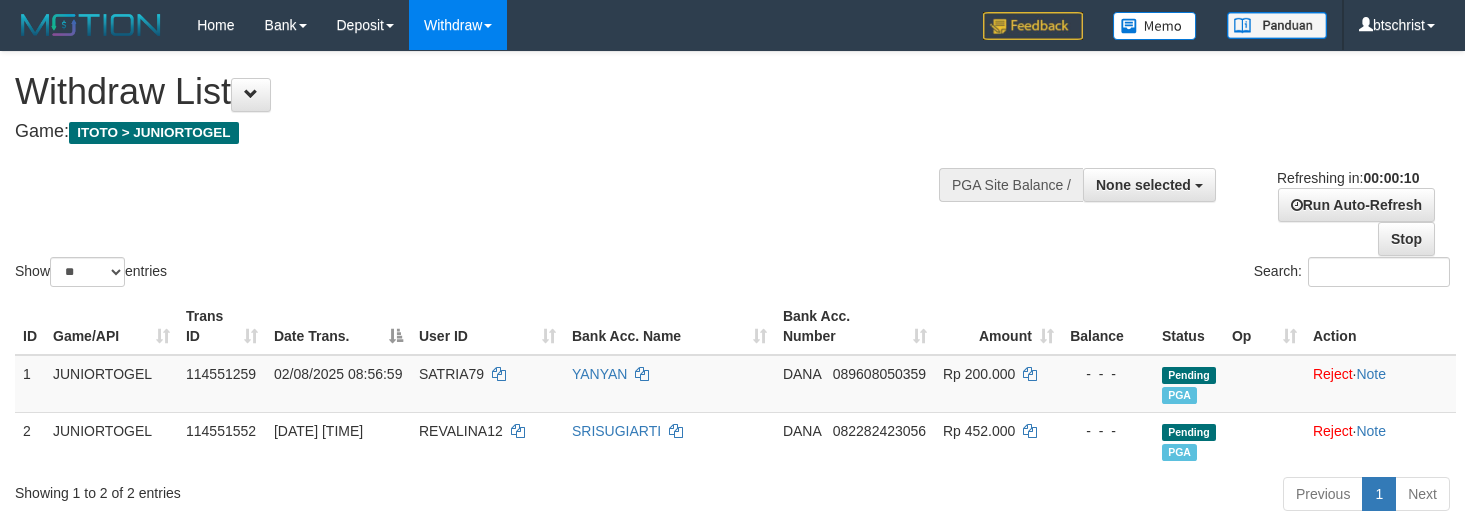 select 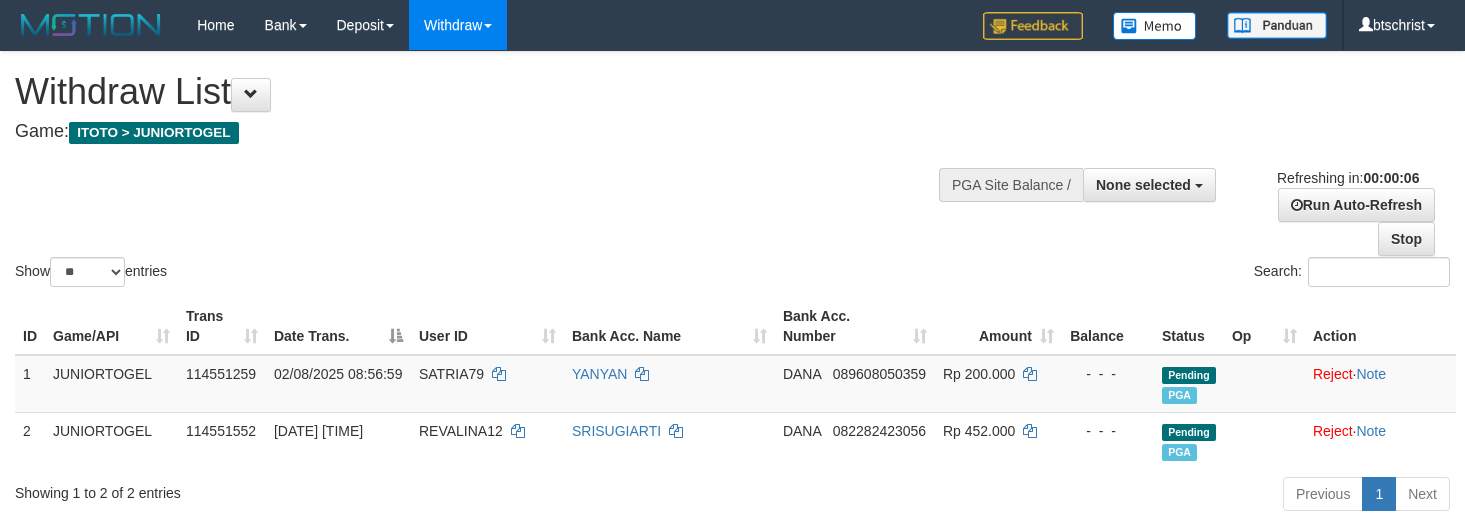 scroll, scrollTop: 0, scrollLeft: 0, axis: both 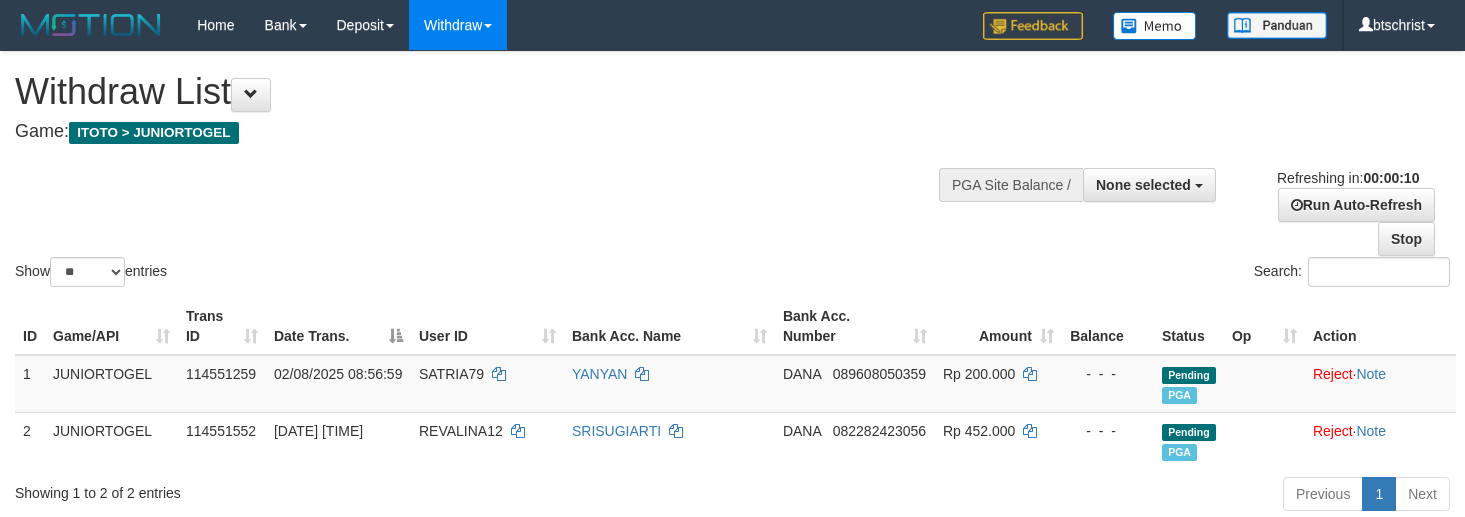 select 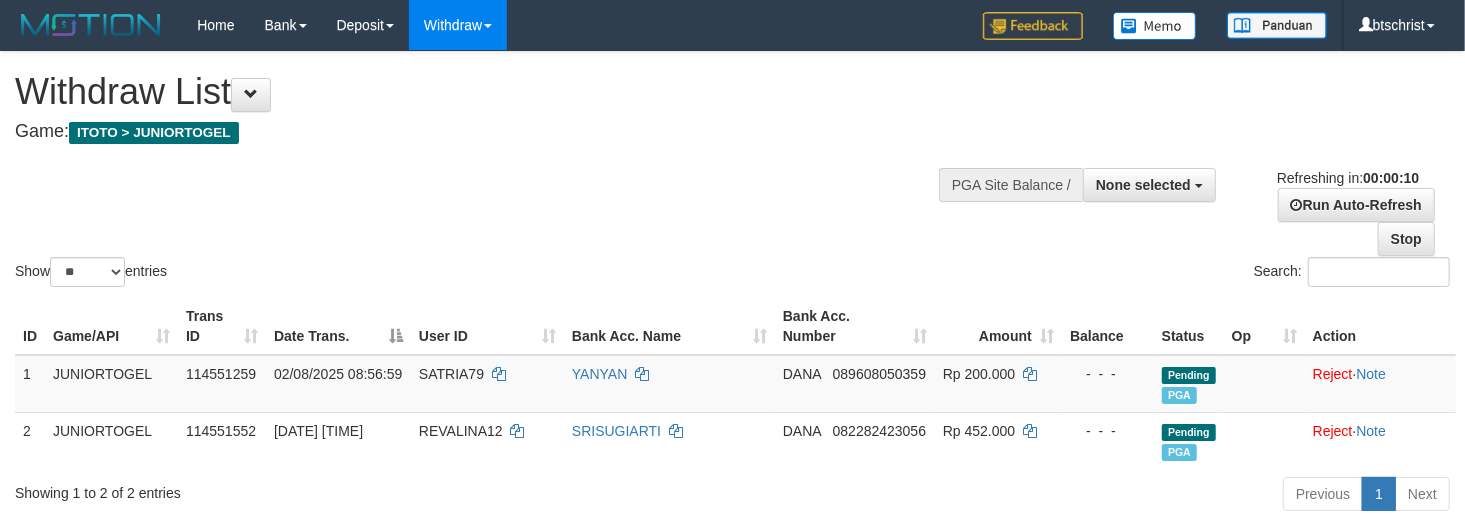 scroll, scrollTop: 133, scrollLeft: 0, axis: vertical 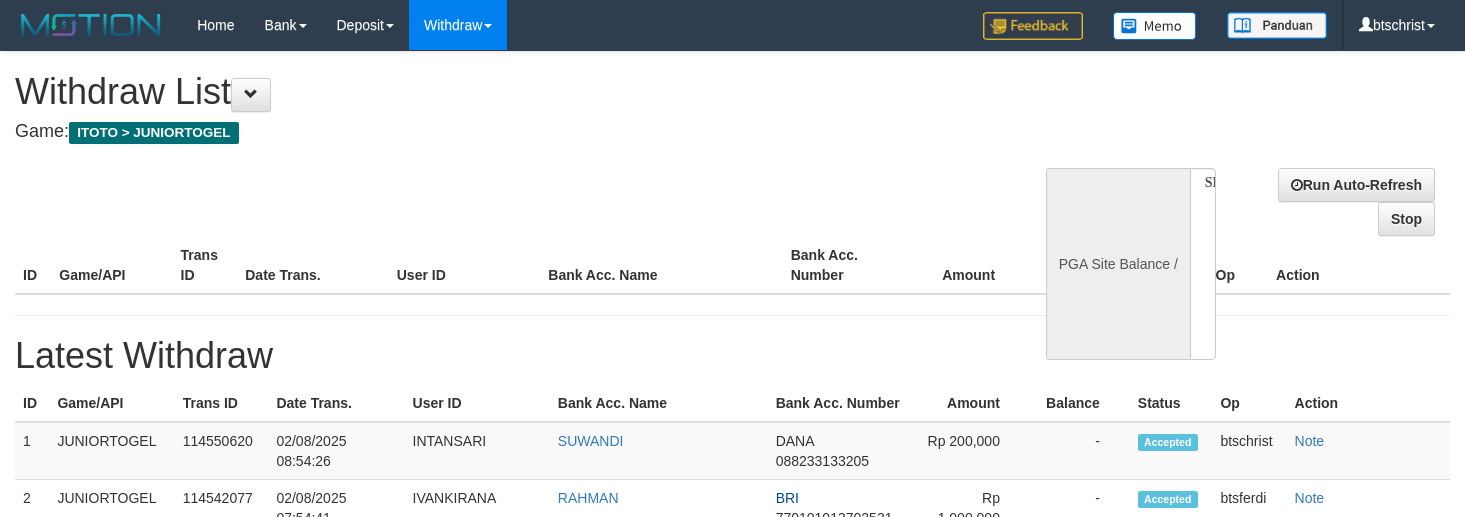 select 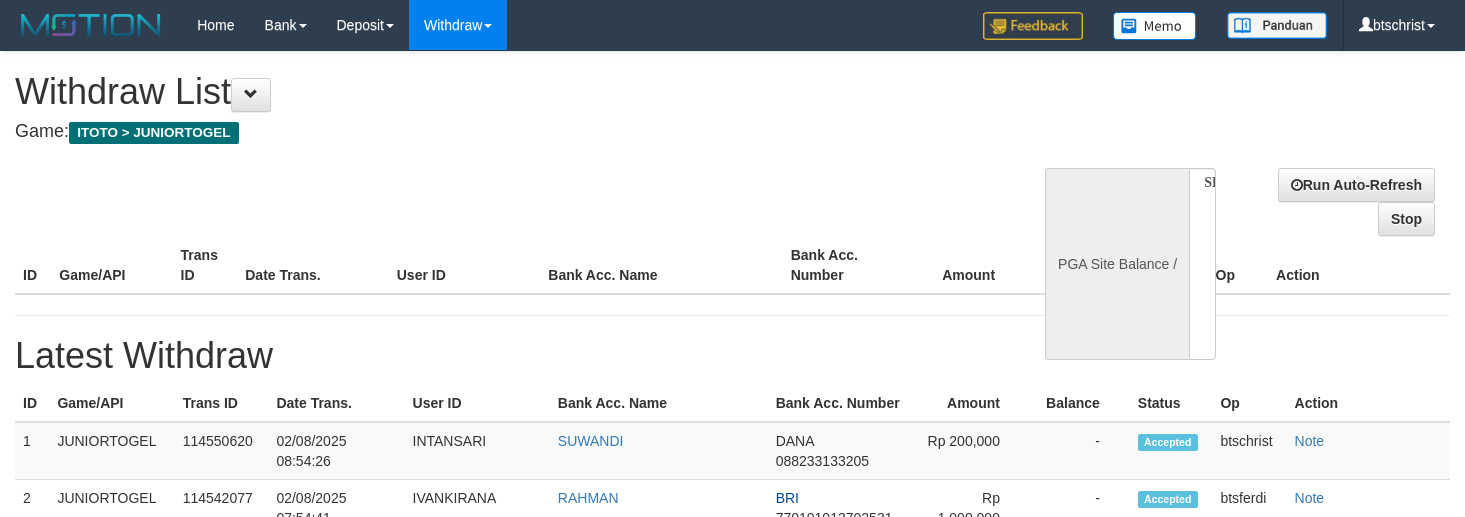 scroll, scrollTop: 0, scrollLeft: 0, axis: both 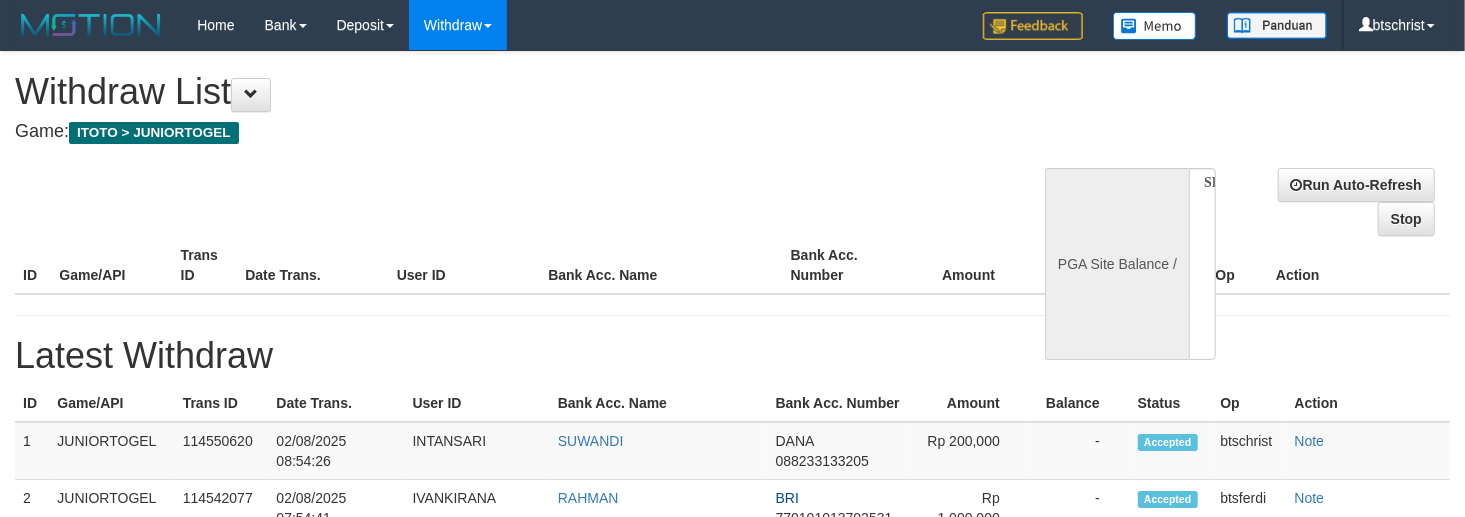 select on "**" 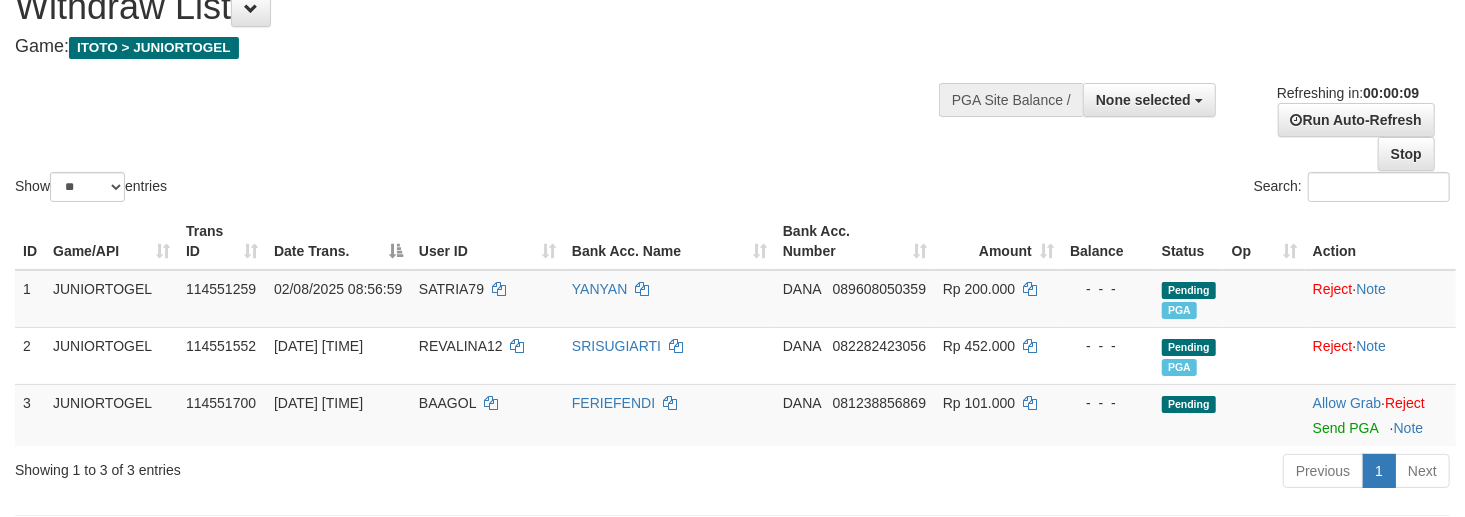 scroll, scrollTop: 133, scrollLeft: 0, axis: vertical 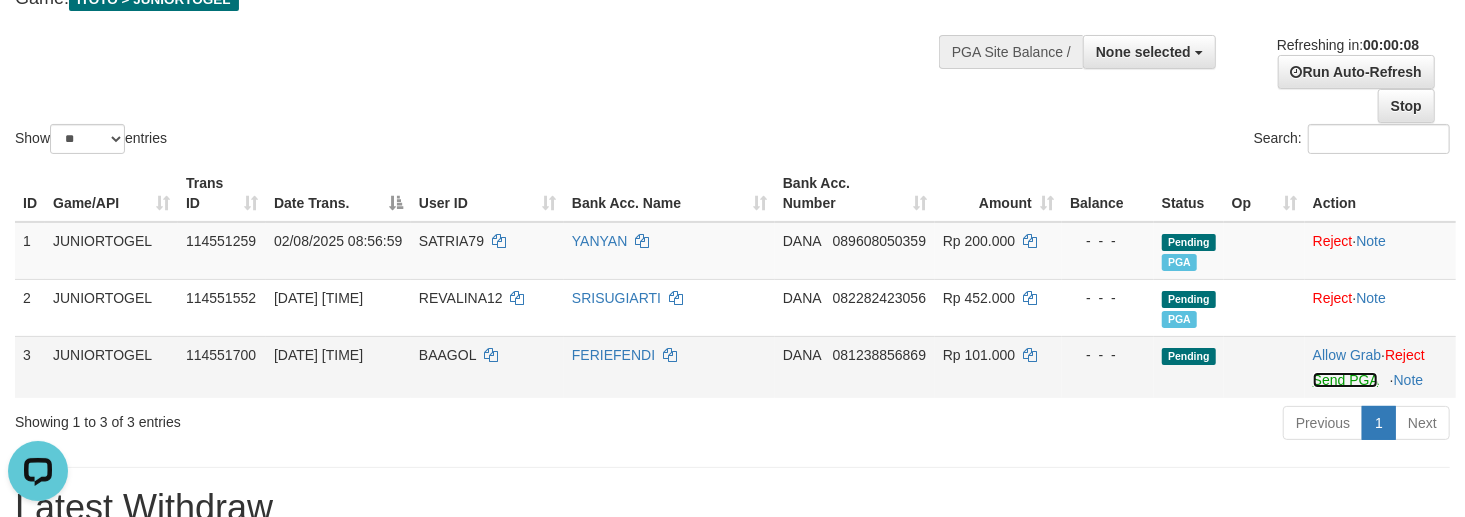 click on "Send PGA" at bounding box center (1345, 380) 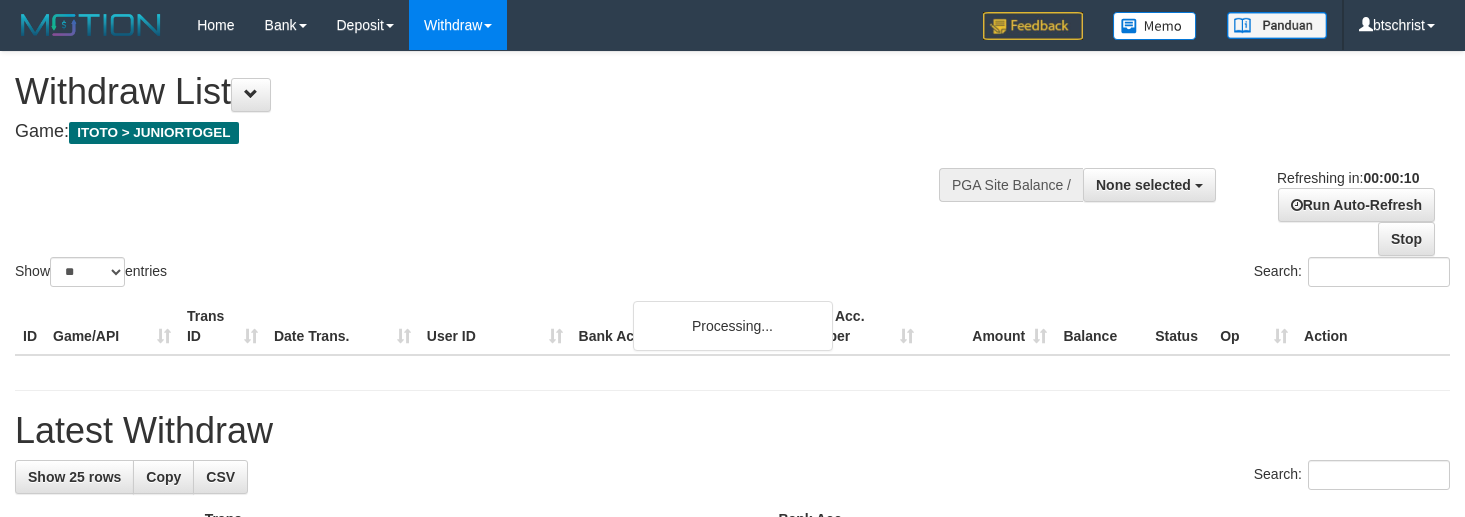select 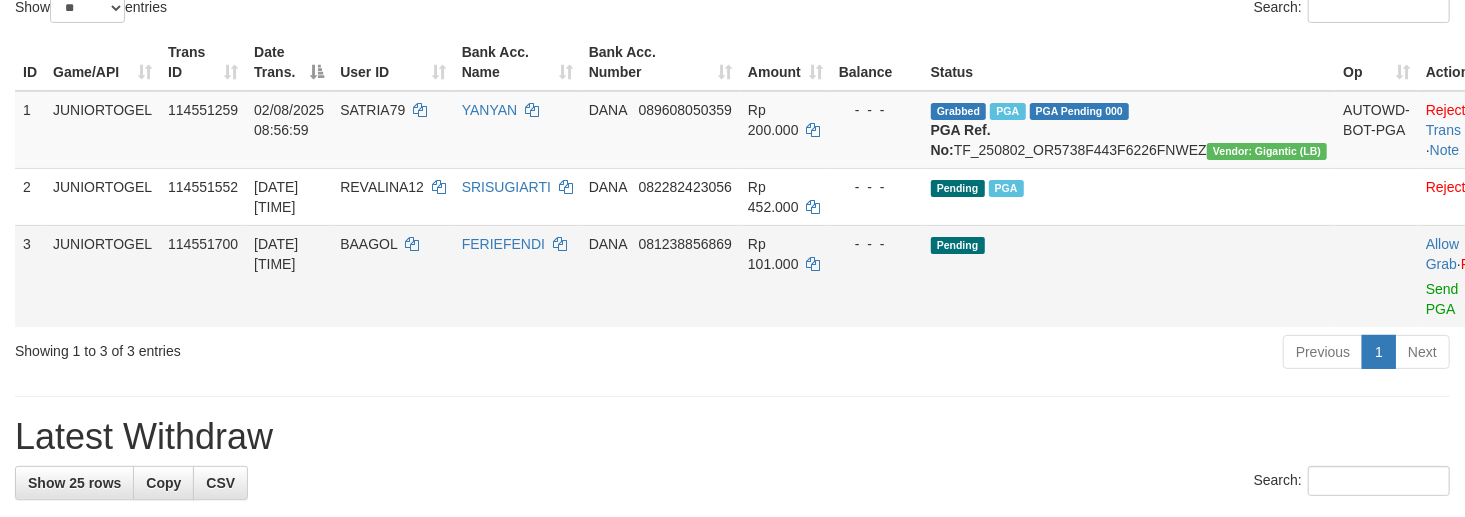 scroll, scrollTop: 266, scrollLeft: 0, axis: vertical 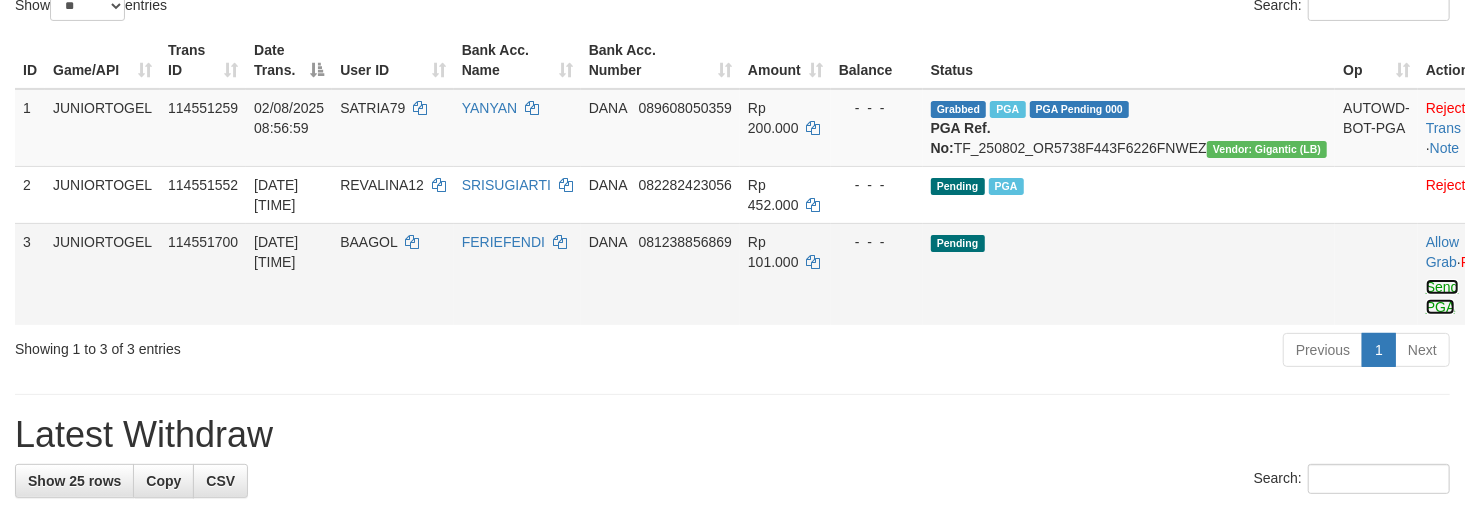 click on "Send PGA" at bounding box center [1442, 297] 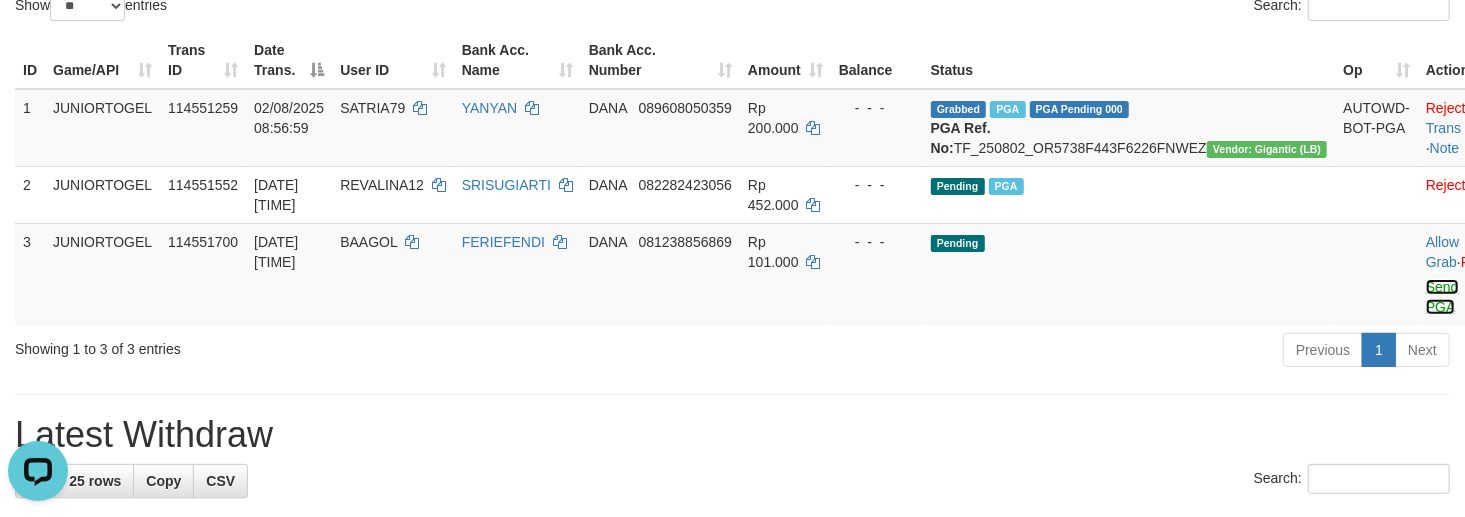 scroll, scrollTop: 0, scrollLeft: 0, axis: both 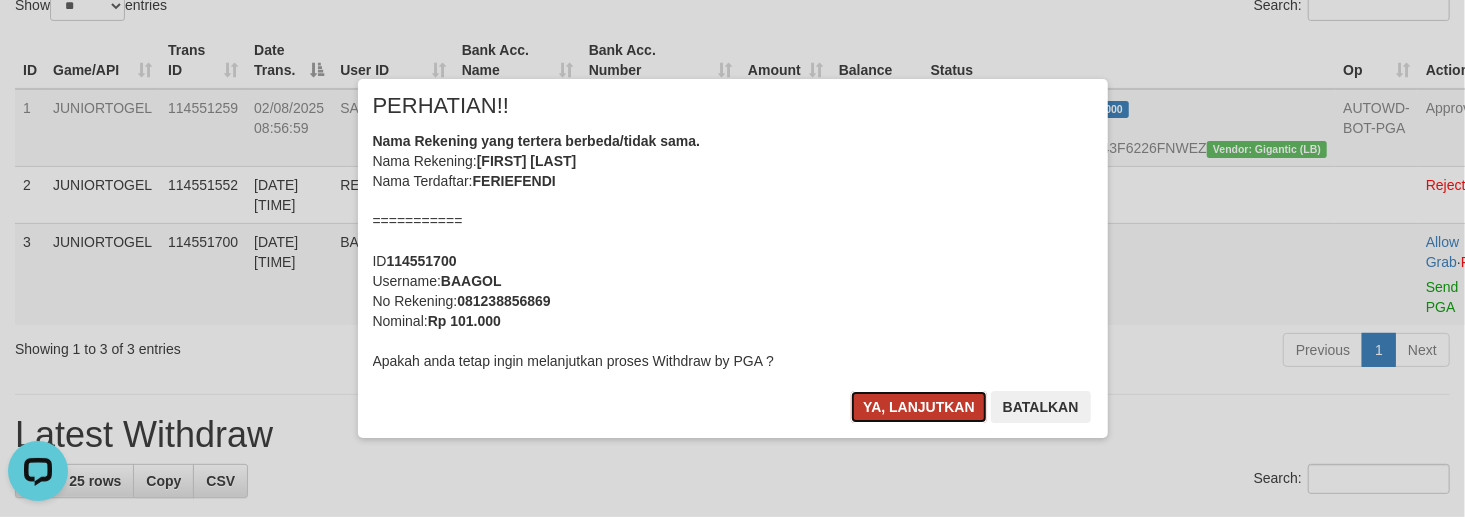 click on "Ya, lanjutkan" at bounding box center [919, 407] 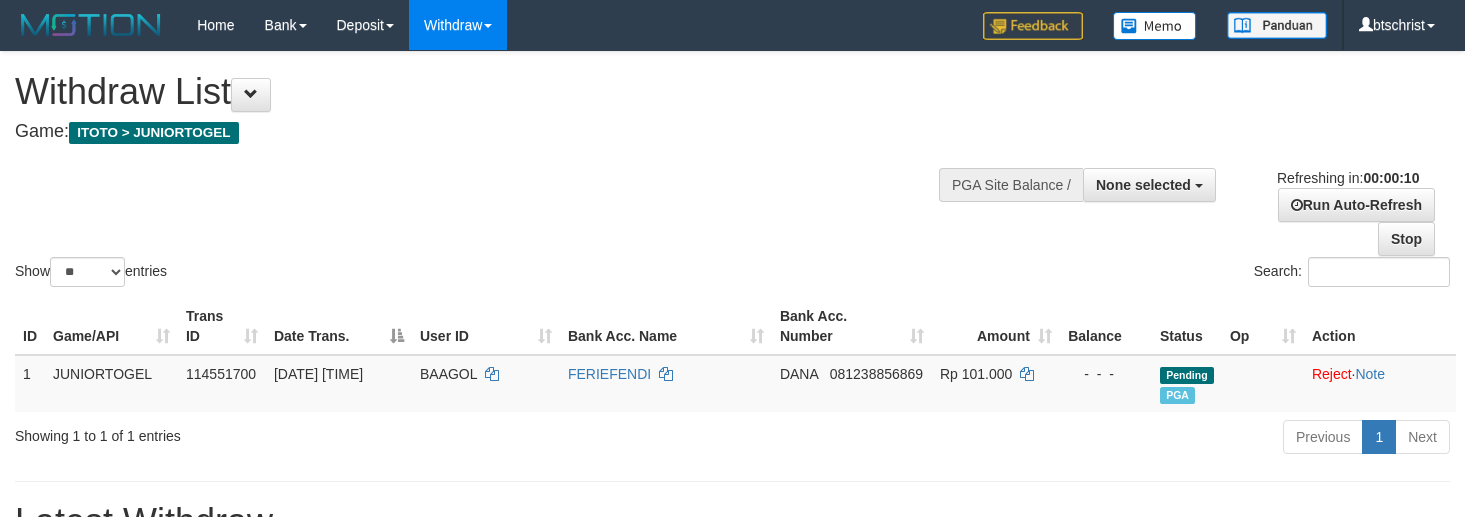 select 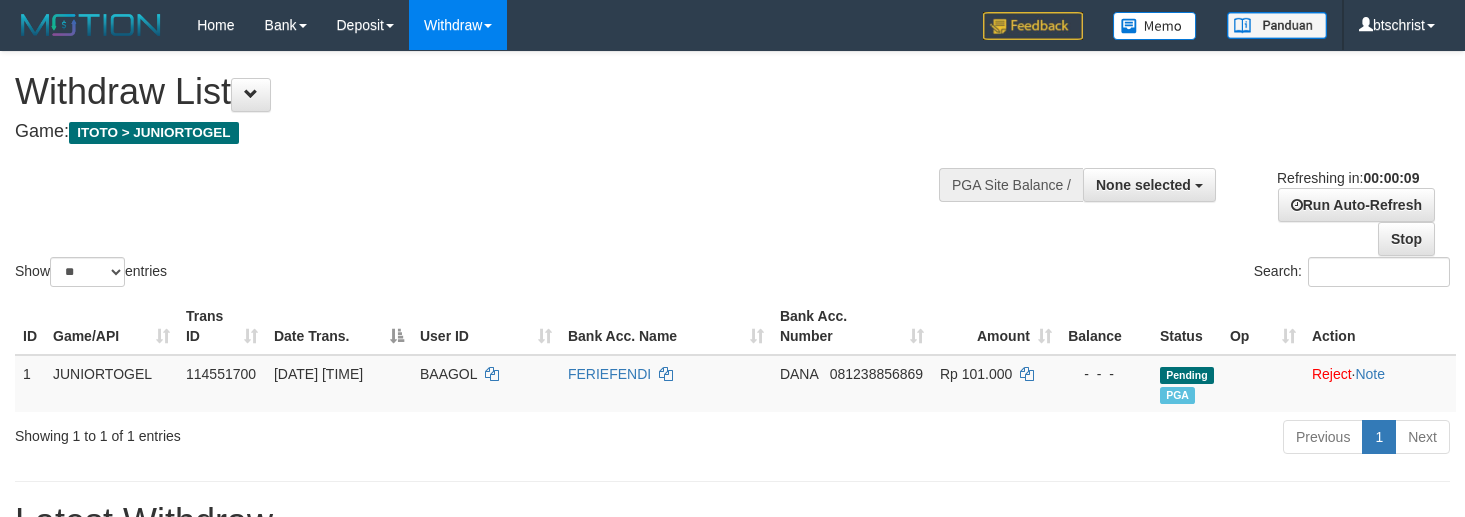 scroll, scrollTop: 0, scrollLeft: 0, axis: both 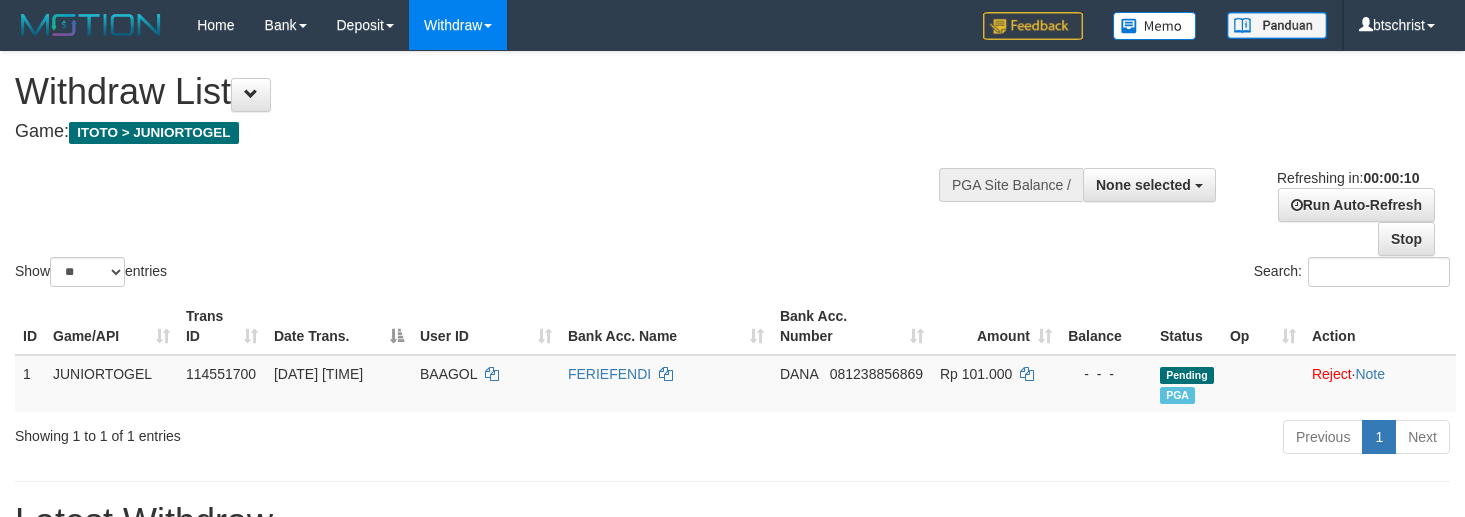 select 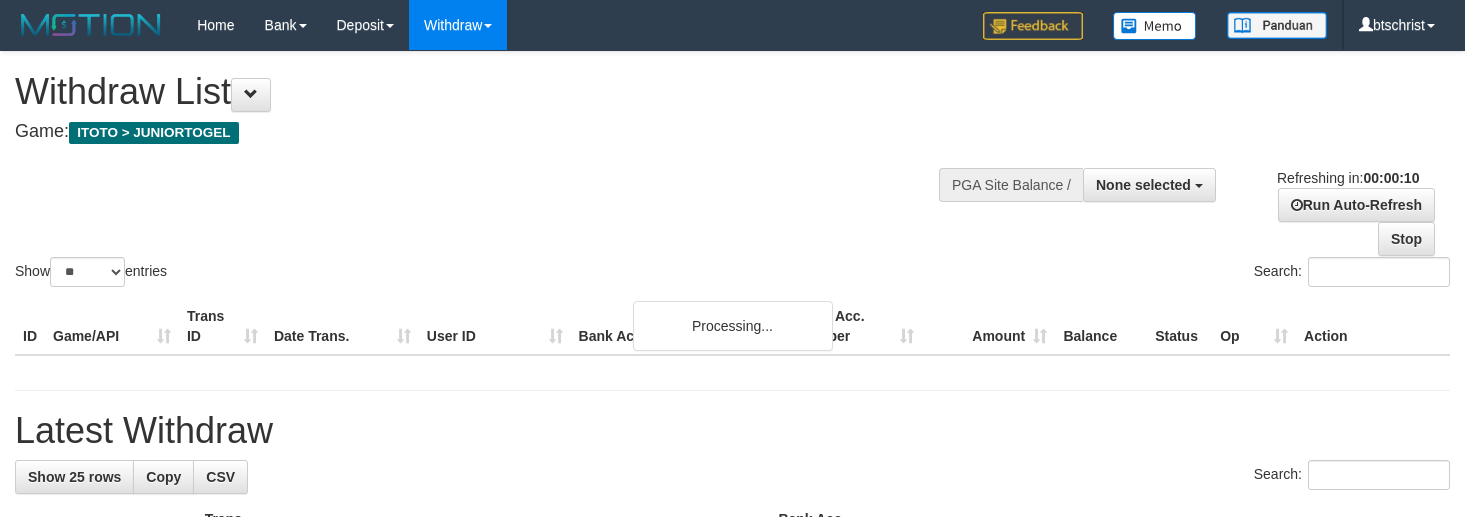 select 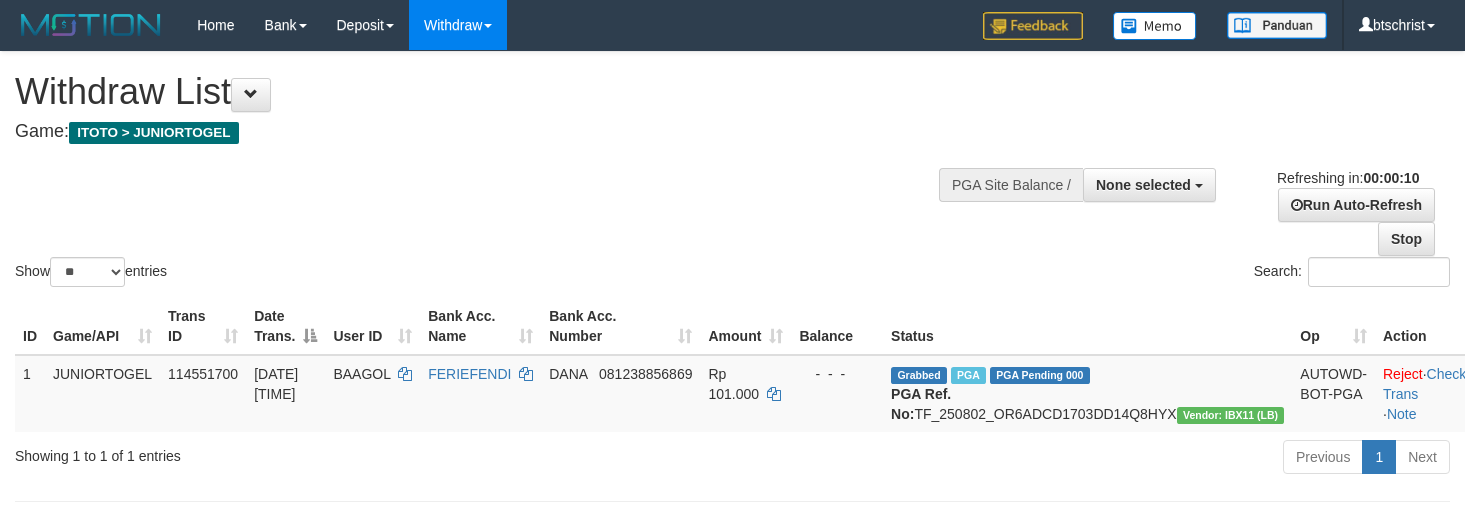 select 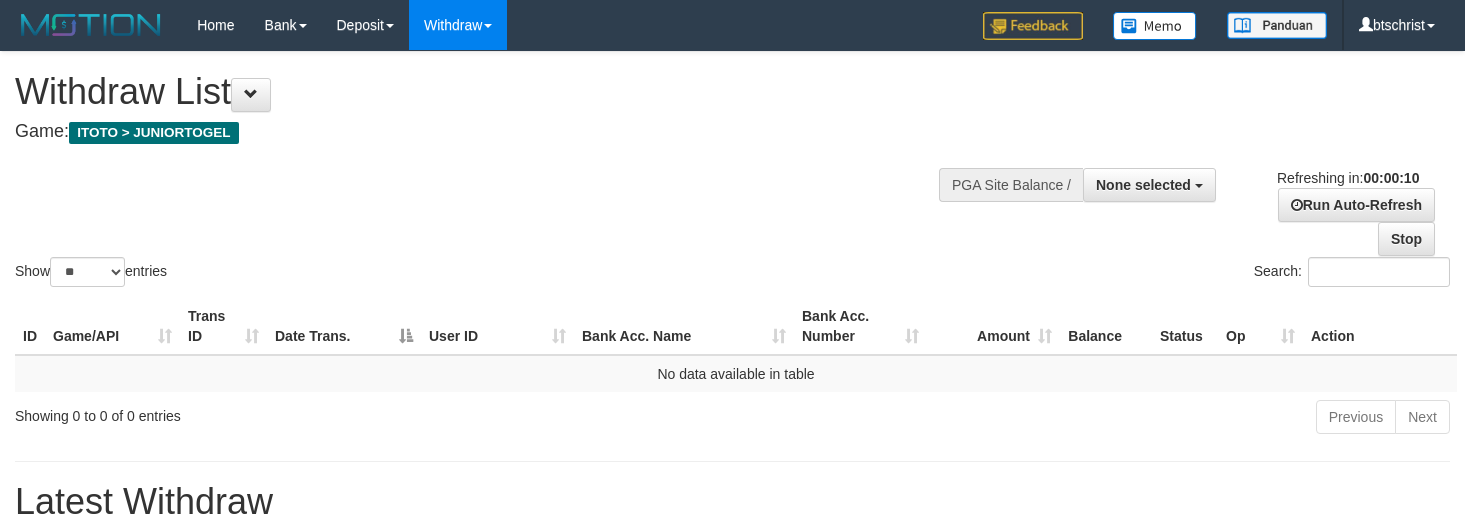 select 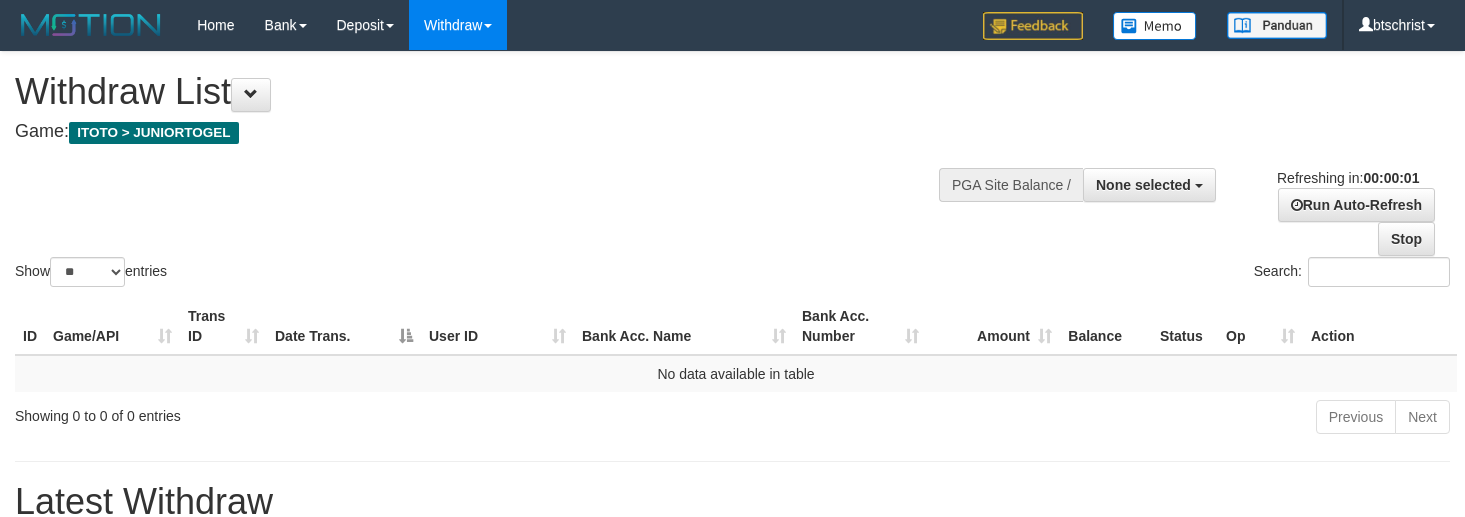 scroll, scrollTop: 0, scrollLeft: 0, axis: both 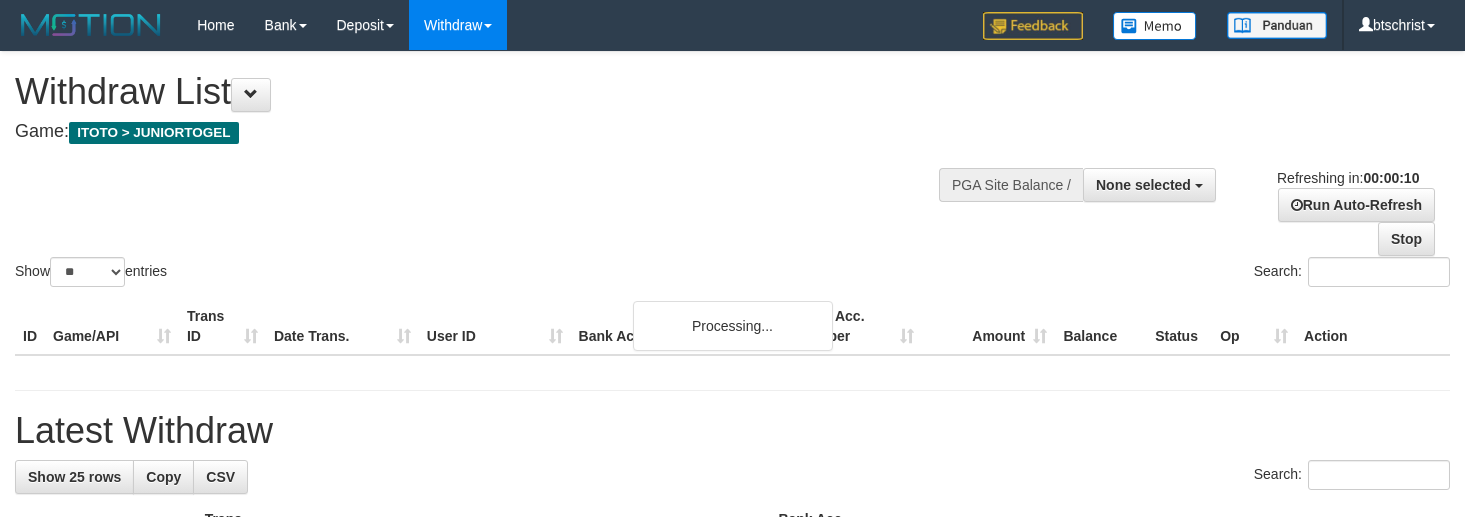 select 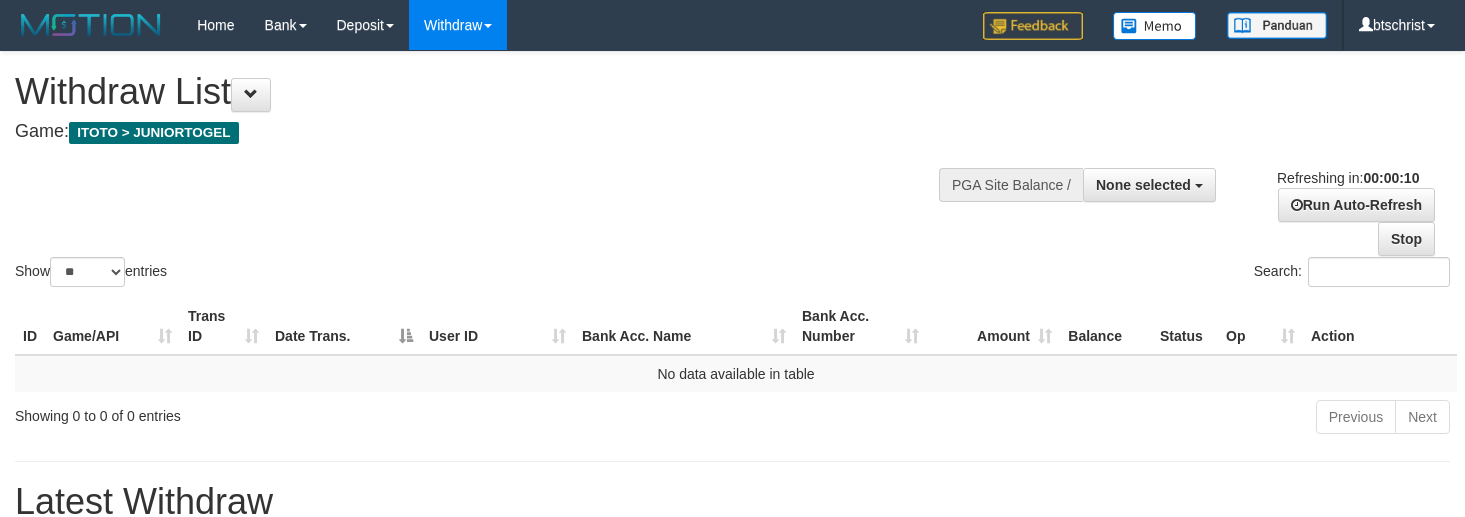select 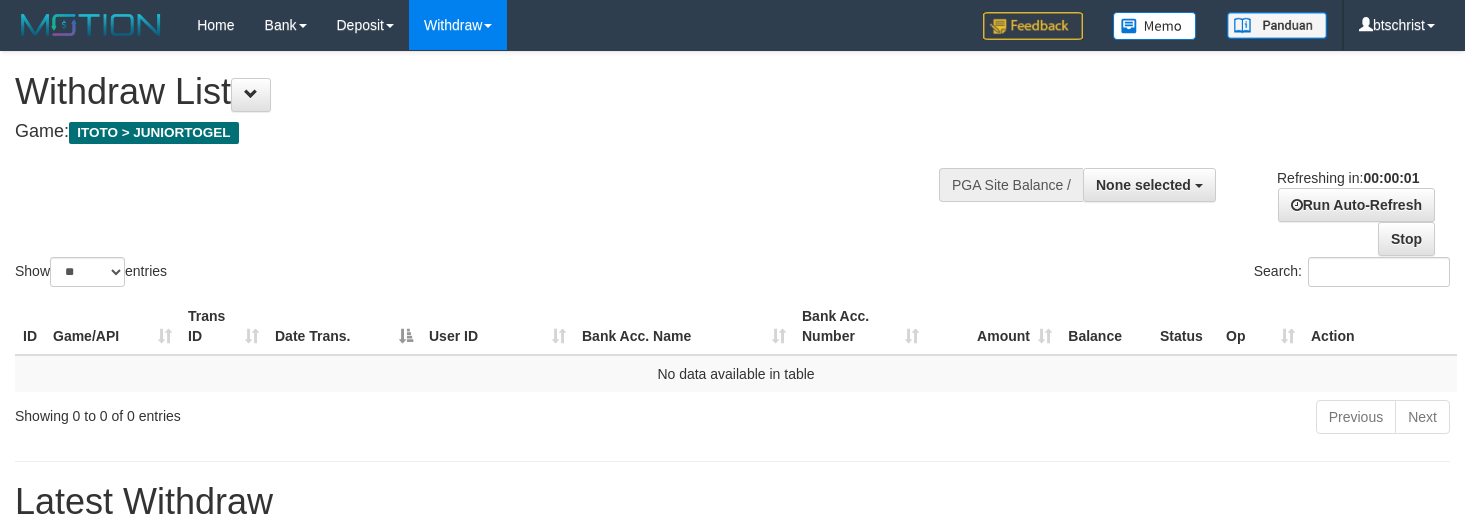 scroll, scrollTop: 0, scrollLeft: 0, axis: both 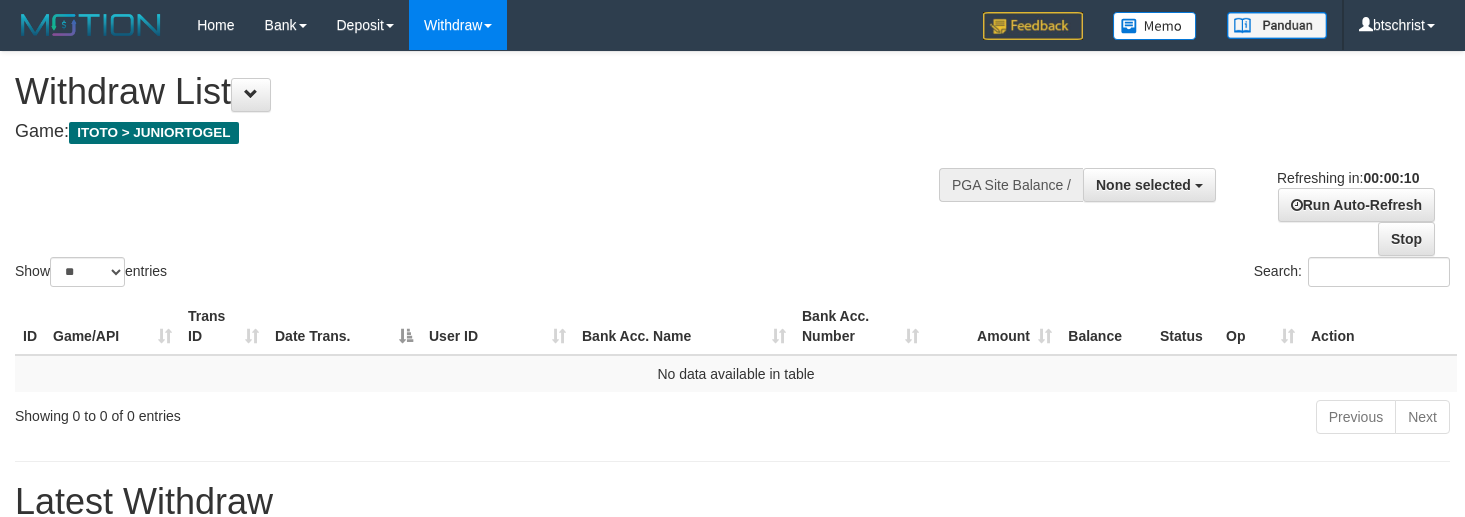 select 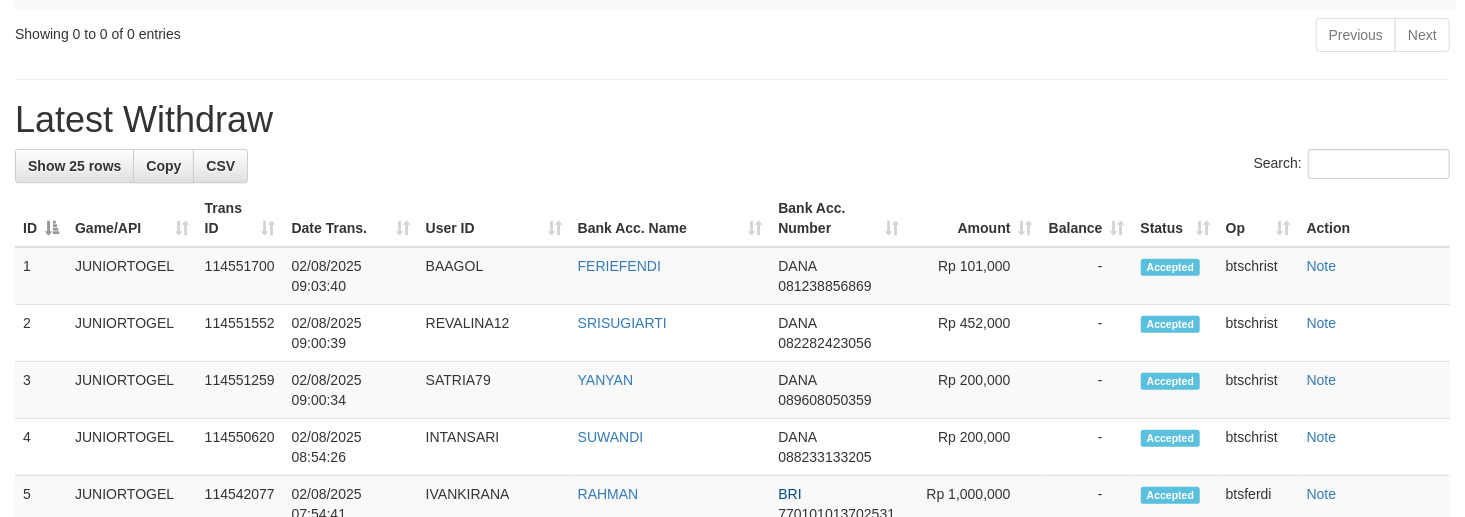 scroll, scrollTop: 400, scrollLeft: 0, axis: vertical 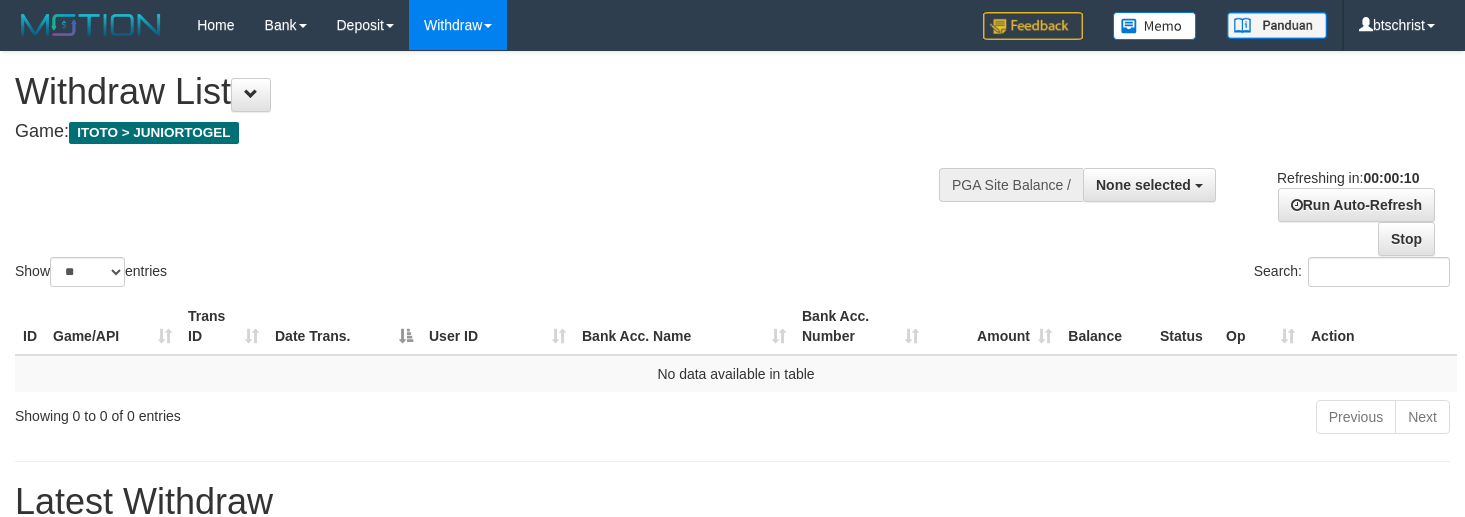 select 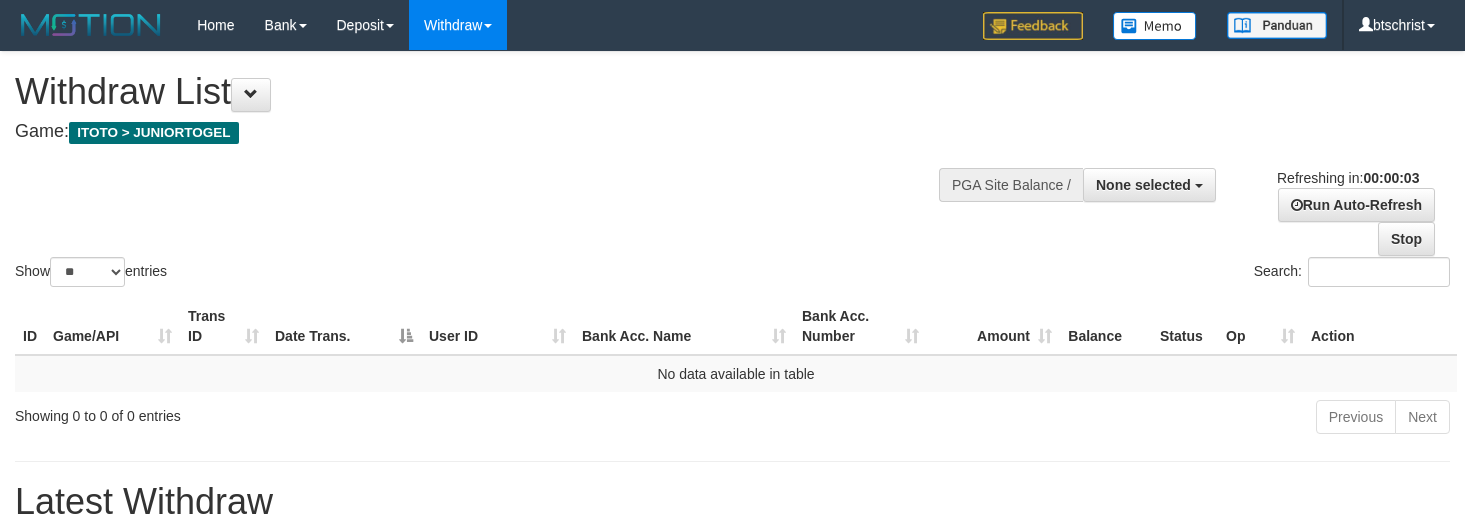 scroll, scrollTop: 0, scrollLeft: 0, axis: both 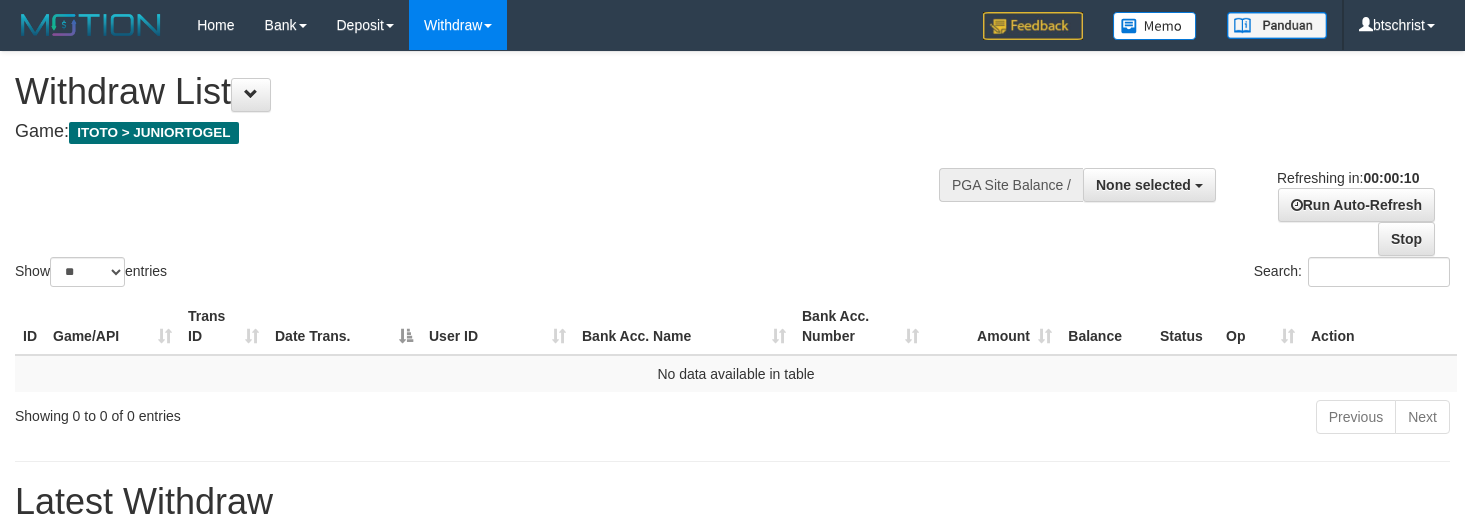 select 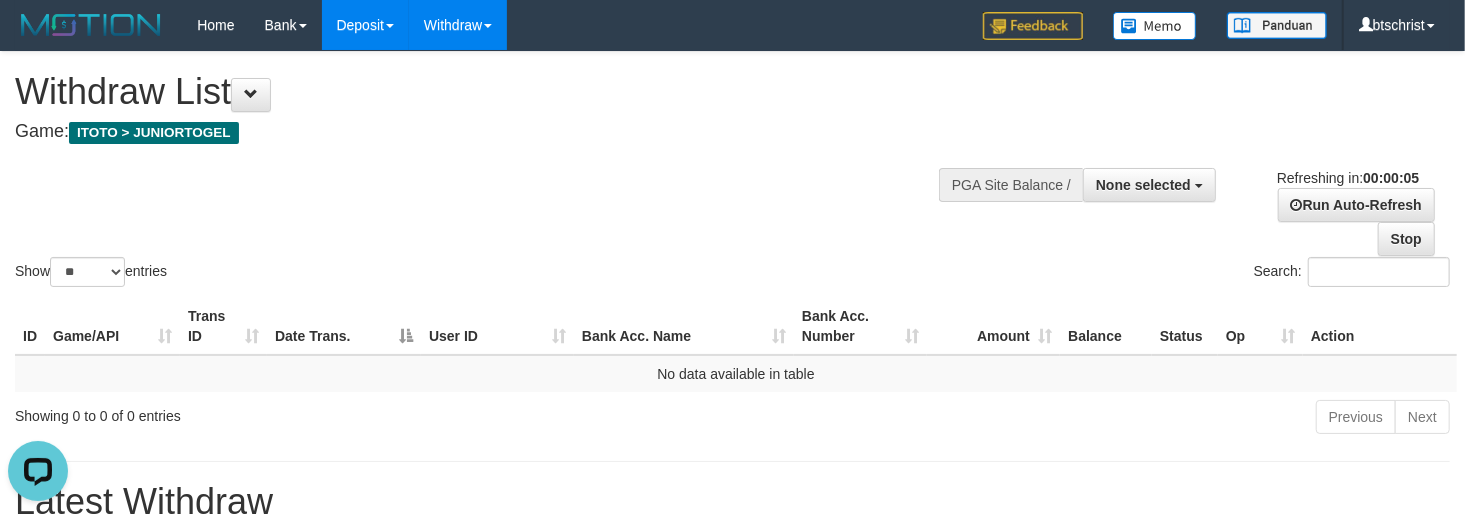 scroll, scrollTop: 0, scrollLeft: 0, axis: both 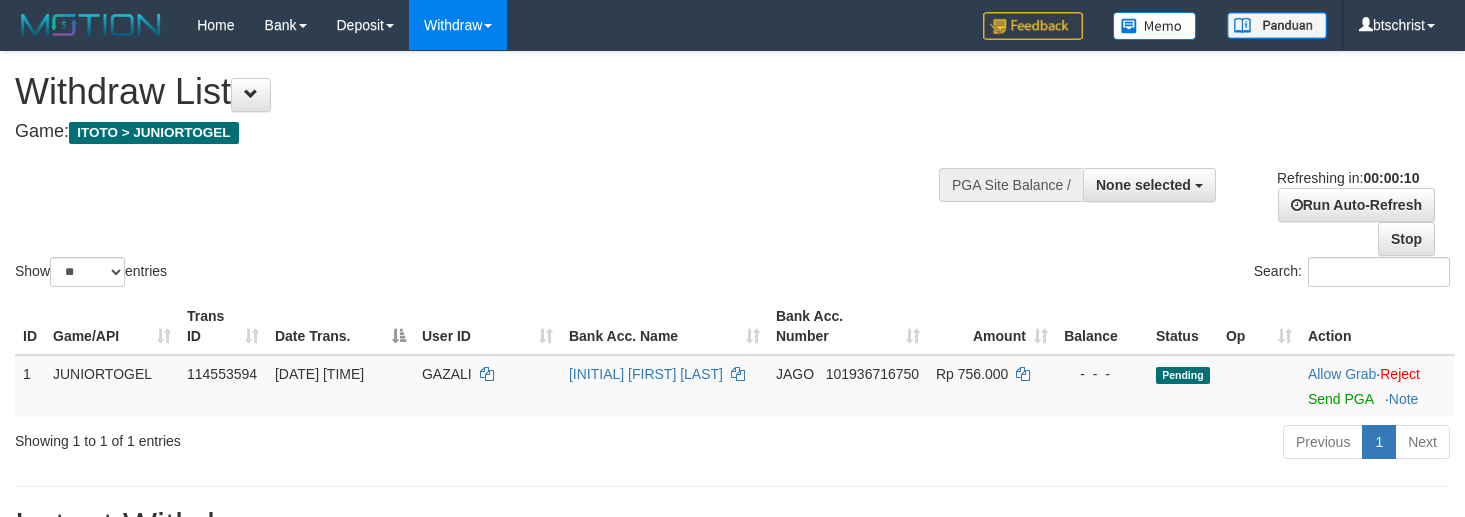 select 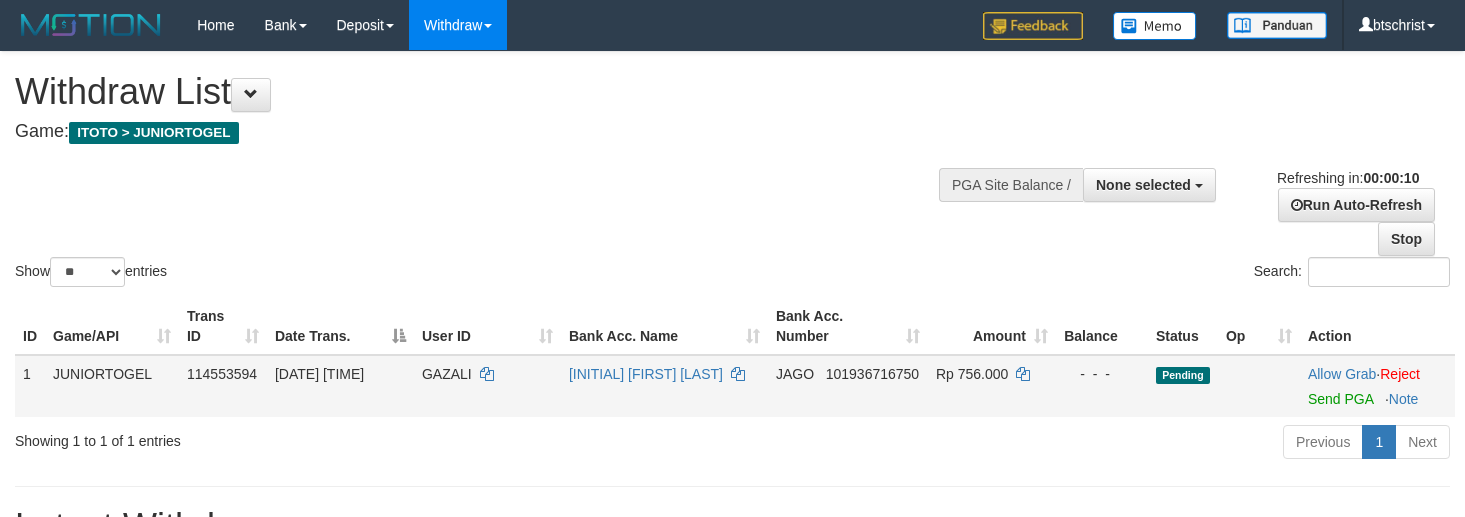 scroll, scrollTop: 0, scrollLeft: 0, axis: both 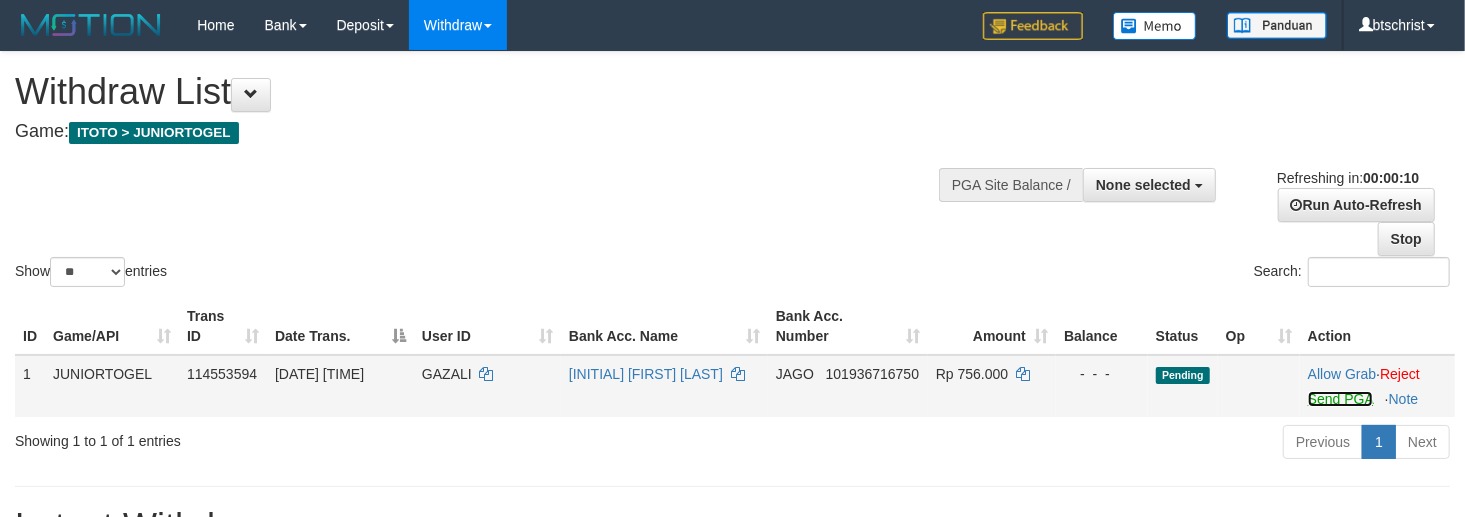 click on "Send PGA" at bounding box center (1340, 399) 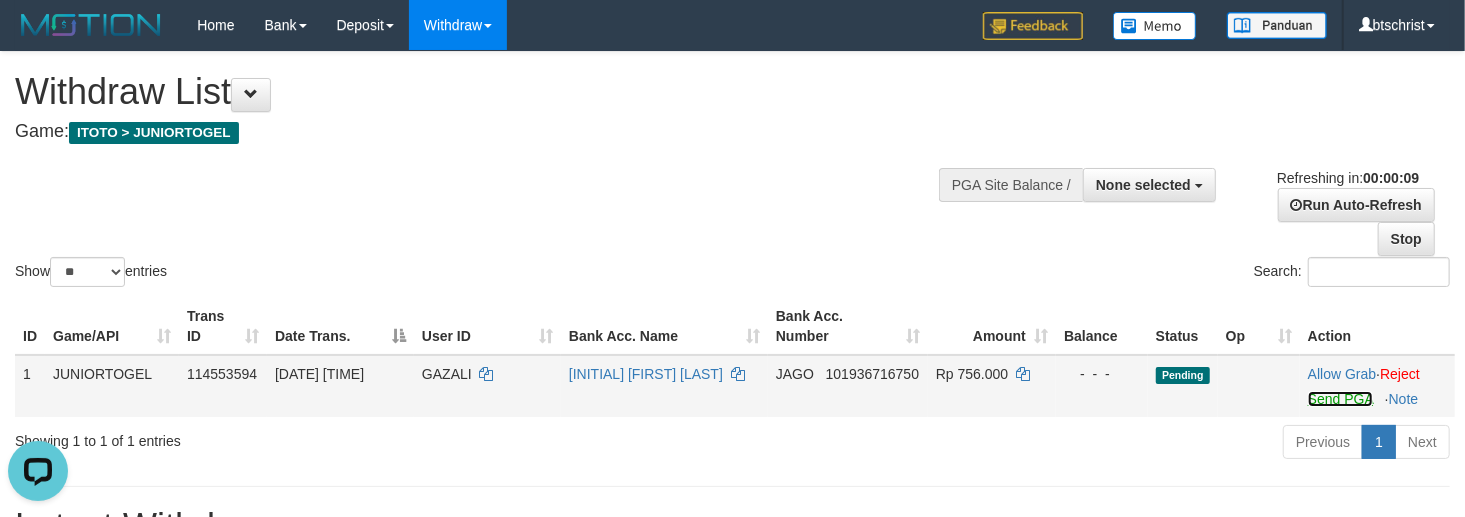 scroll, scrollTop: 0, scrollLeft: 0, axis: both 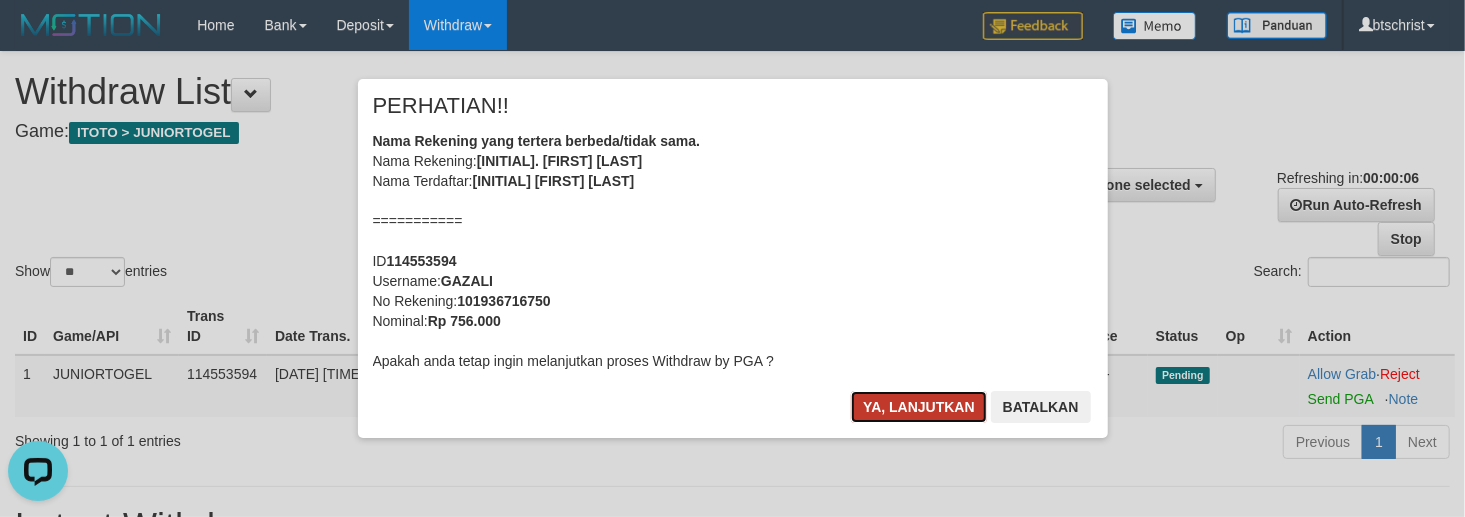 click on "Ya, lanjutkan" at bounding box center [919, 407] 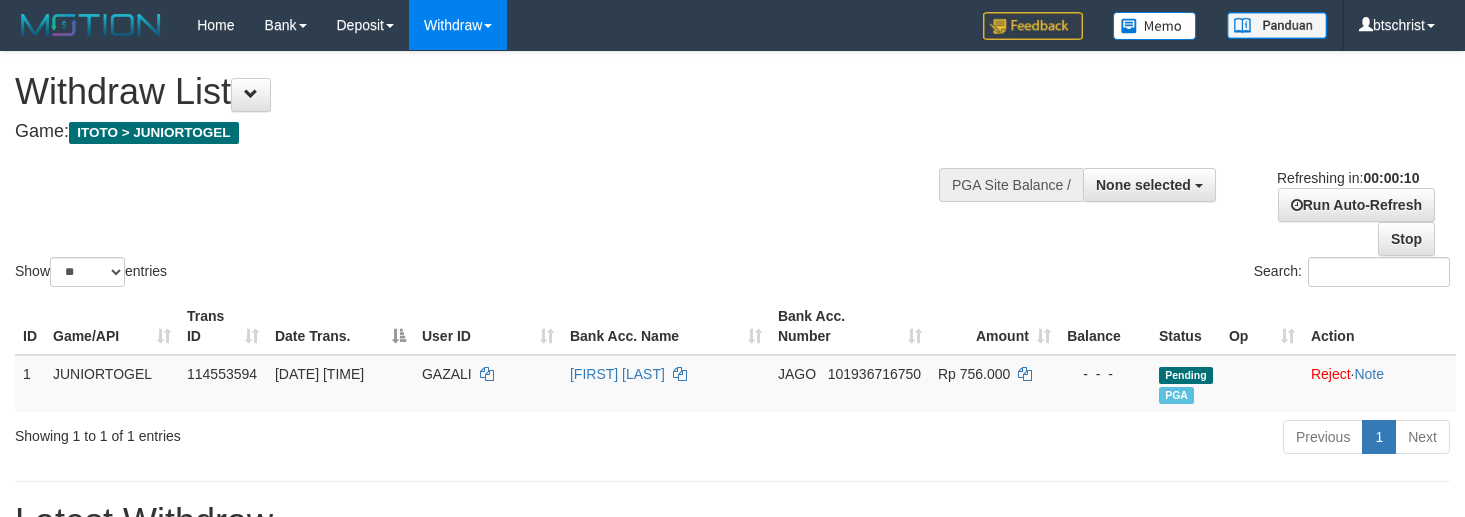 select 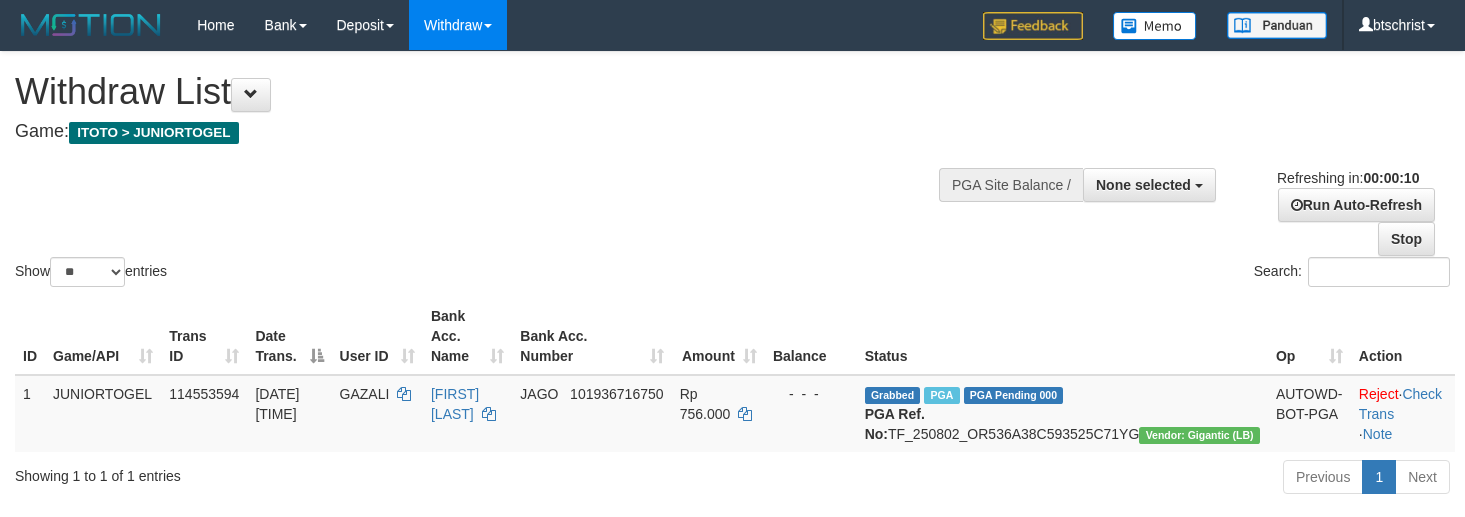 select 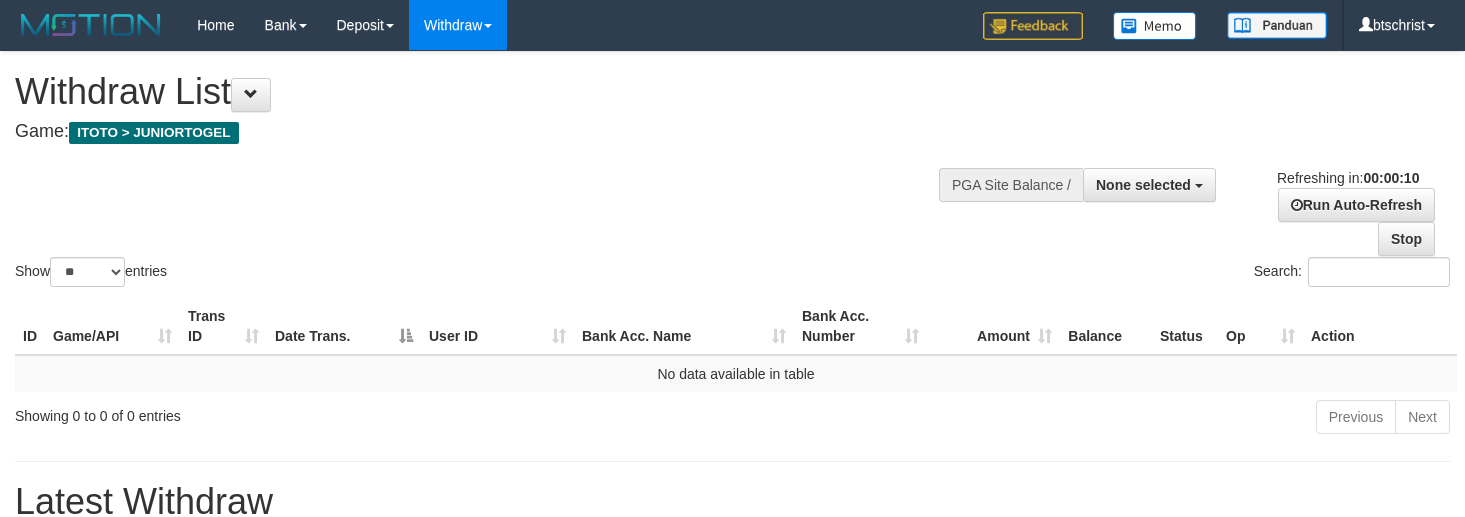 select 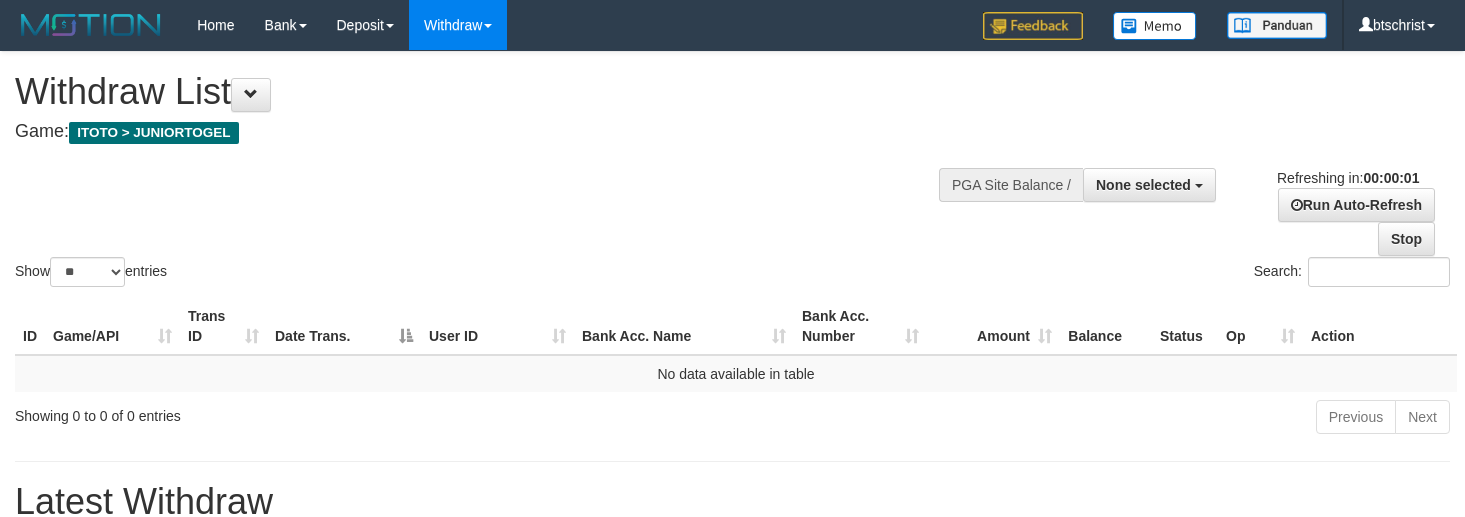 scroll, scrollTop: 0, scrollLeft: 0, axis: both 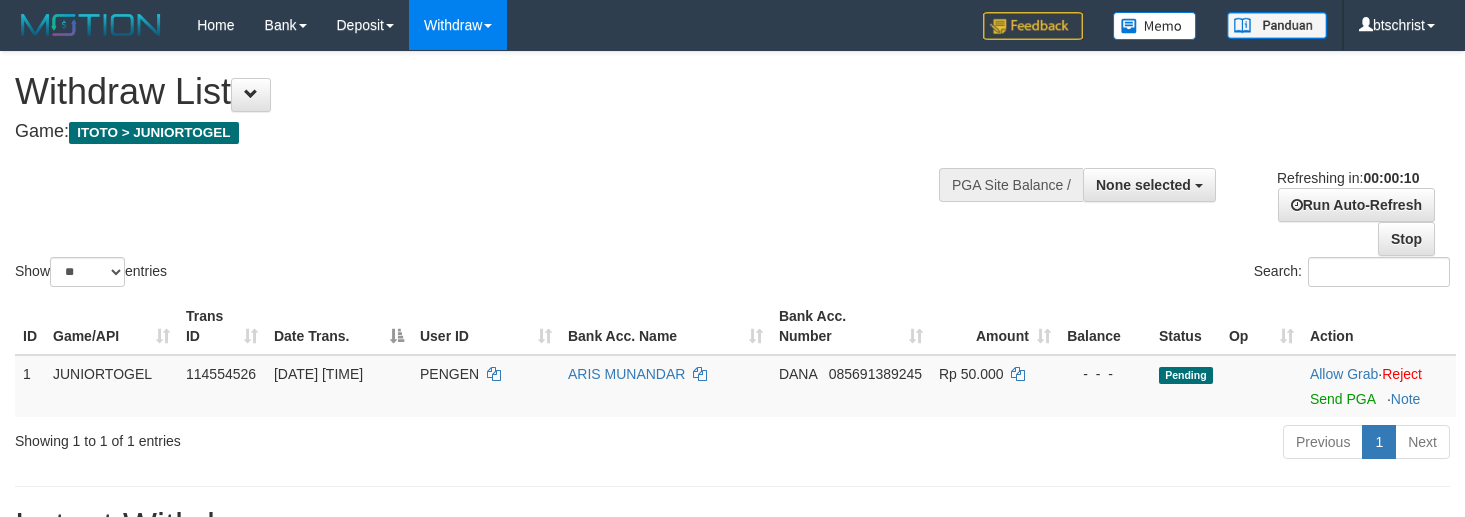 select 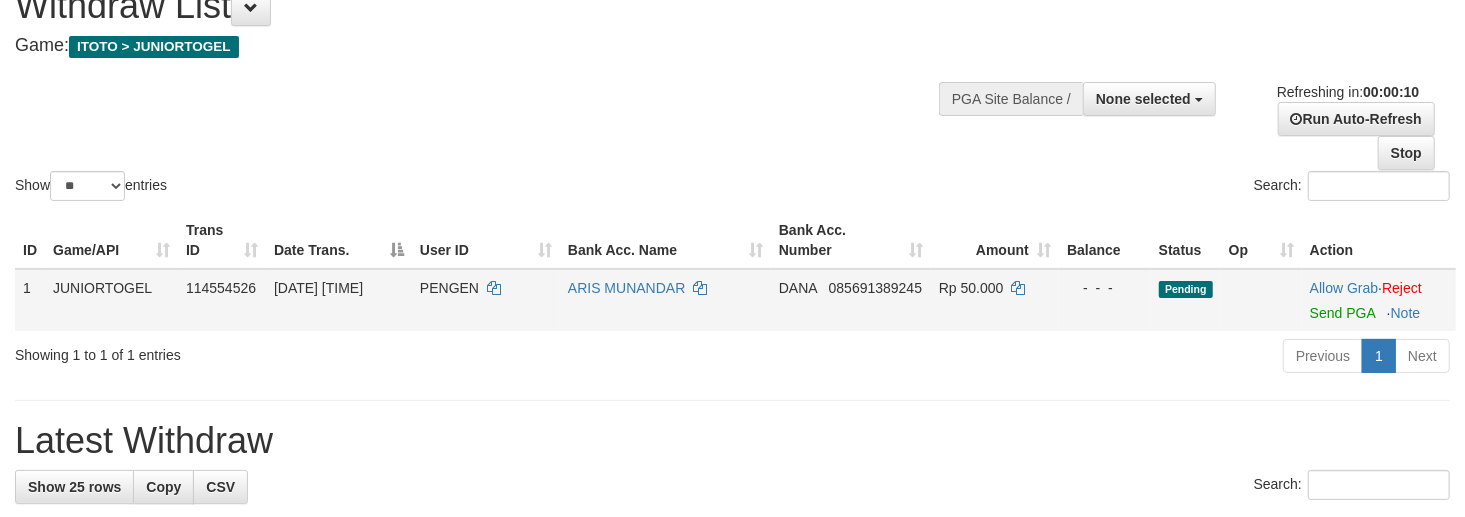 scroll, scrollTop: 133, scrollLeft: 0, axis: vertical 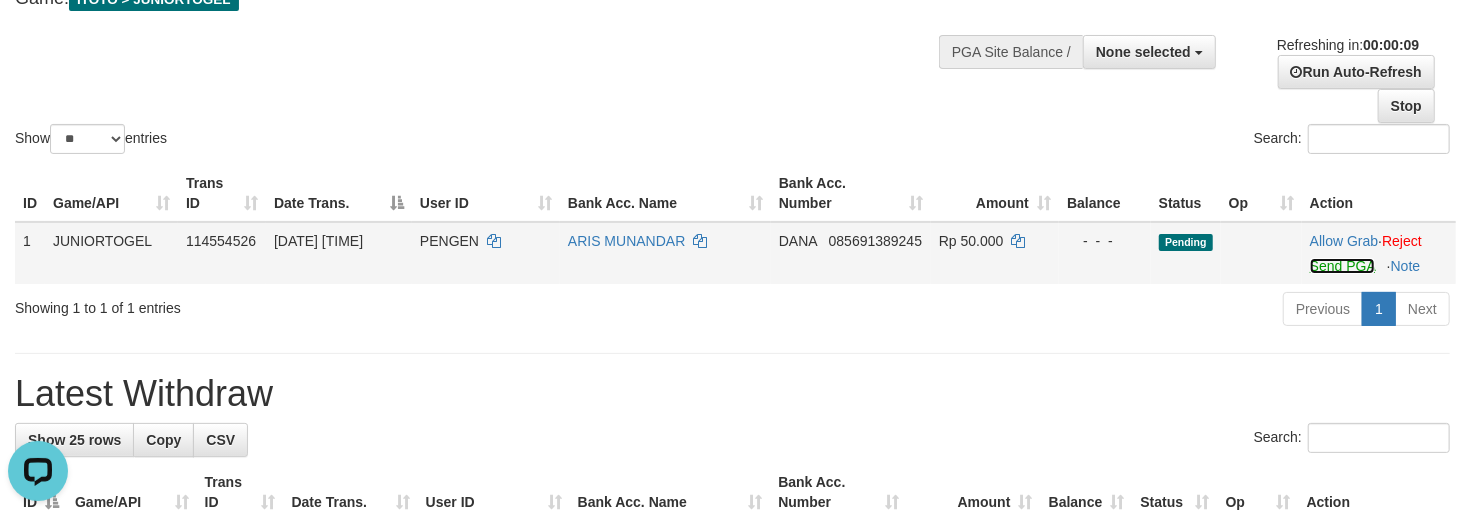 click on "Send PGA" at bounding box center [1342, 266] 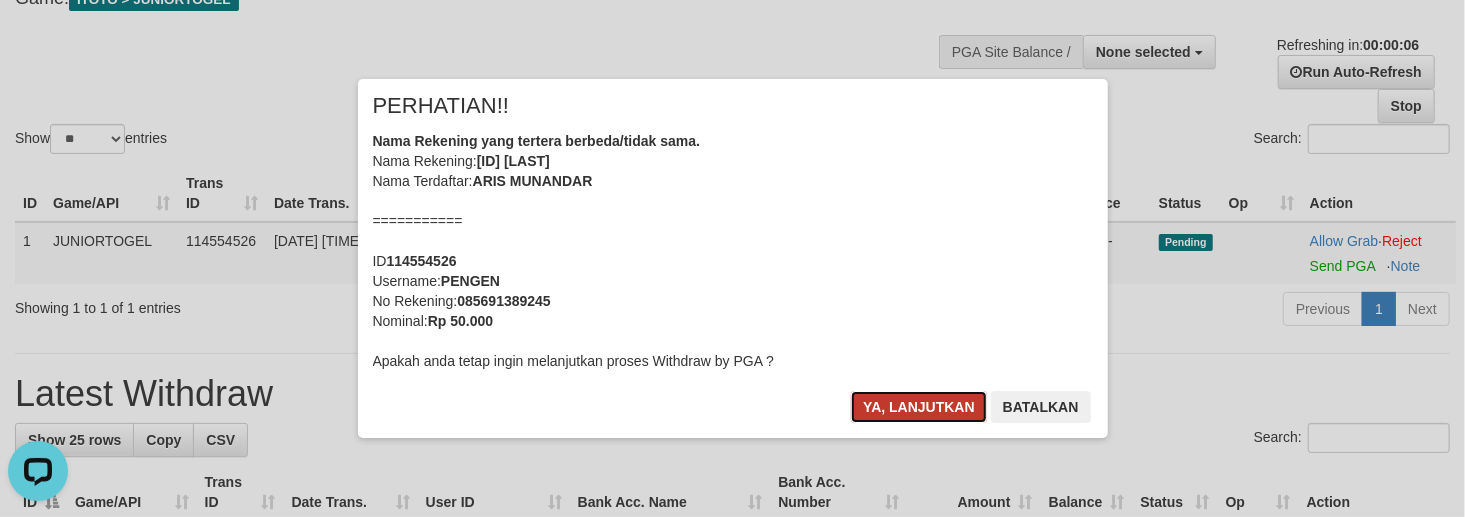 click on "Ya, lanjutkan" at bounding box center [919, 407] 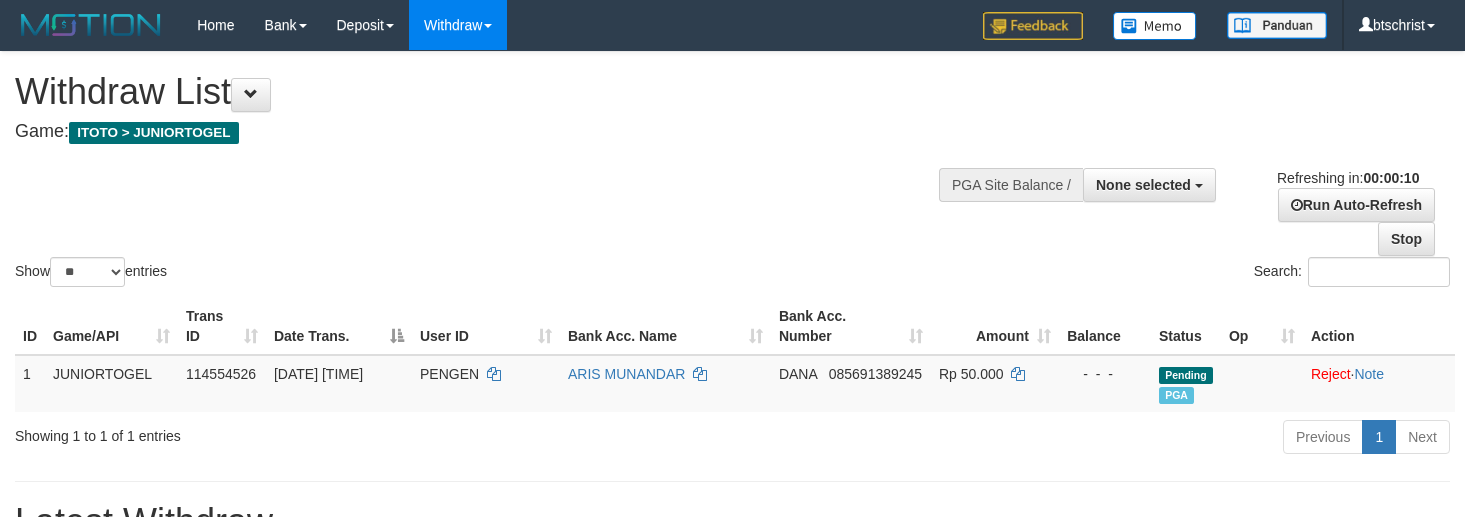 select 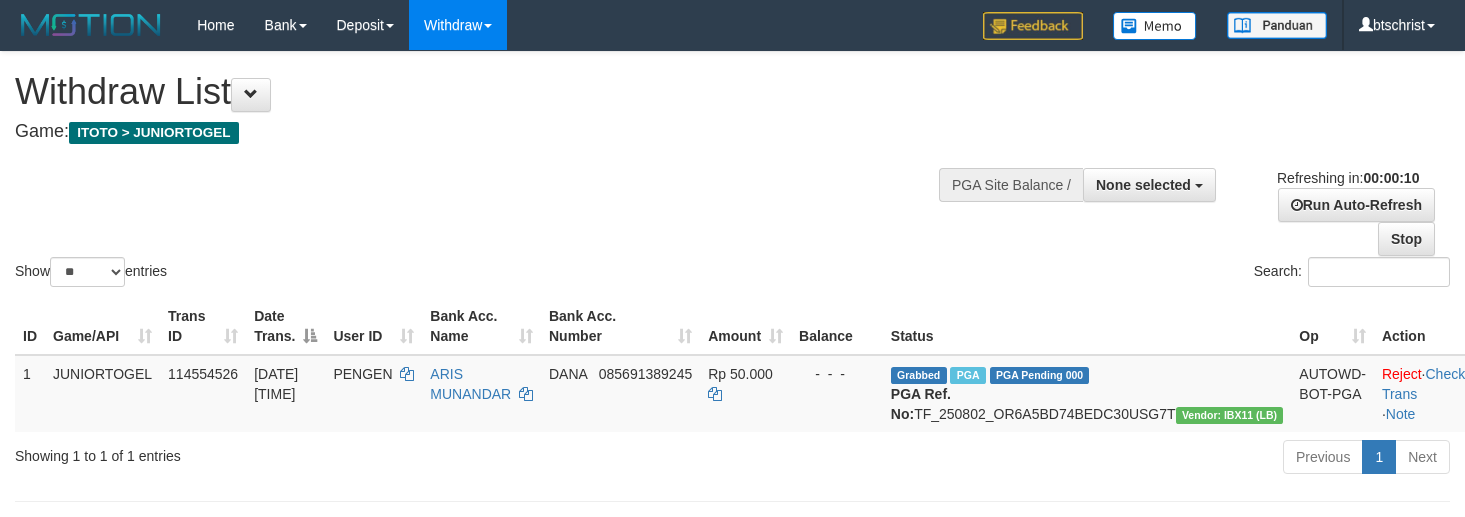 select 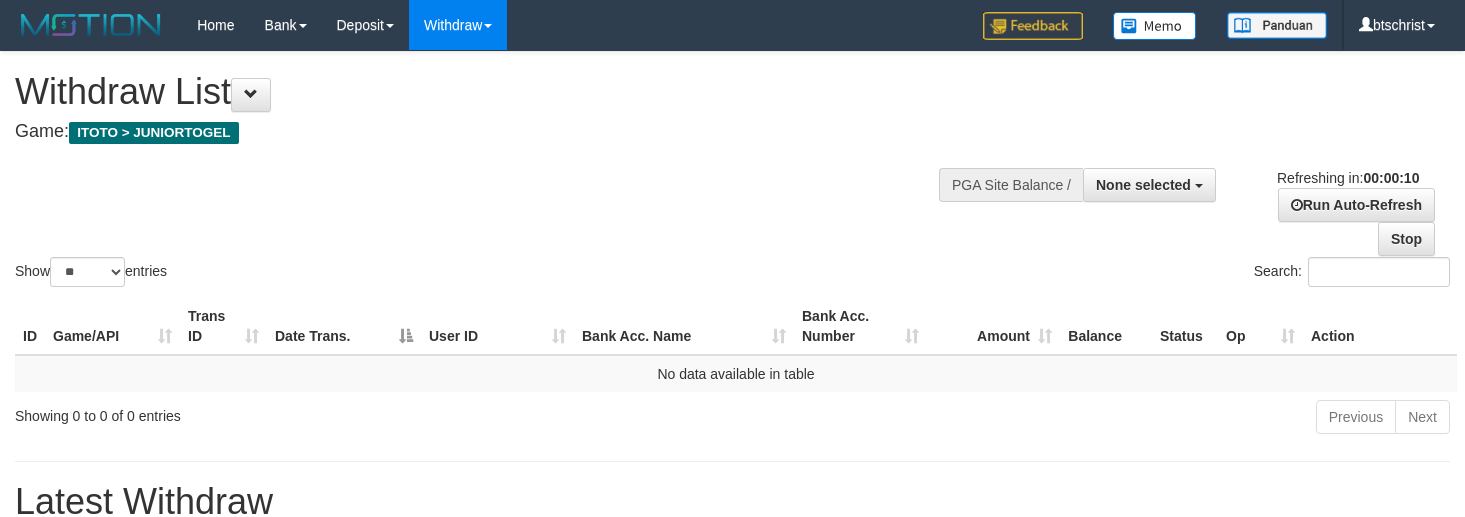 select 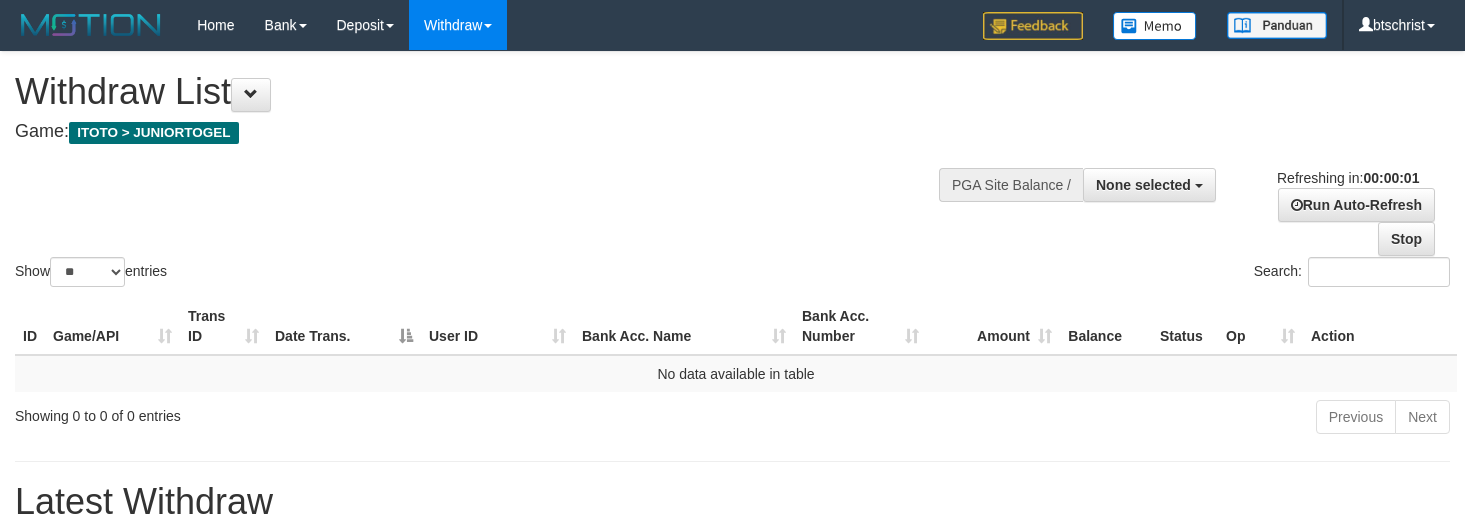 scroll, scrollTop: 0, scrollLeft: 0, axis: both 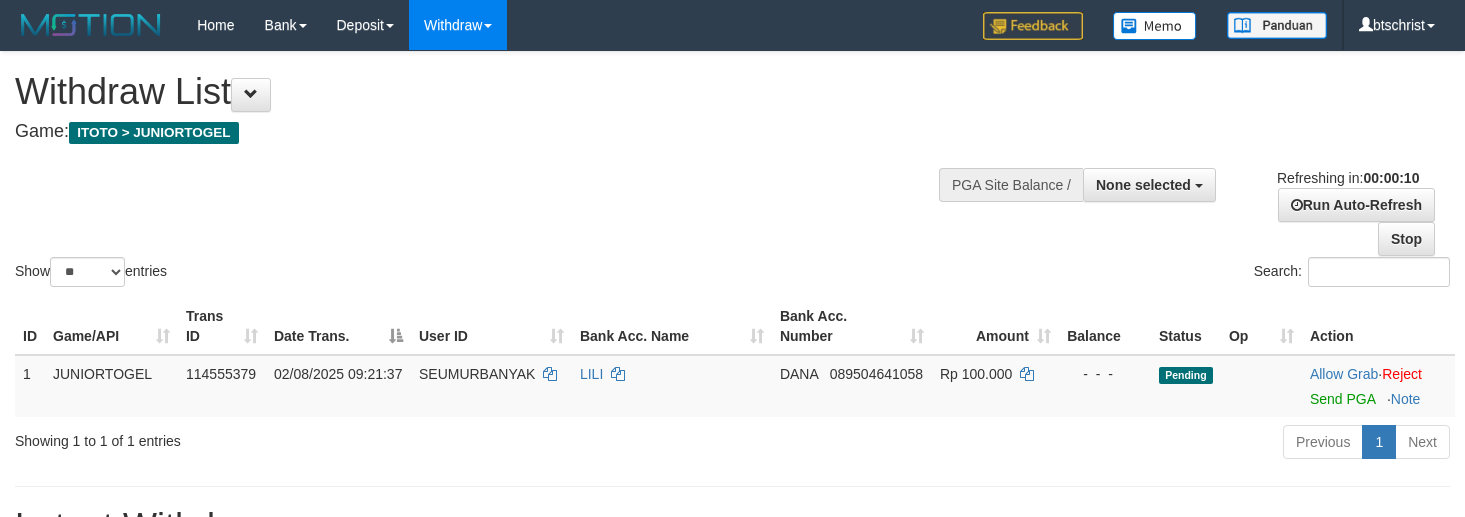 select 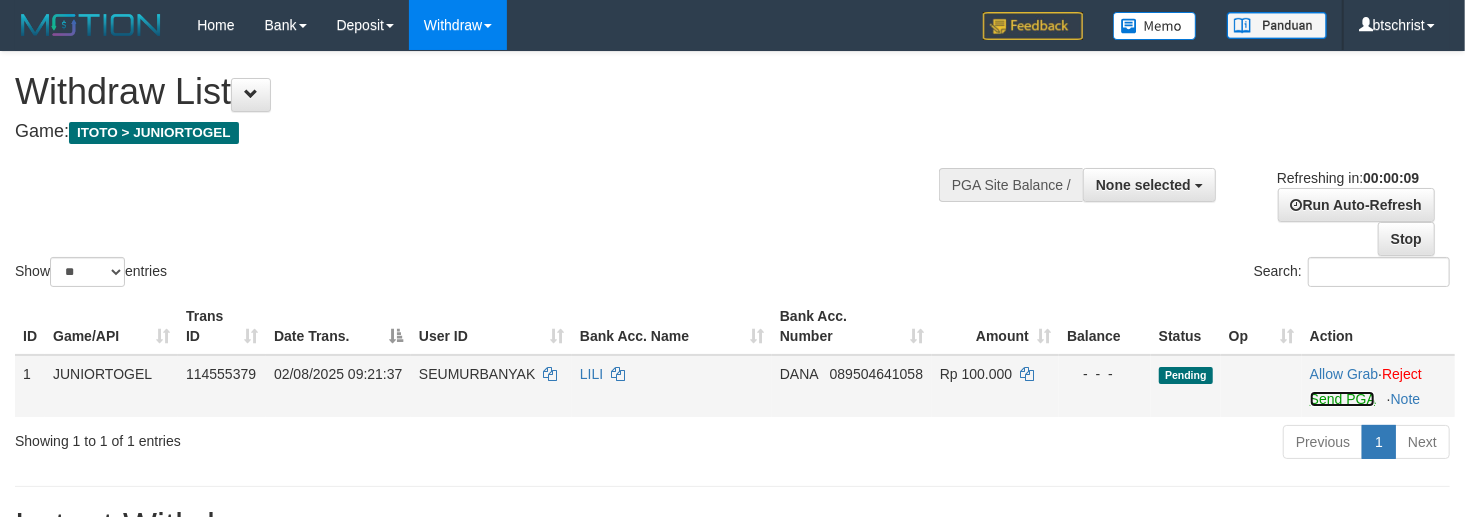 click on "Send PGA" at bounding box center (1342, 399) 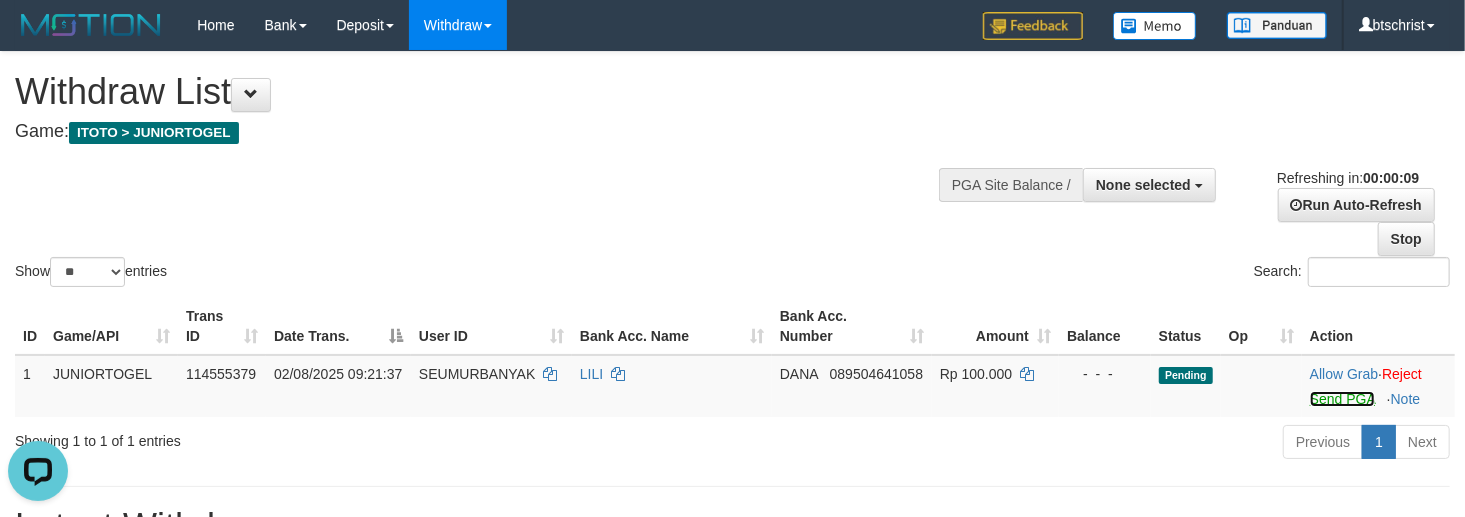 scroll, scrollTop: 0, scrollLeft: 0, axis: both 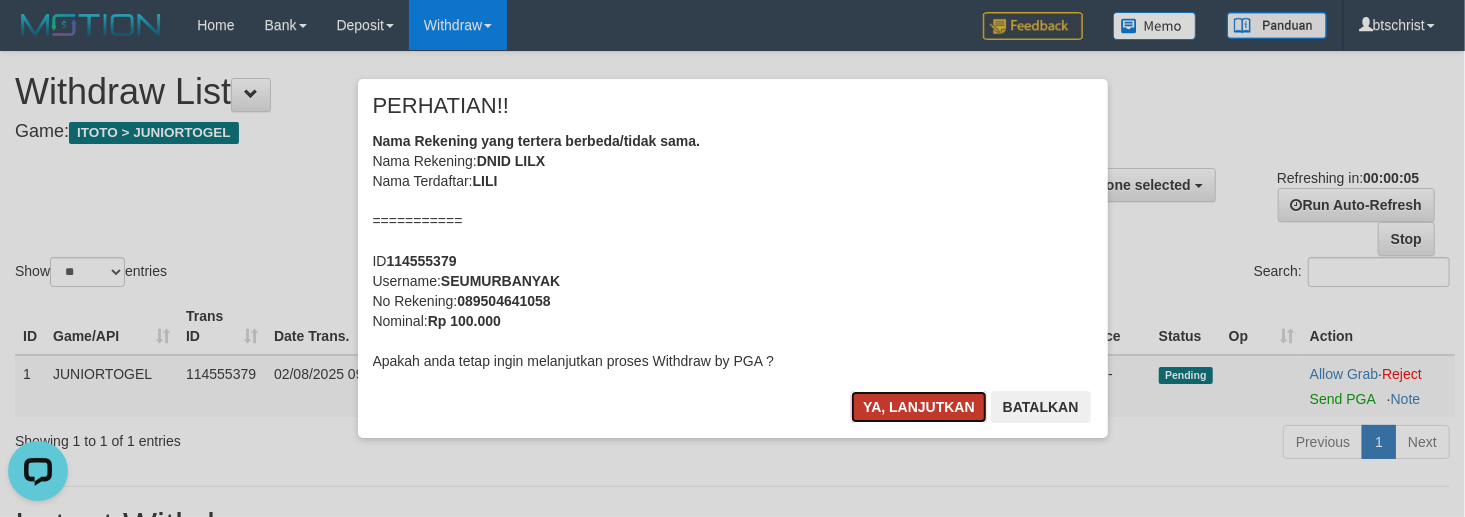 drag, startPoint x: 893, startPoint y: 412, endPoint x: 1036, endPoint y: 216, distance: 242.62111 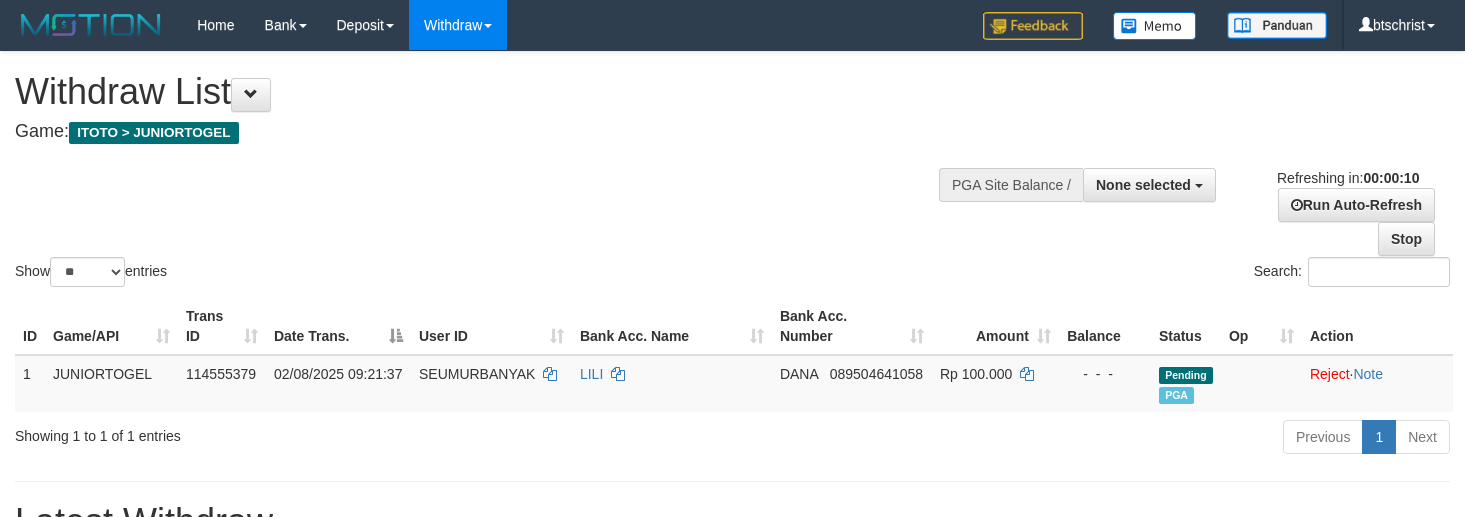 select 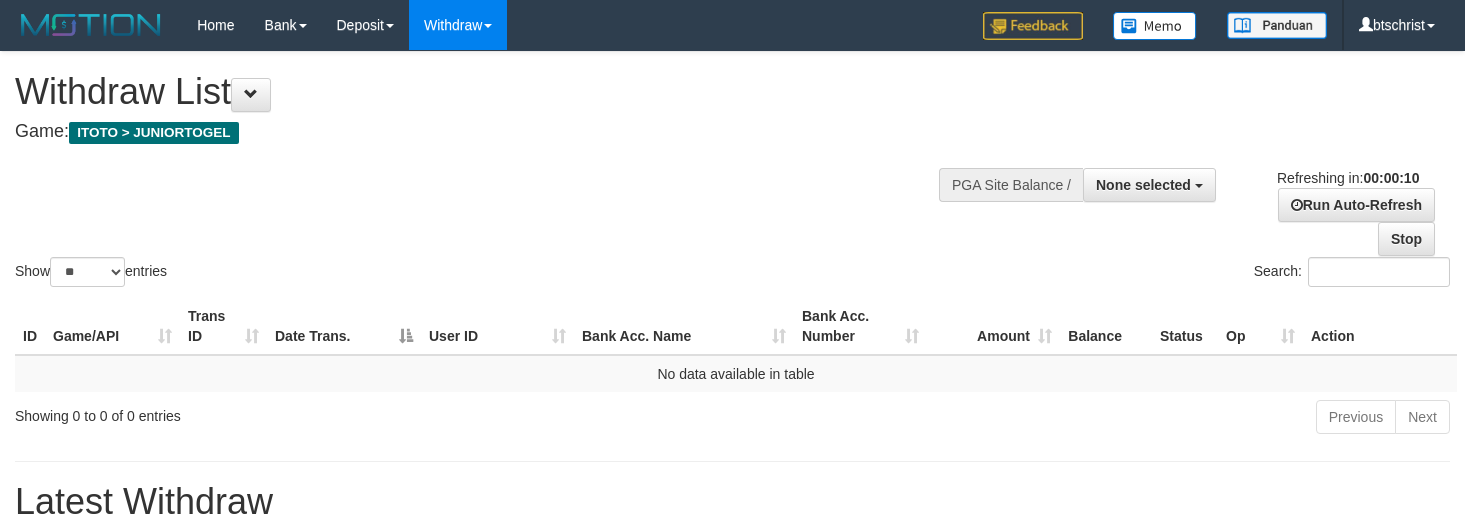 select 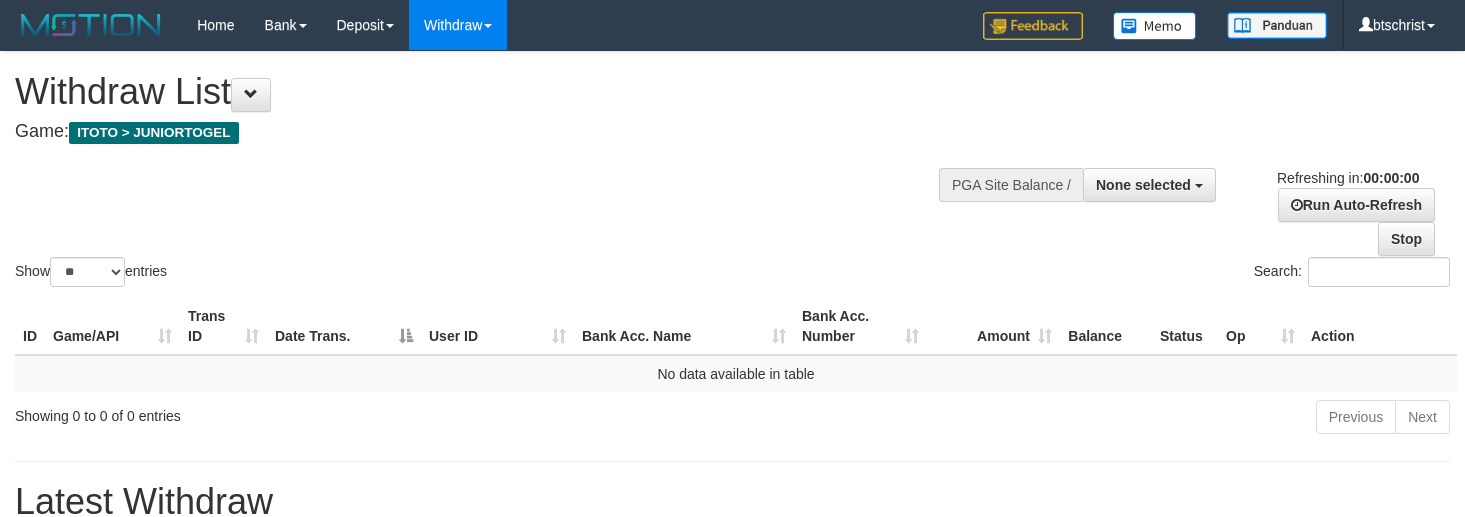 scroll, scrollTop: 0, scrollLeft: 0, axis: both 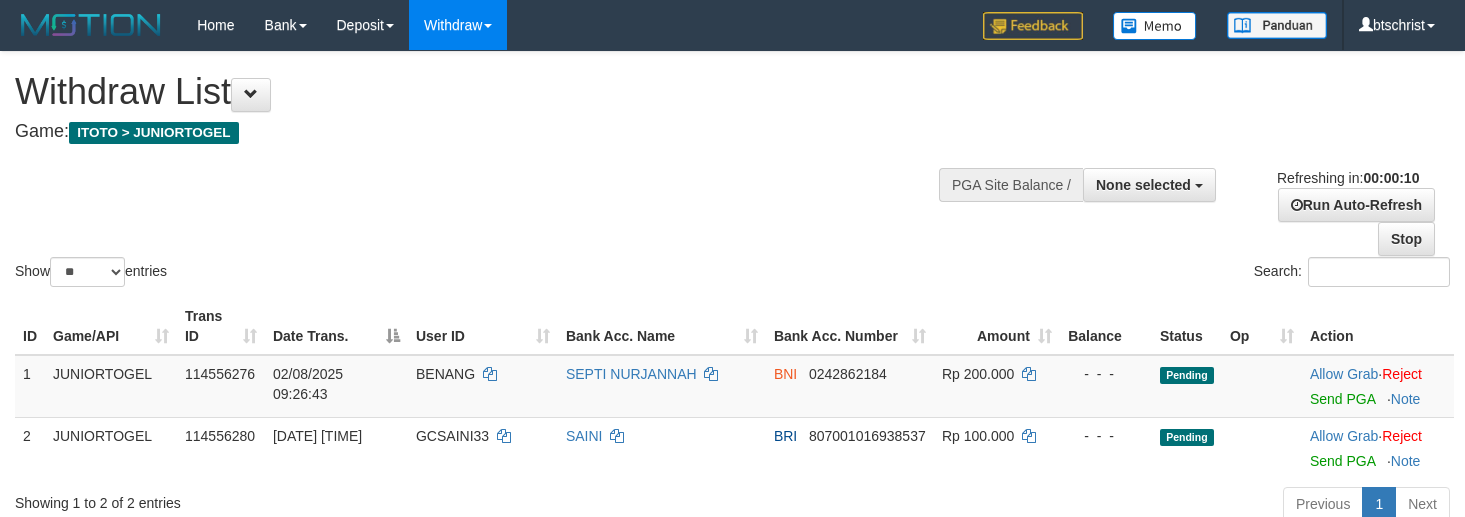 select 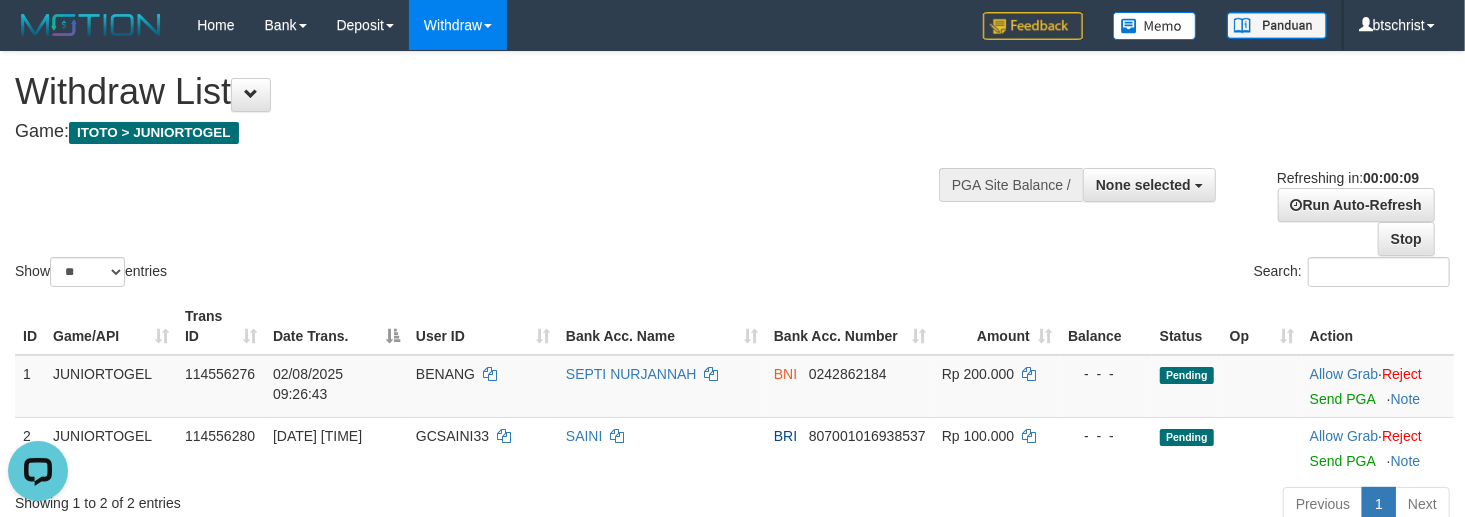 scroll, scrollTop: 0, scrollLeft: 0, axis: both 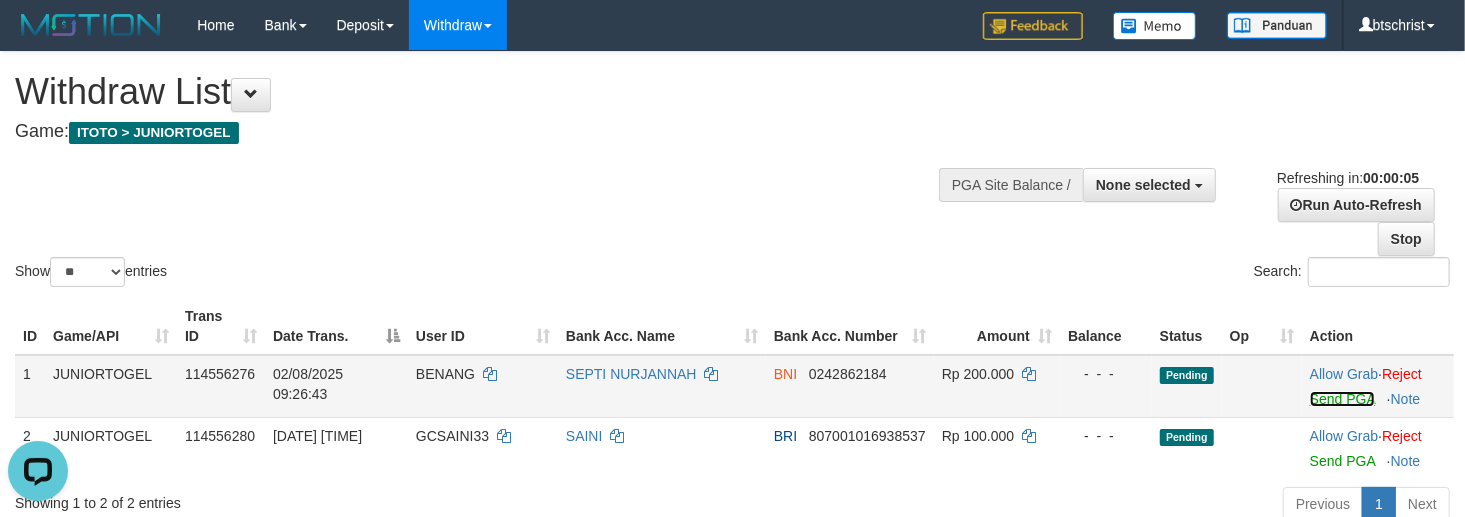 click on "Send PGA" at bounding box center (1342, 399) 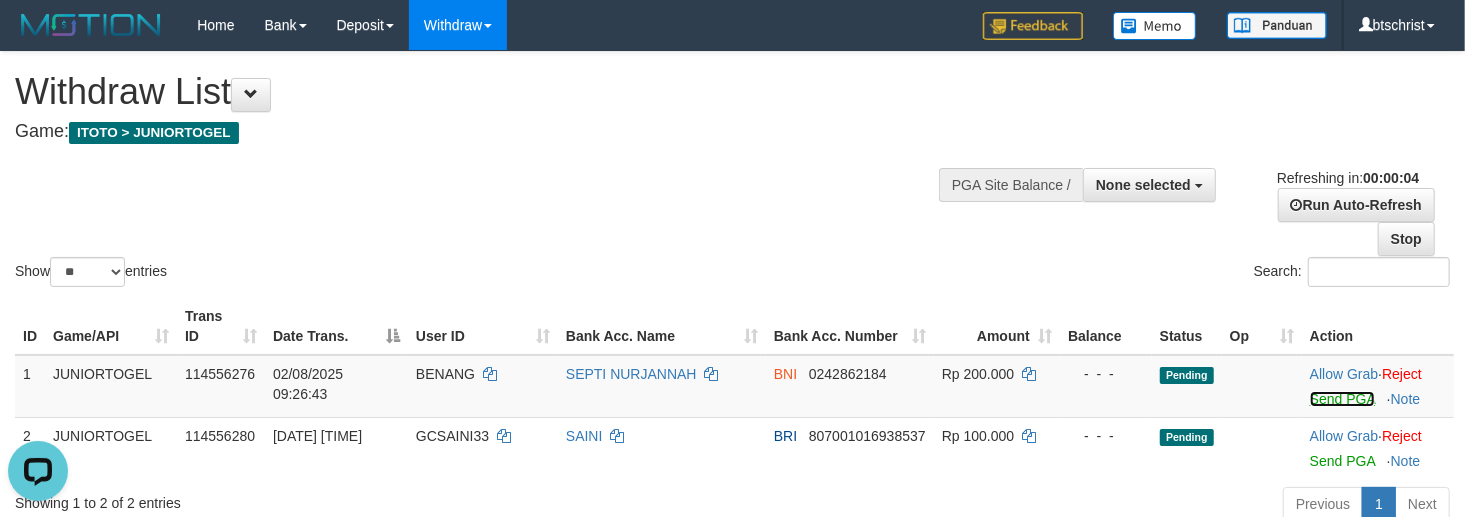 scroll, scrollTop: 133, scrollLeft: 0, axis: vertical 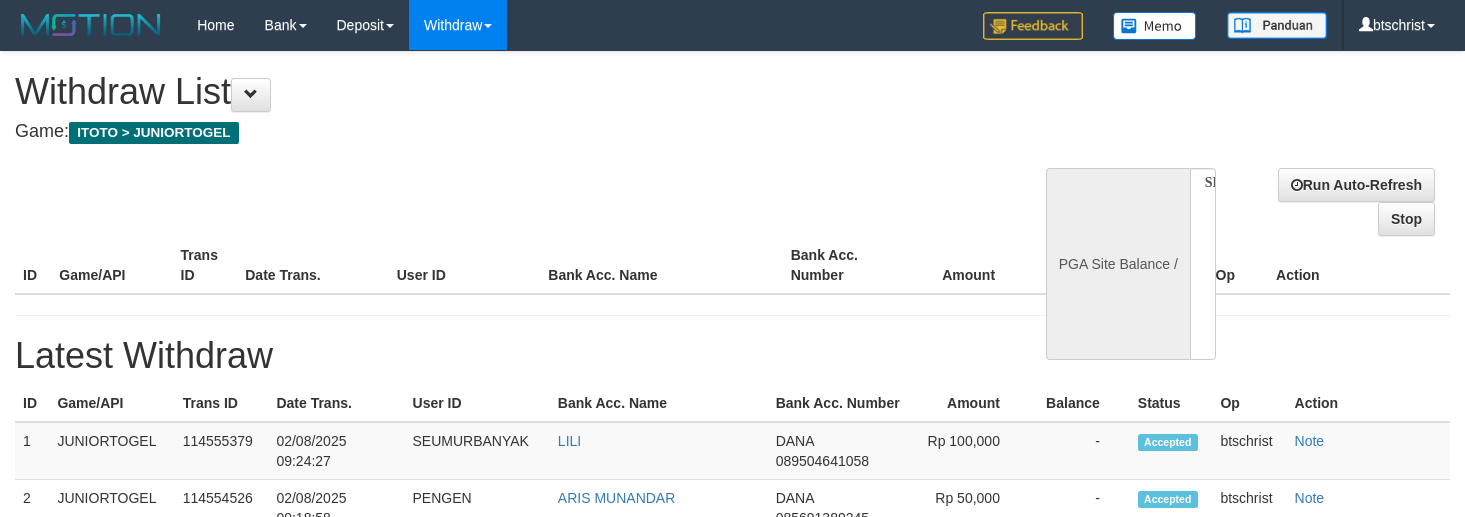 select 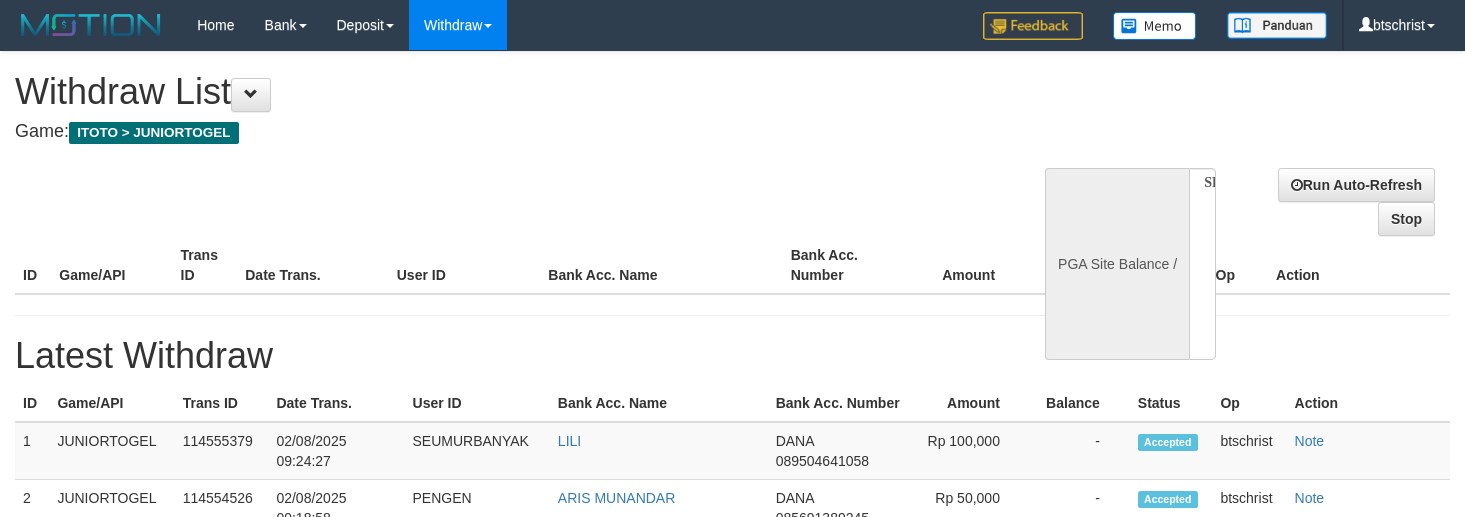scroll, scrollTop: 0, scrollLeft: 0, axis: both 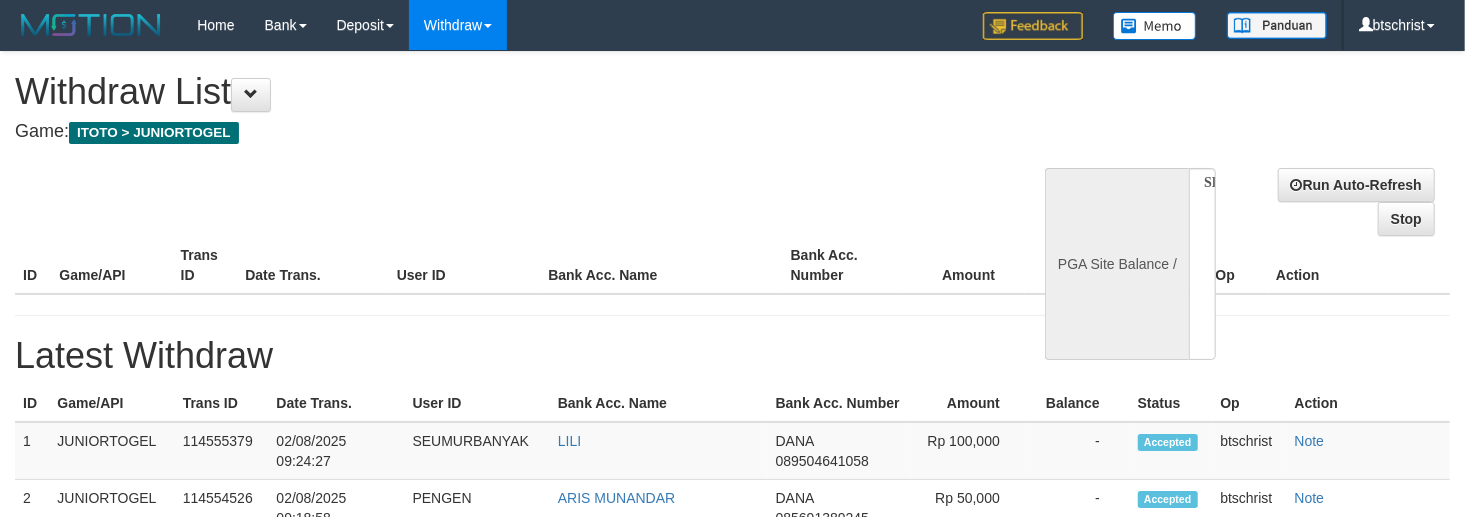 select on "**" 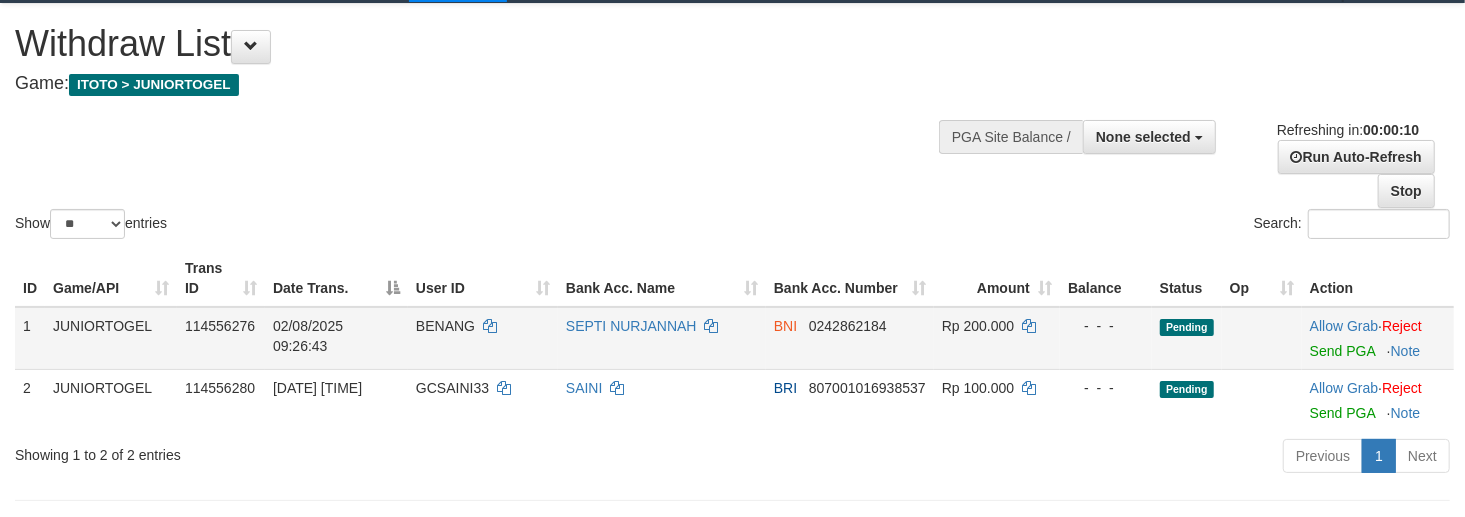 scroll, scrollTop: 133, scrollLeft: 0, axis: vertical 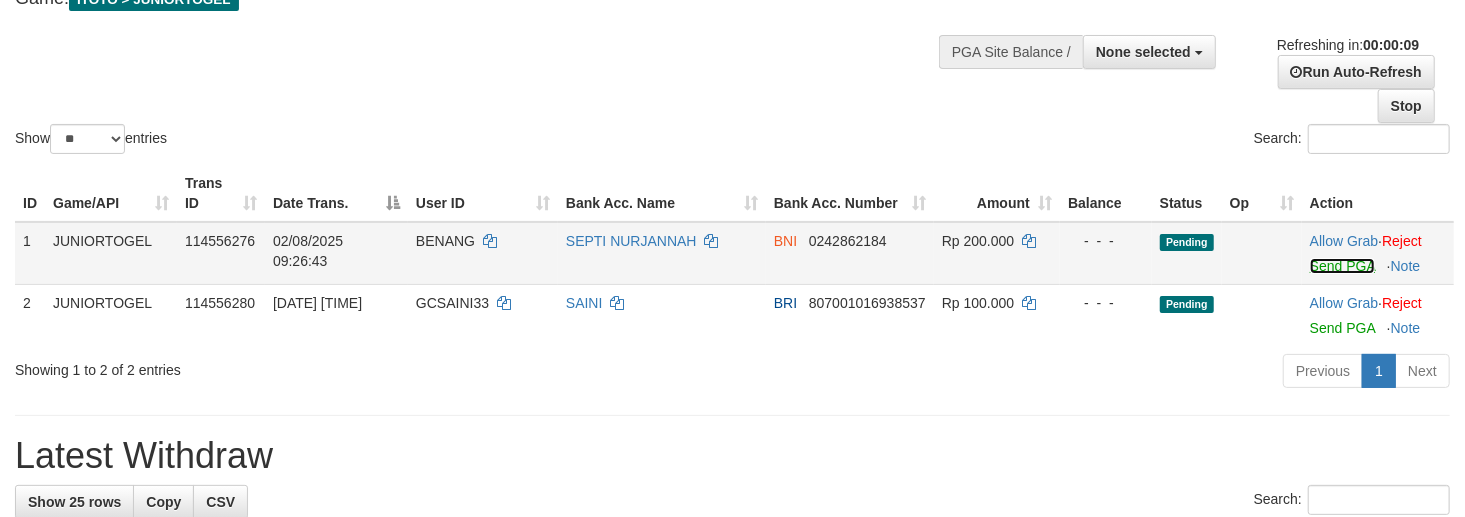 click on "Send PGA" at bounding box center [1342, 266] 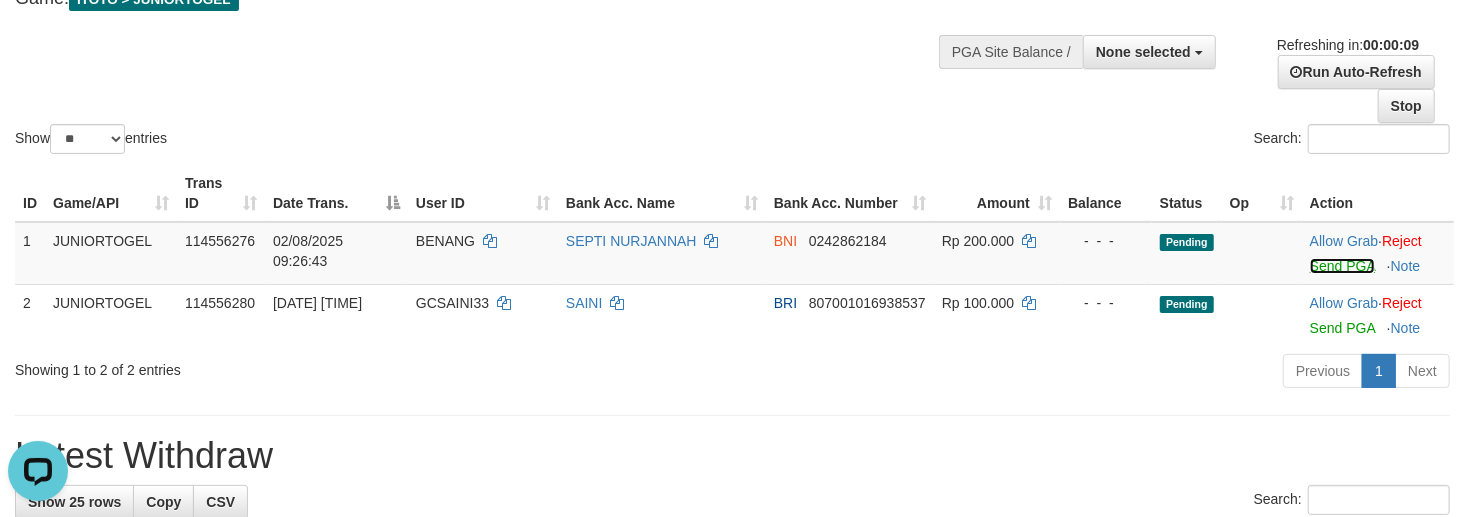 scroll, scrollTop: 0, scrollLeft: 0, axis: both 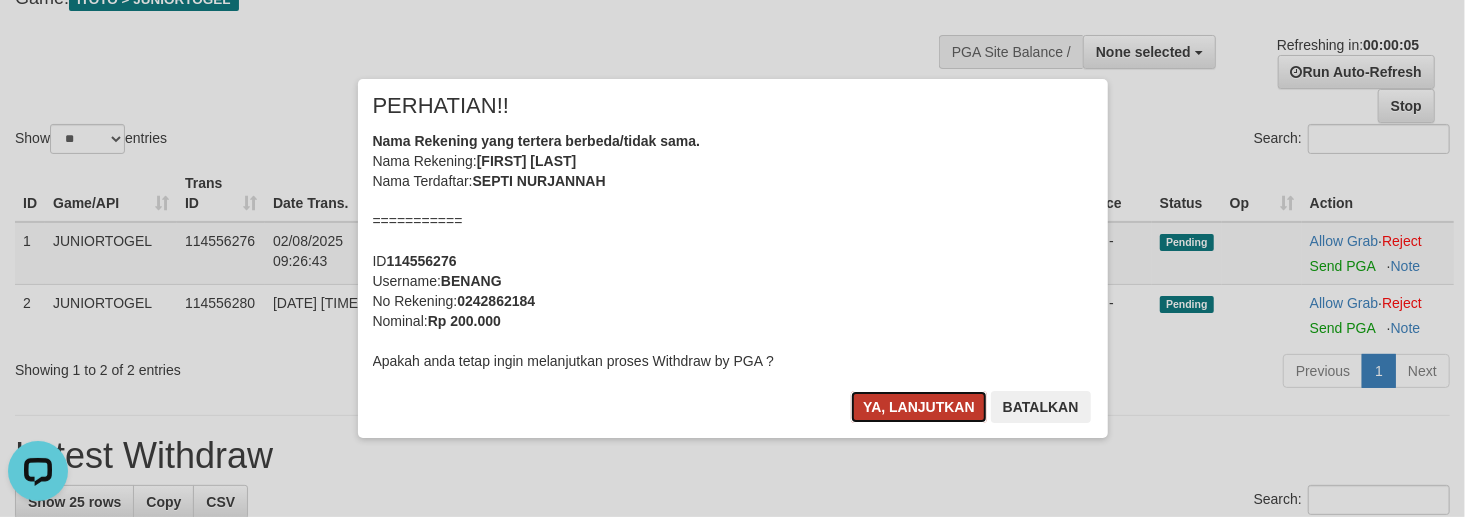 click on "Ya, lanjutkan" at bounding box center [919, 407] 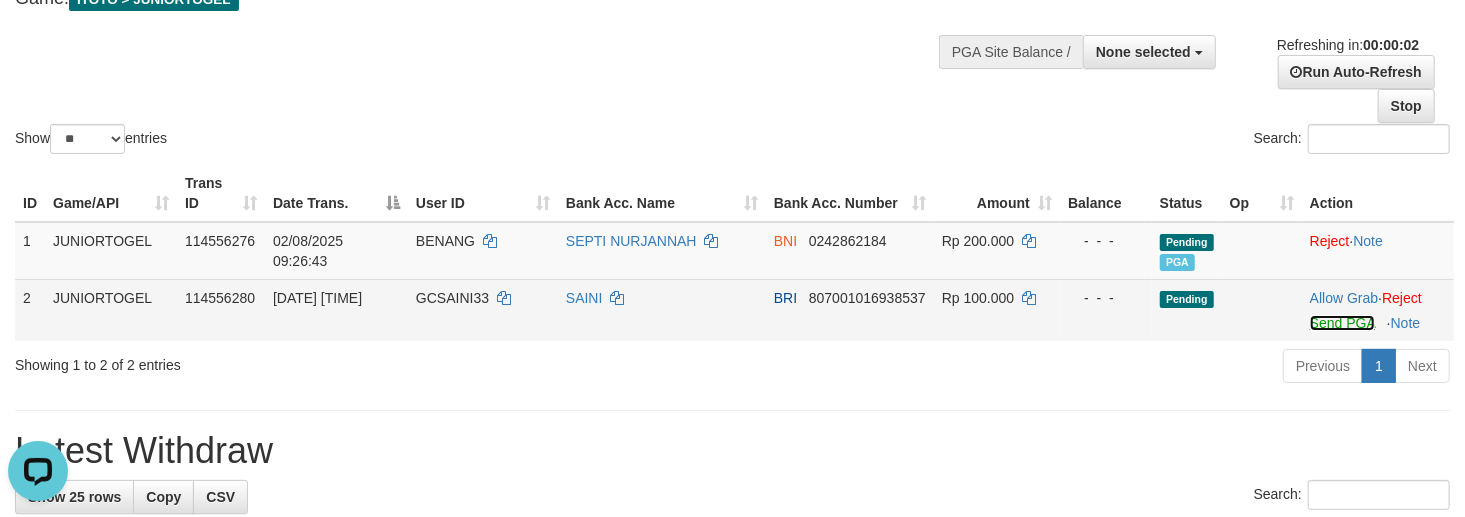 click on "Send PGA" at bounding box center (1342, 323) 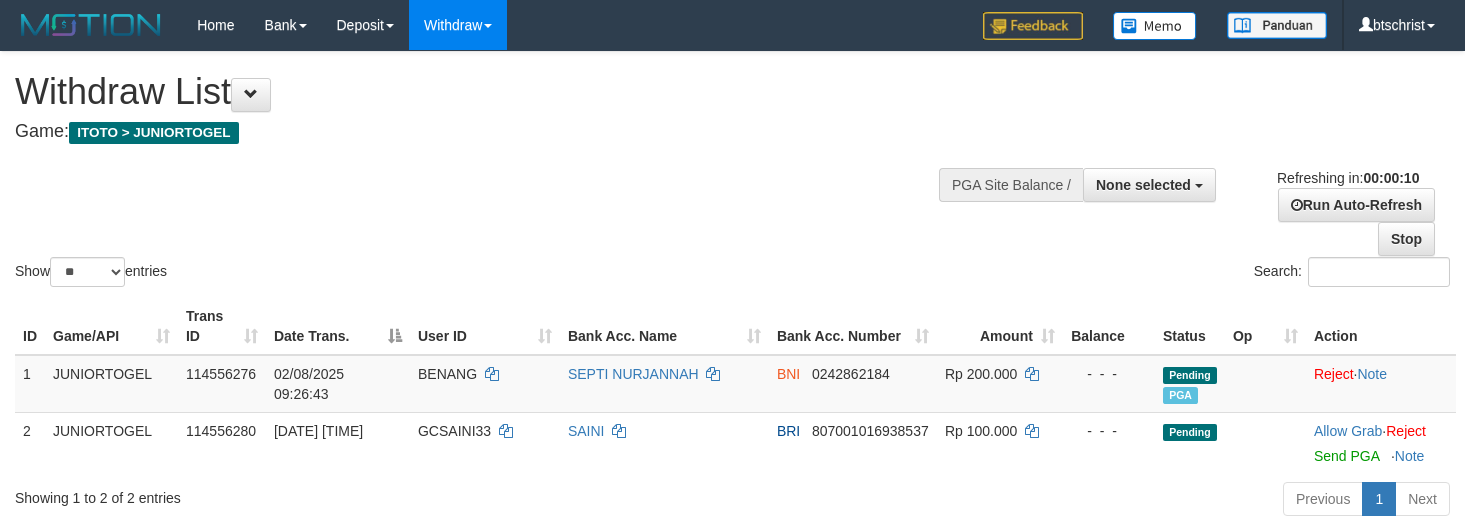 select 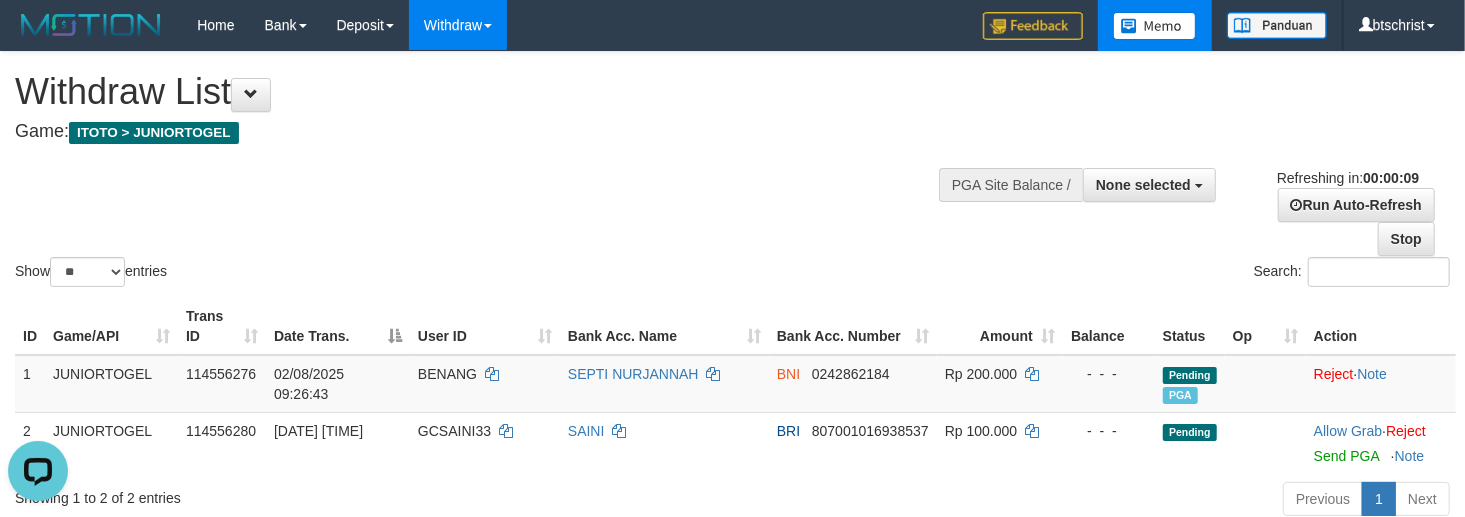 scroll, scrollTop: 0, scrollLeft: 0, axis: both 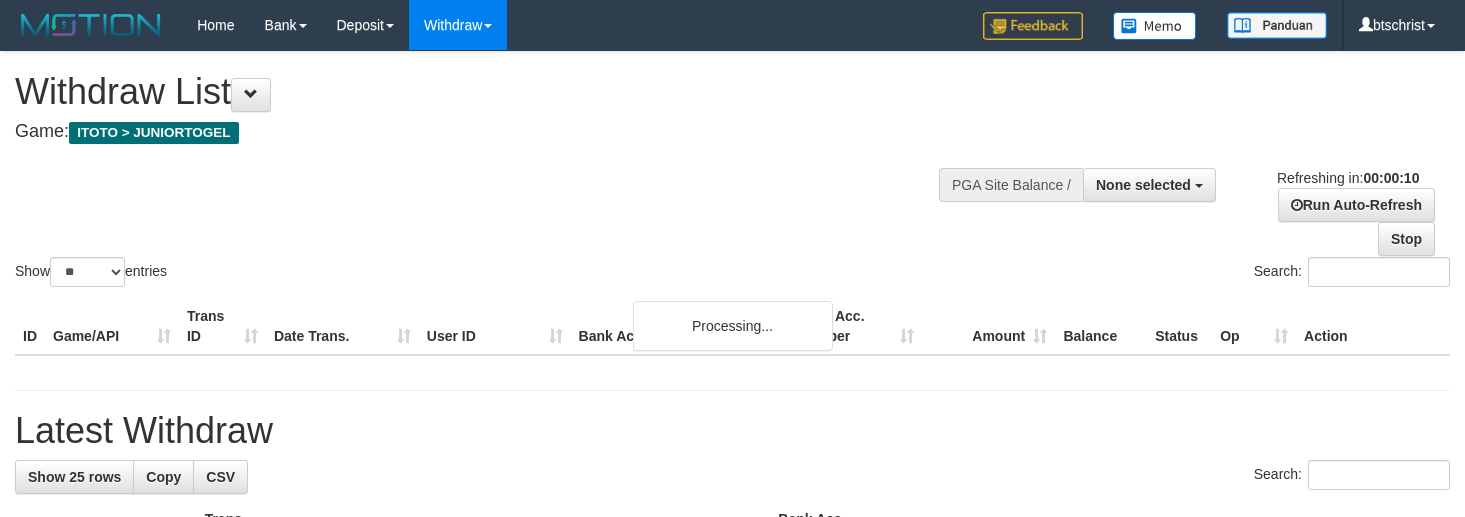 select 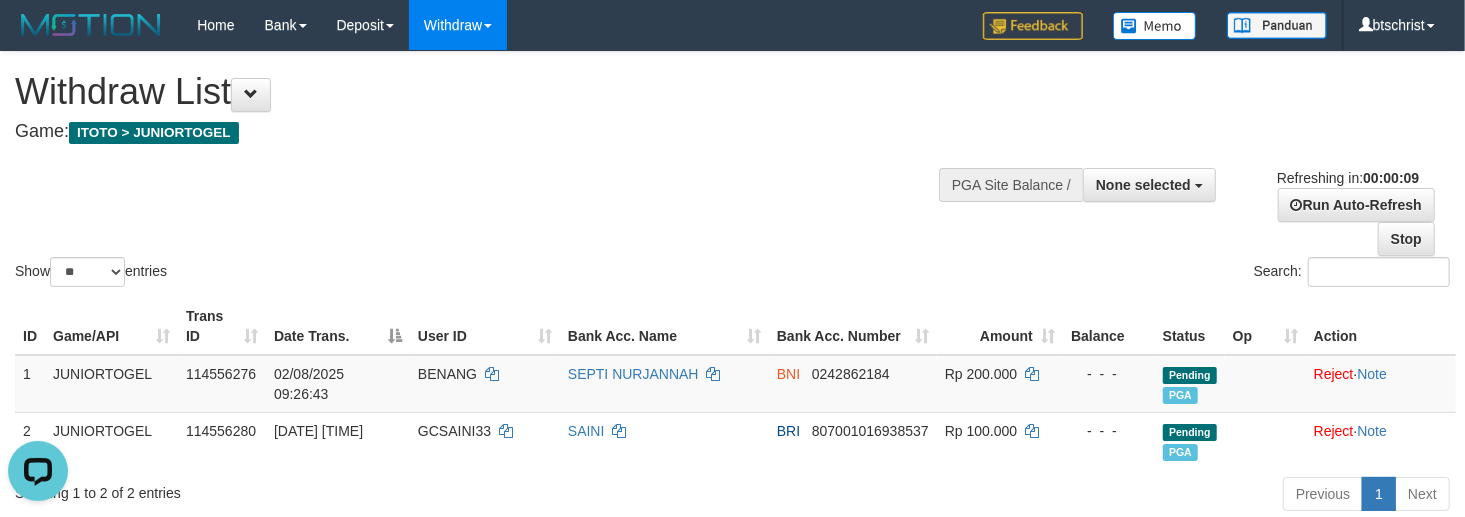 scroll, scrollTop: 0, scrollLeft: 0, axis: both 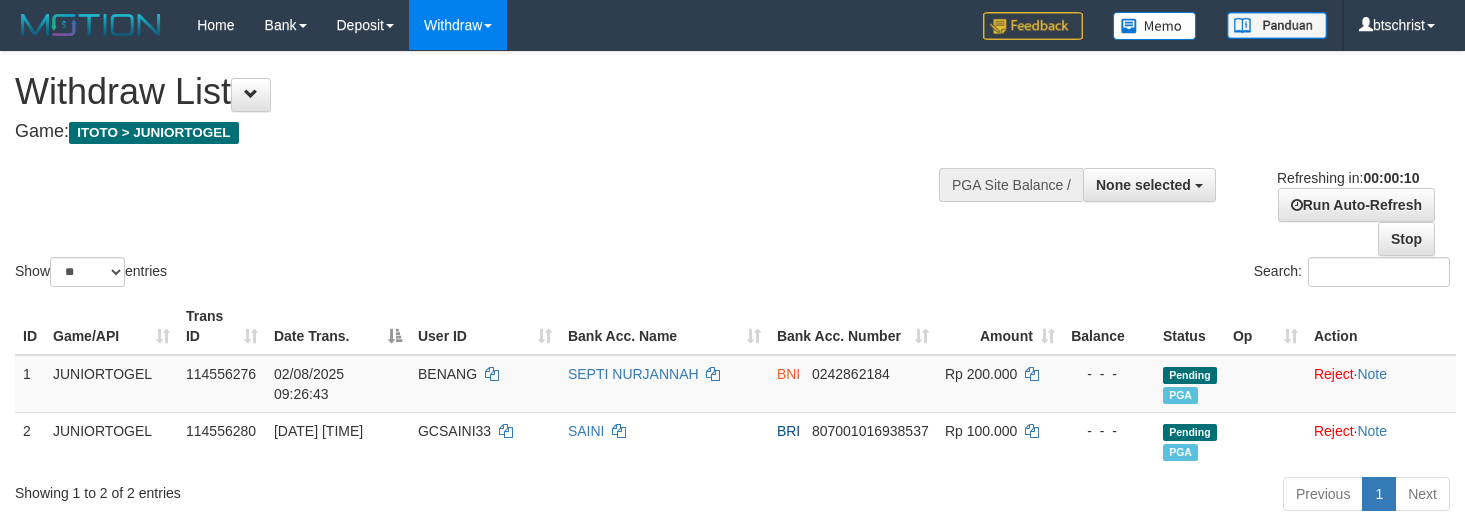 select 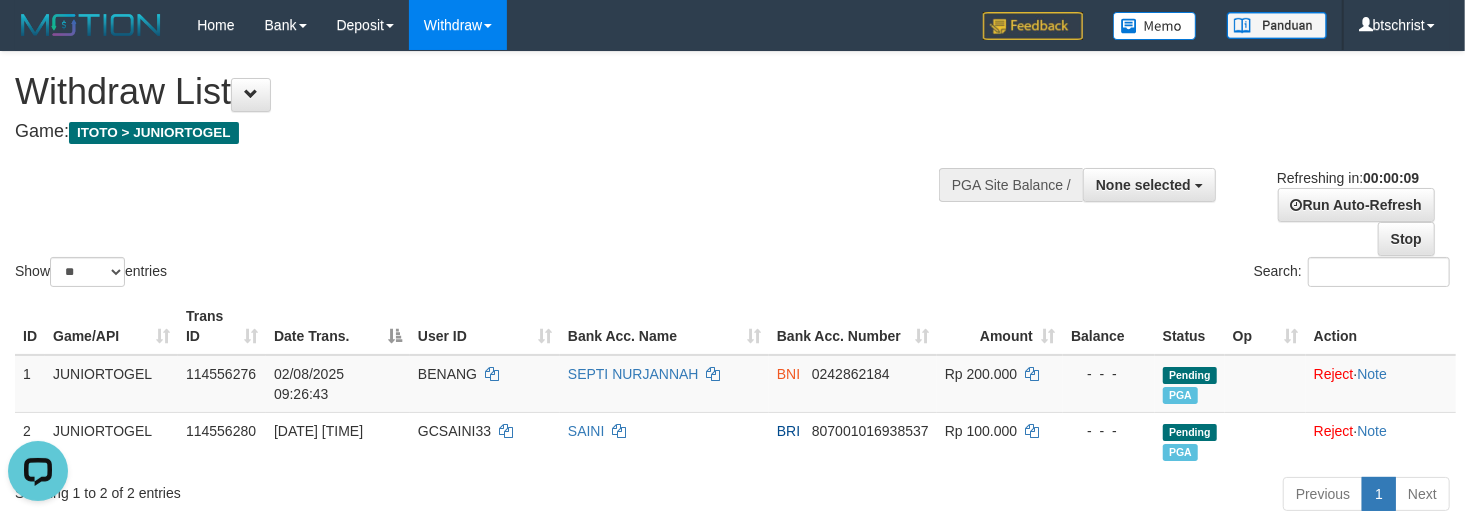 scroll, scrollTop: 0, scrollLeft: 0, axis: both 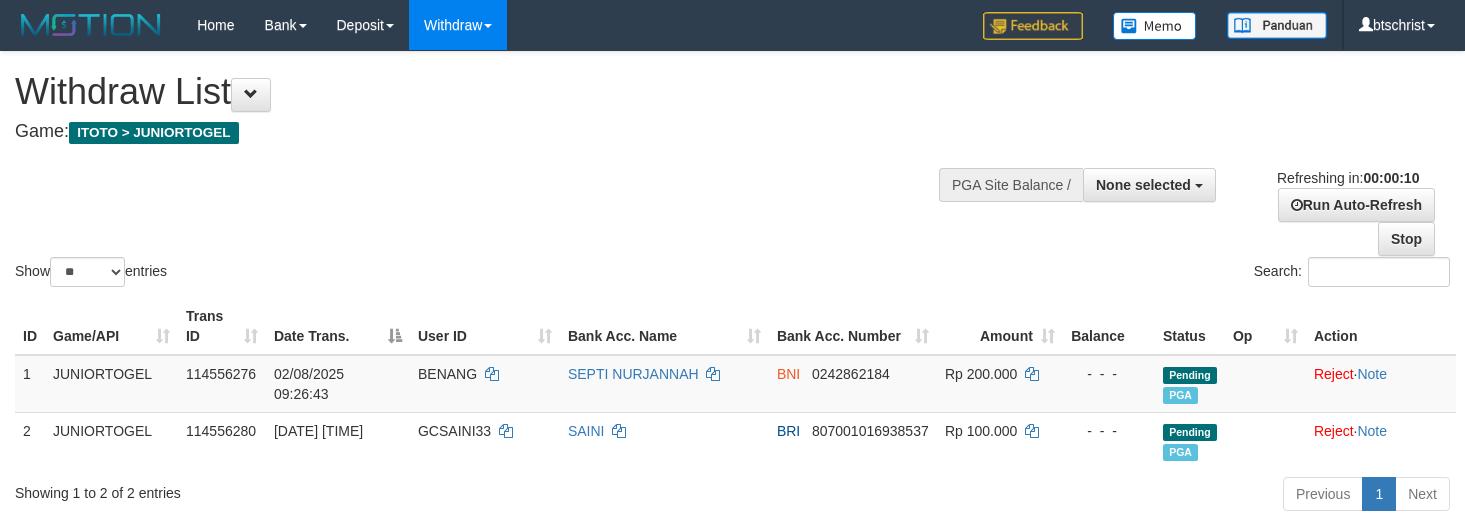 select 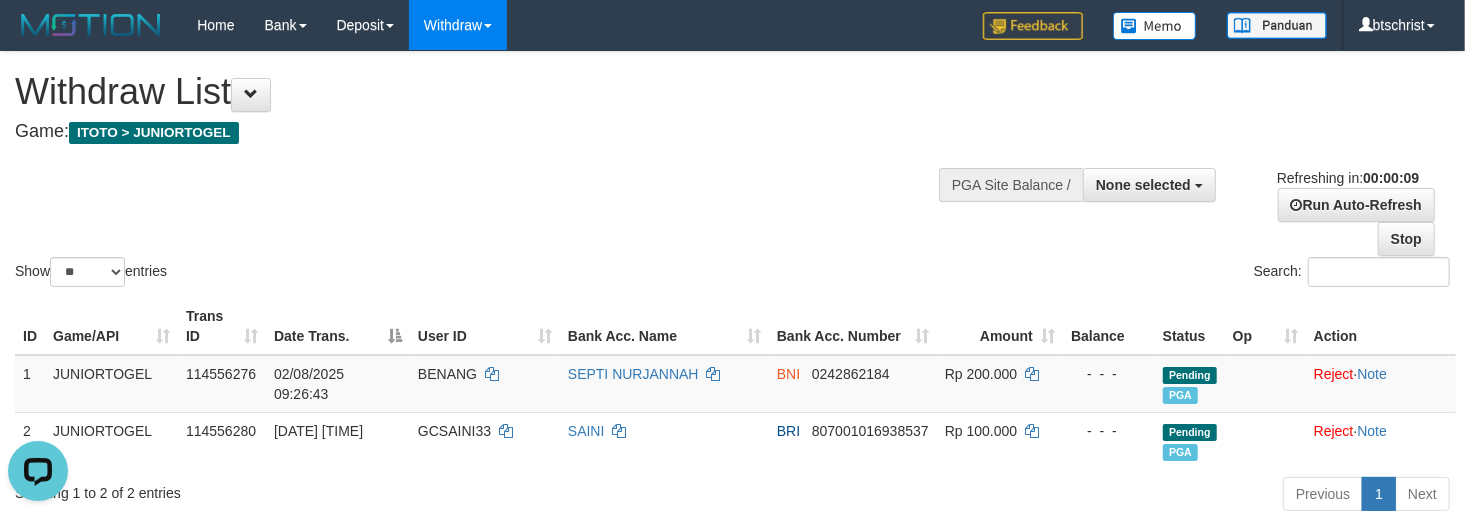 scroll, scrollTop: 0, scrollLeft: 0, axis: both 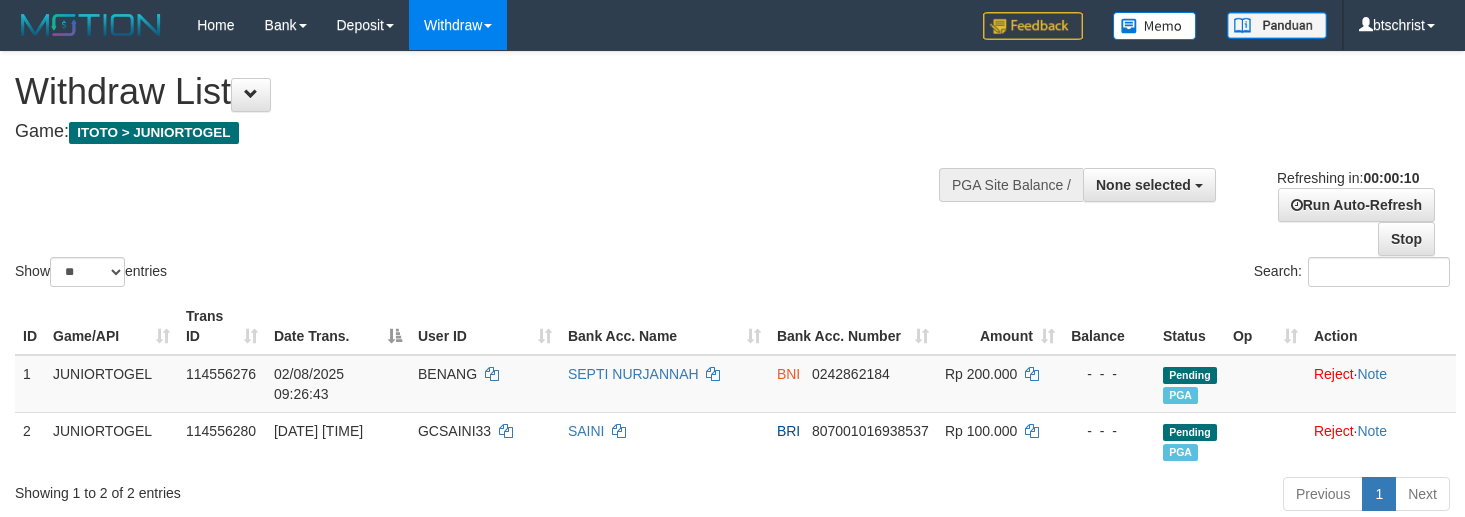 select 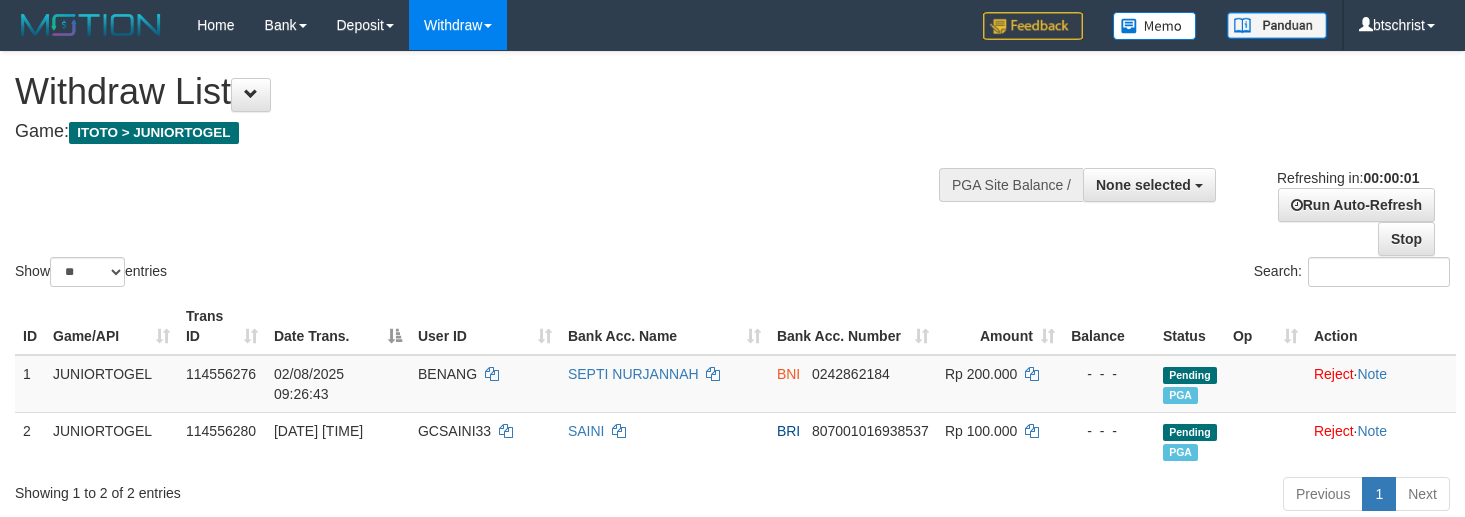 scroll, scrollTop: 0, scrollLeft: 0, axis: both 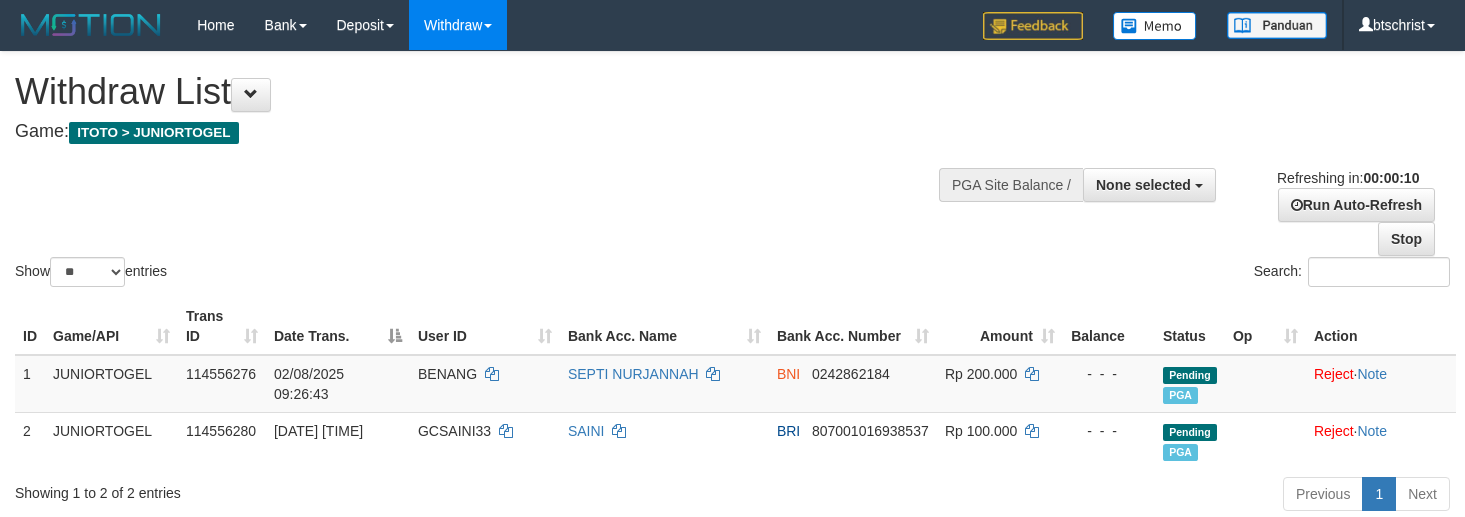 select 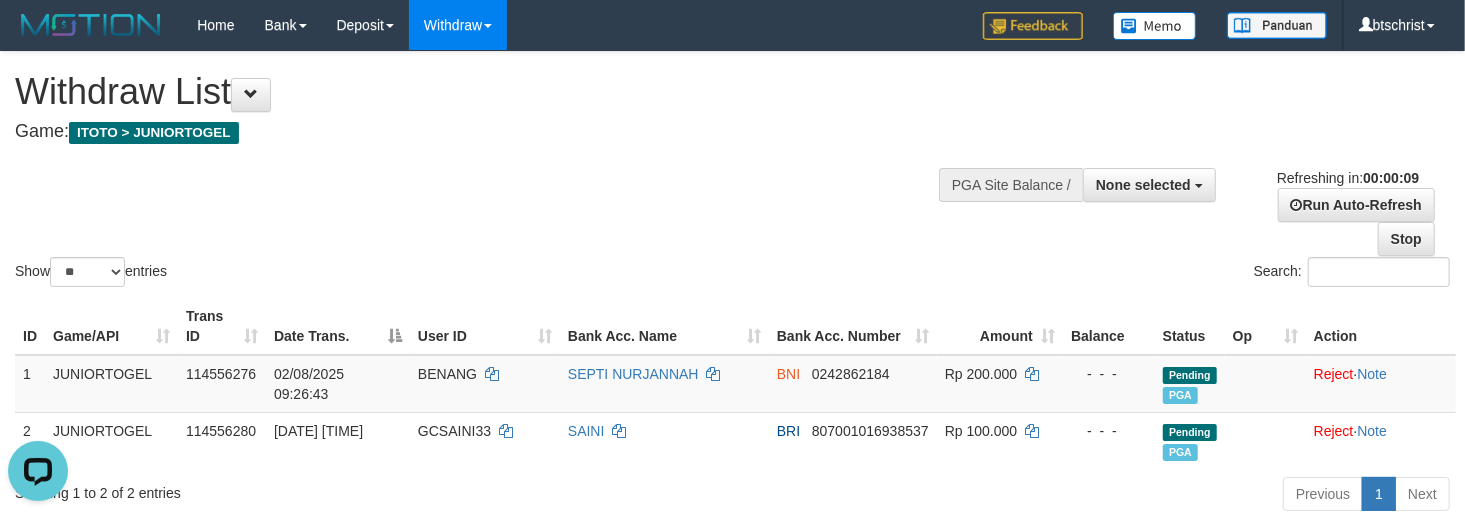 scroll, scrollTop: 0, scrollLeft: 0, axis: both 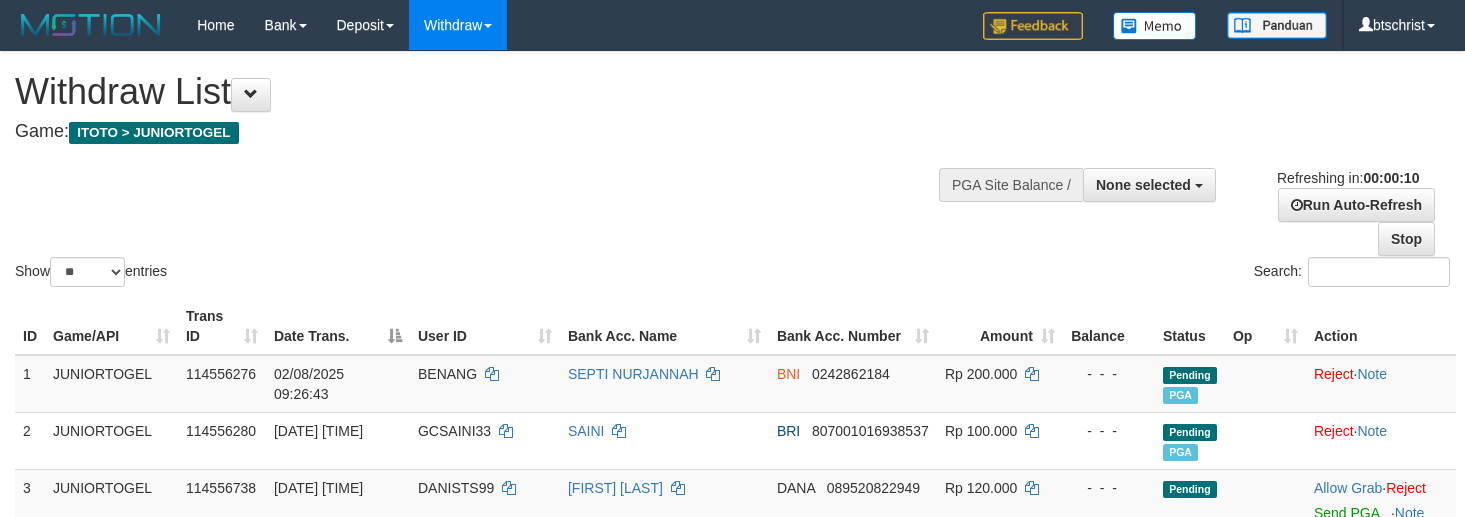 select 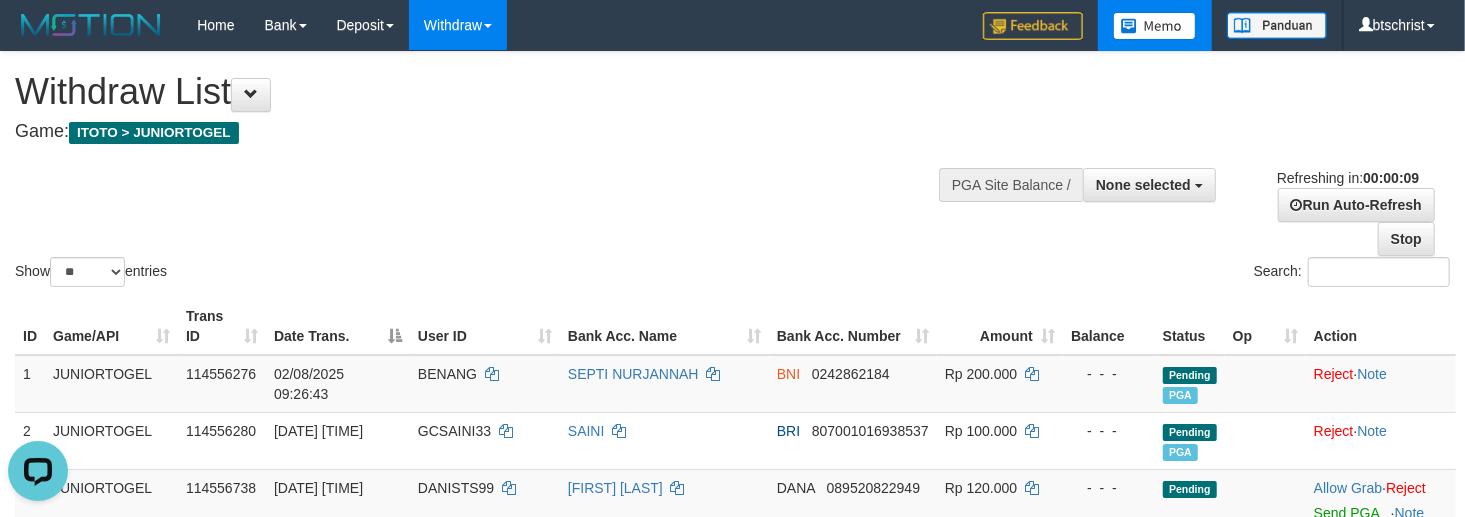 scroll, scrollTop: 0, scrollLeft: 0, axis: both 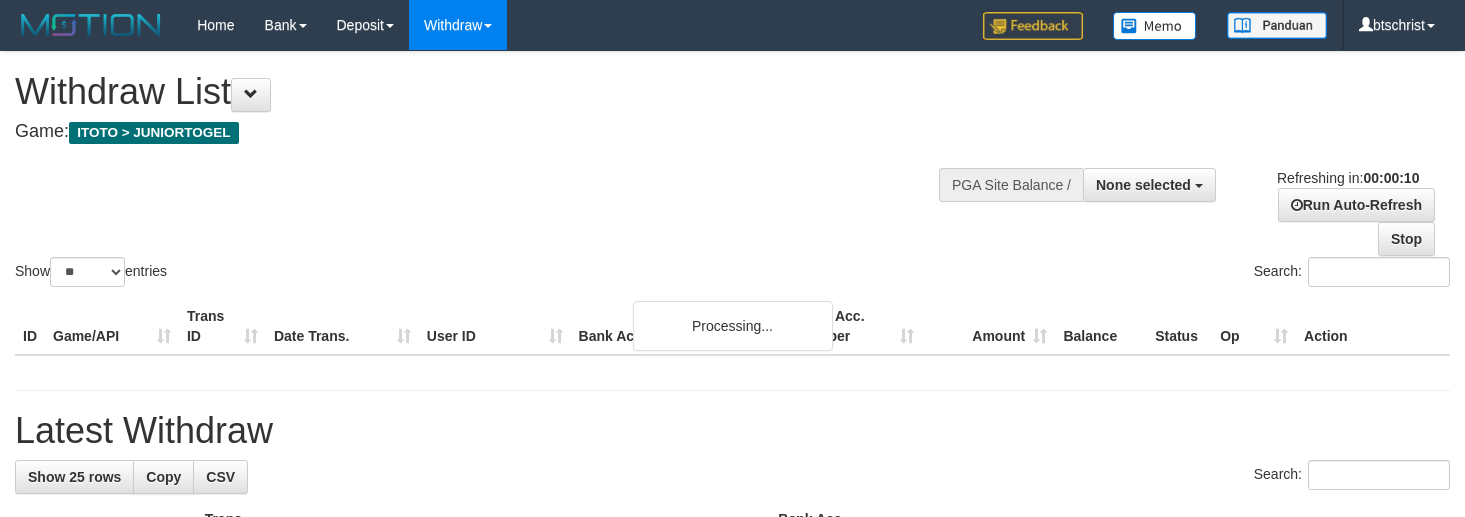 select 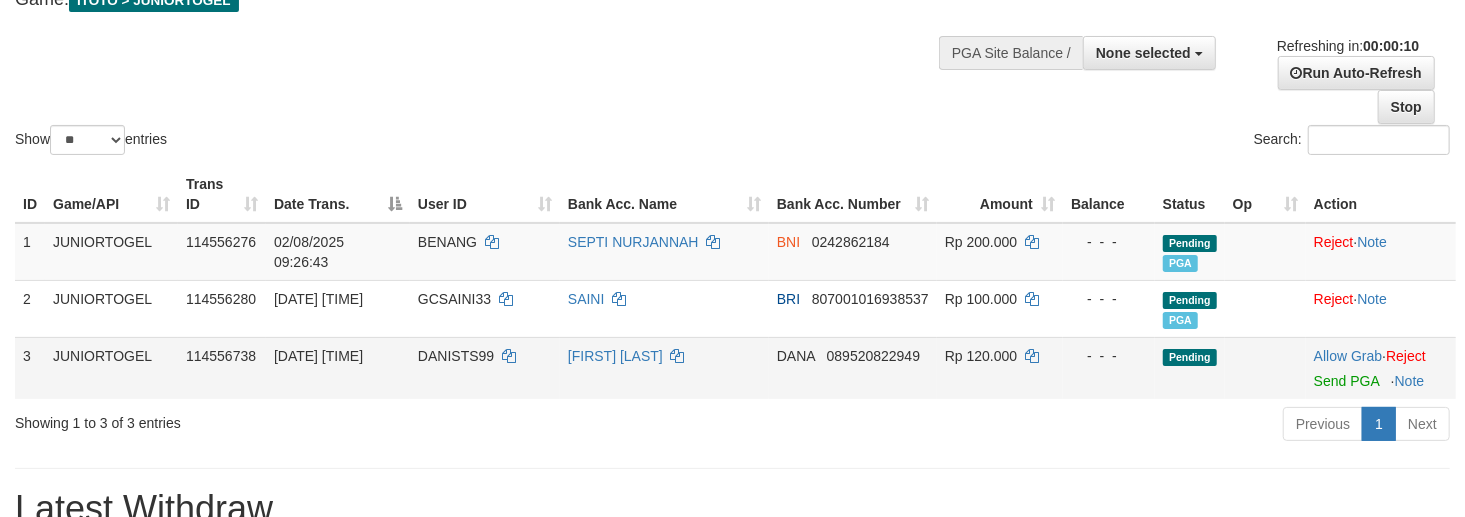 scroll, scrollTop: 133, scrollLeft: 0, axis: vertical 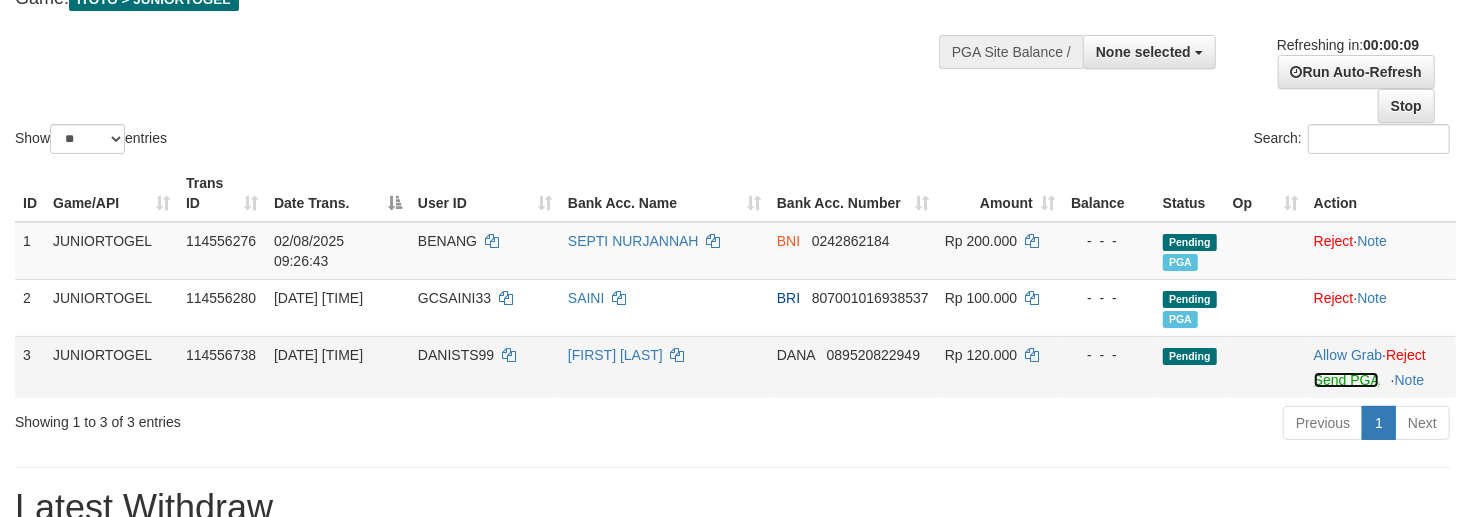 drag, startPoint x: 1333, startPoint y: 382, endPoint x: 894, endPoint y: 366, distance: 439.29147 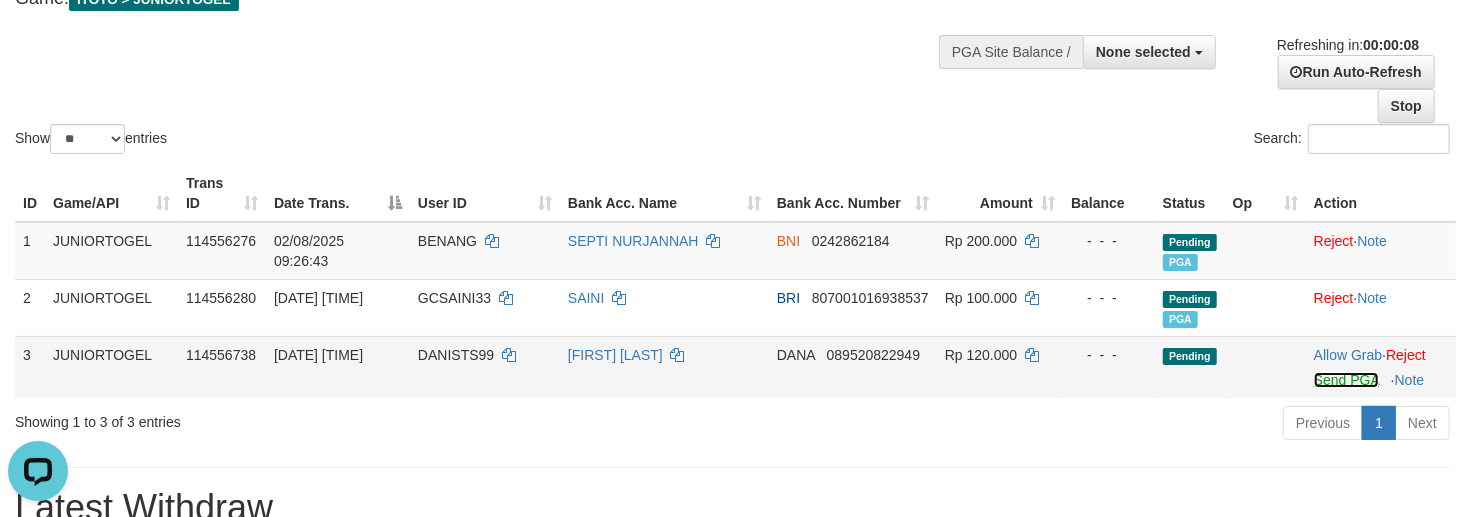 scroll, scrollTop: 0, scrollLeft: 0, axis: both 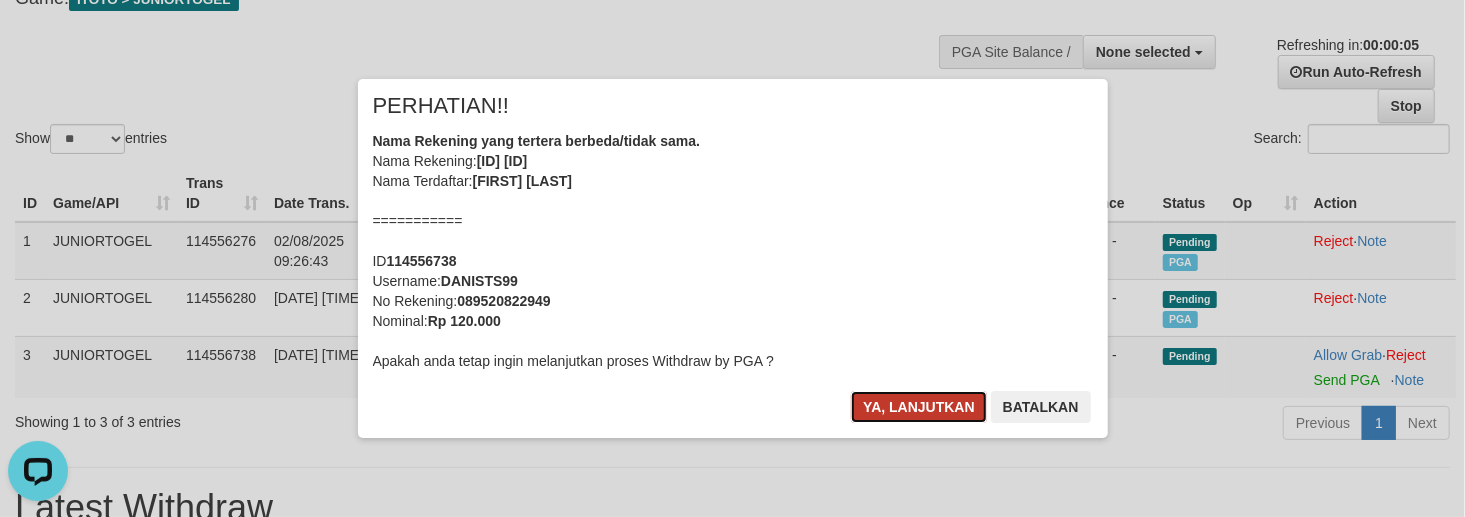 click on "Ya, lanjutkan" at bounding box center [919, 407] 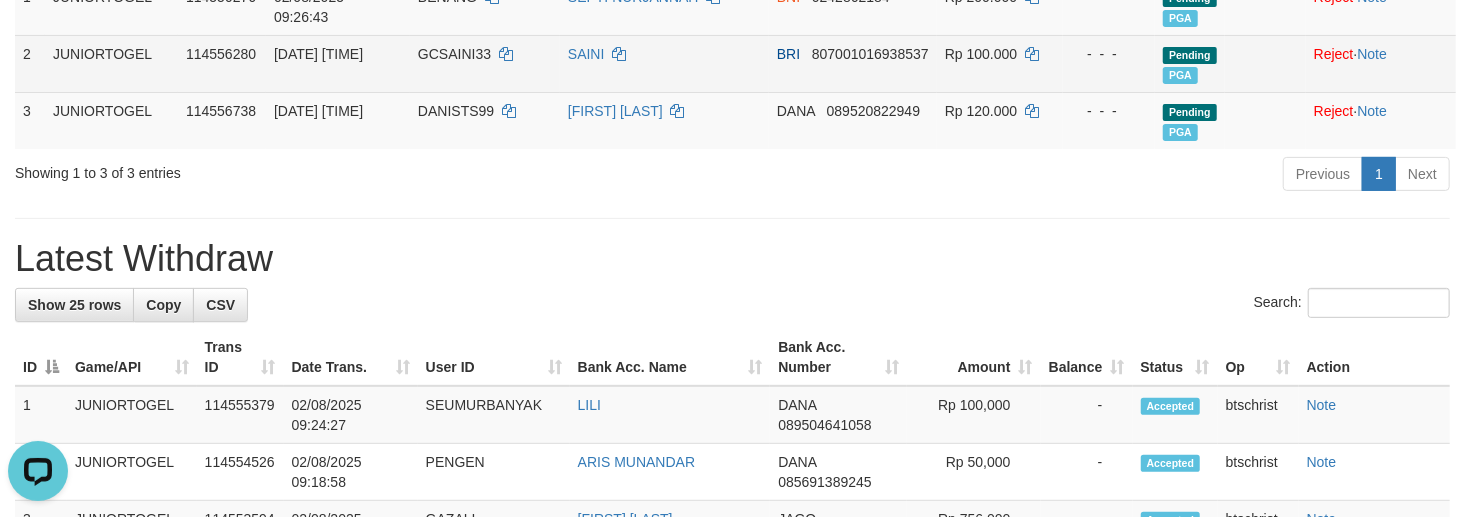 scroll, scrollTop: 533, scrollLeft: 0, axis: vertical 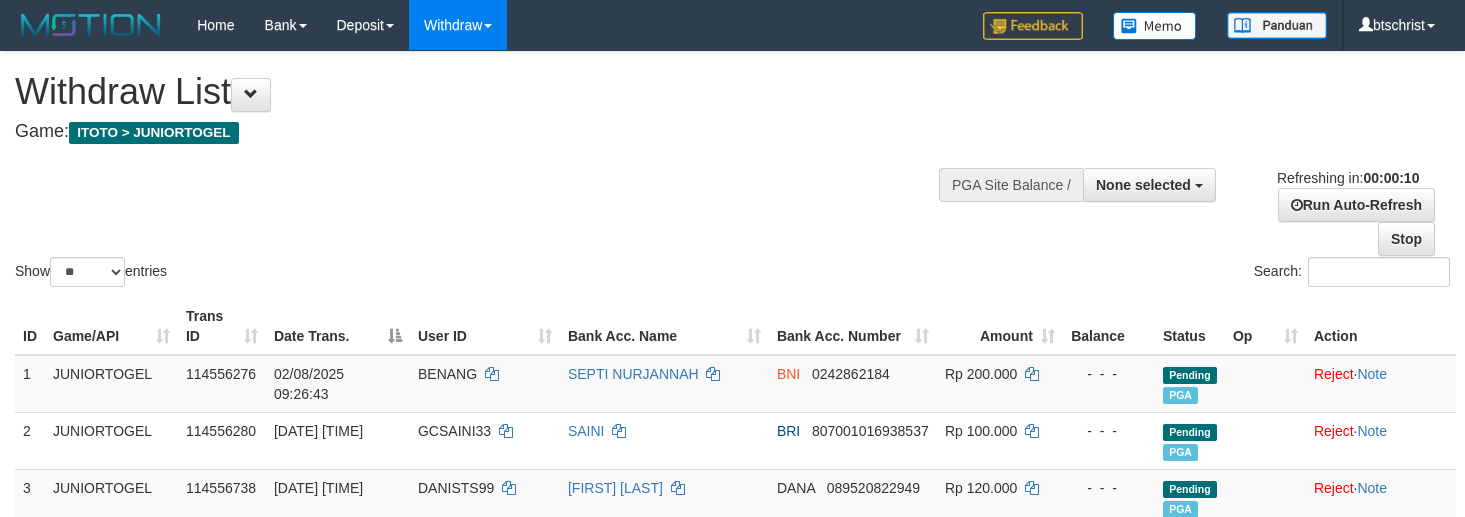 select 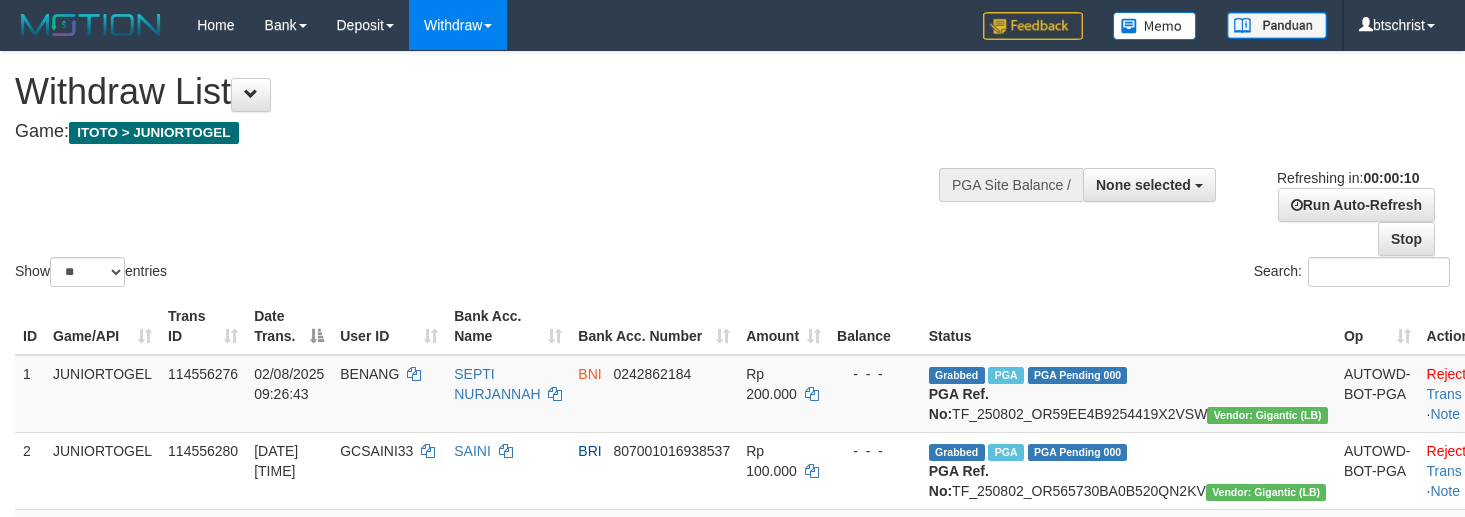 select 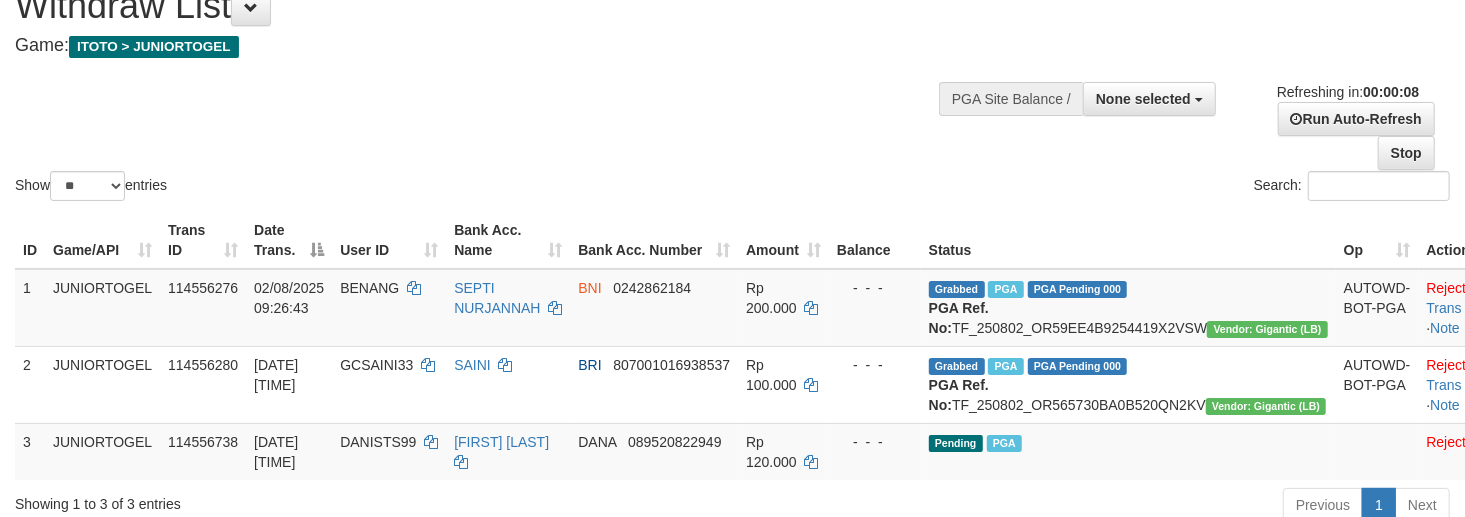 scroll, scrollTop: 133, scrollLeft: 0, axis: vertical 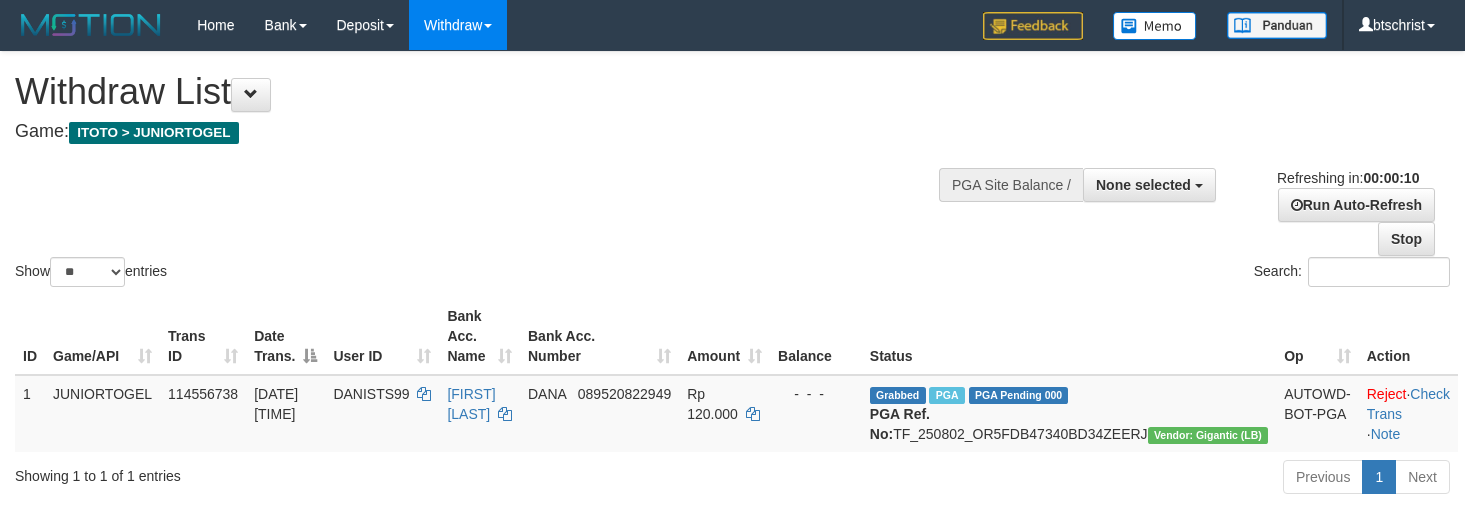 select 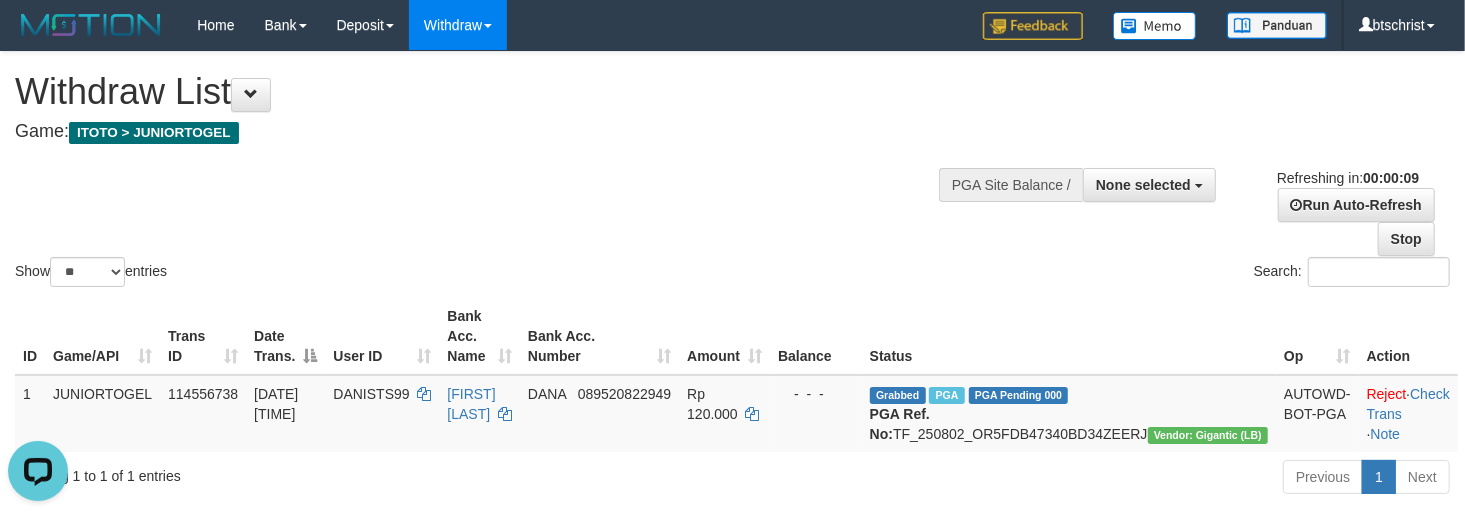 scroll, scrollTop: 0, scrollLeft: 0, axis: both 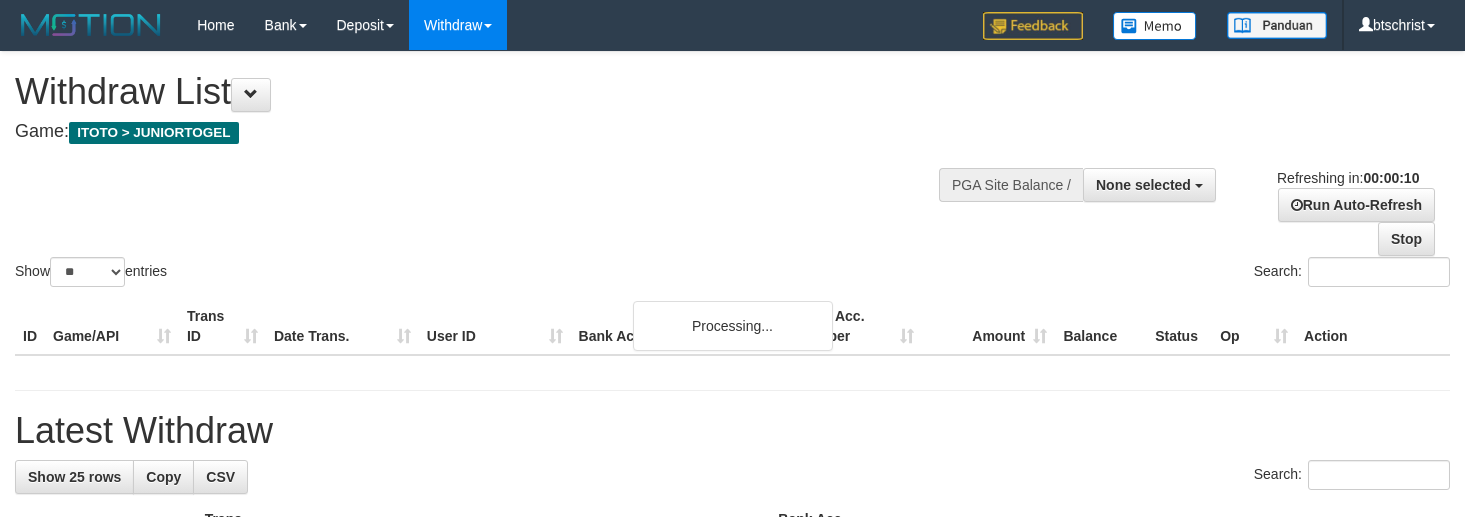select 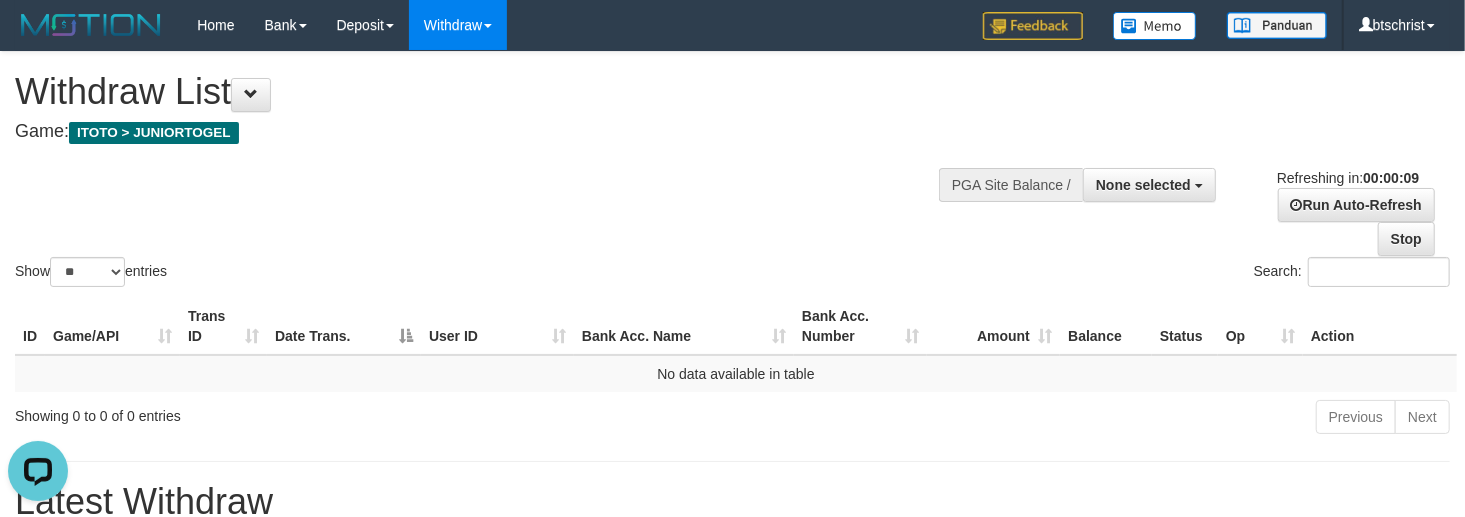 scroll, scrollTop: 0, scrollLeft: 0, axis: both 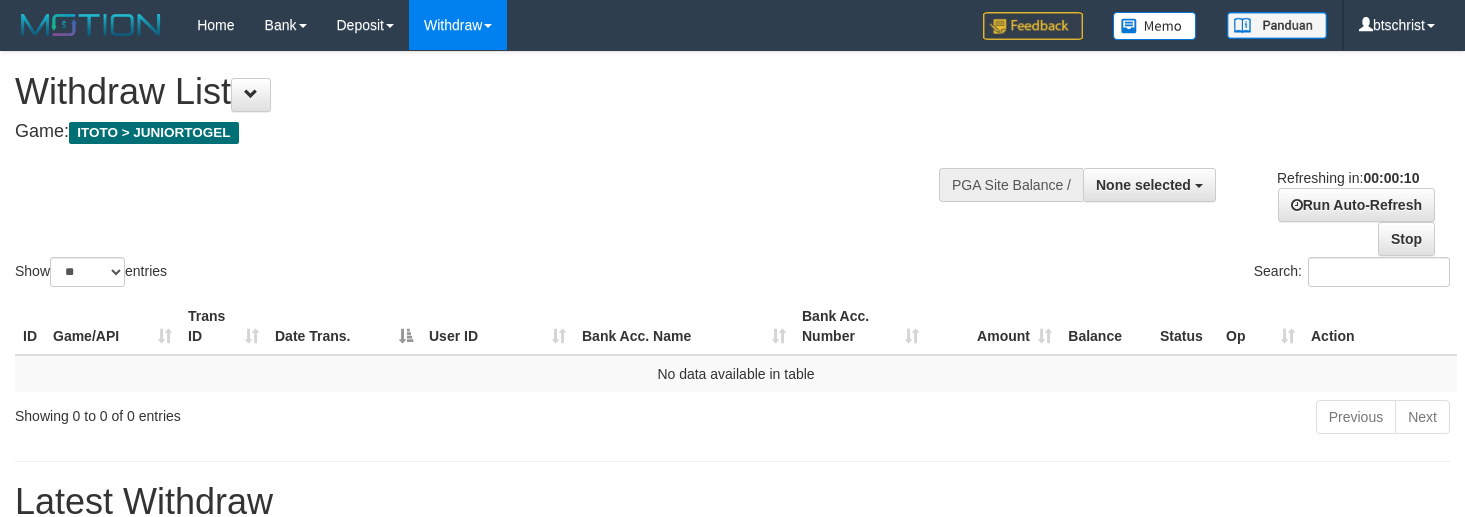 select 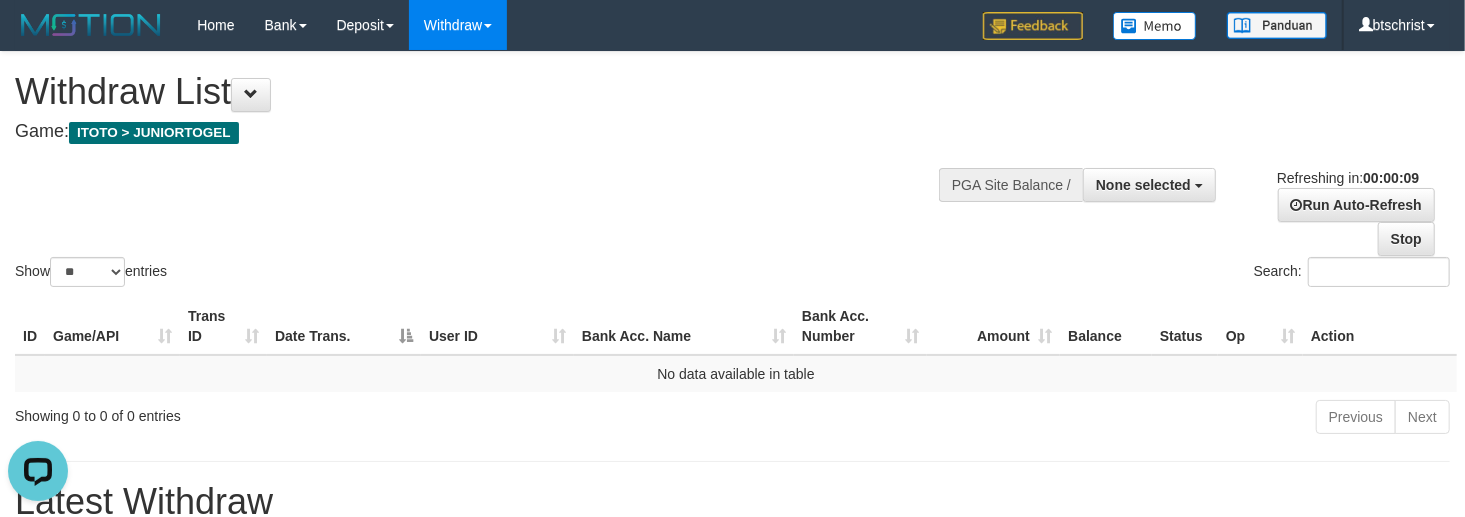 scroll, scrollTop: 0, scrollLeft: 0, axis: both 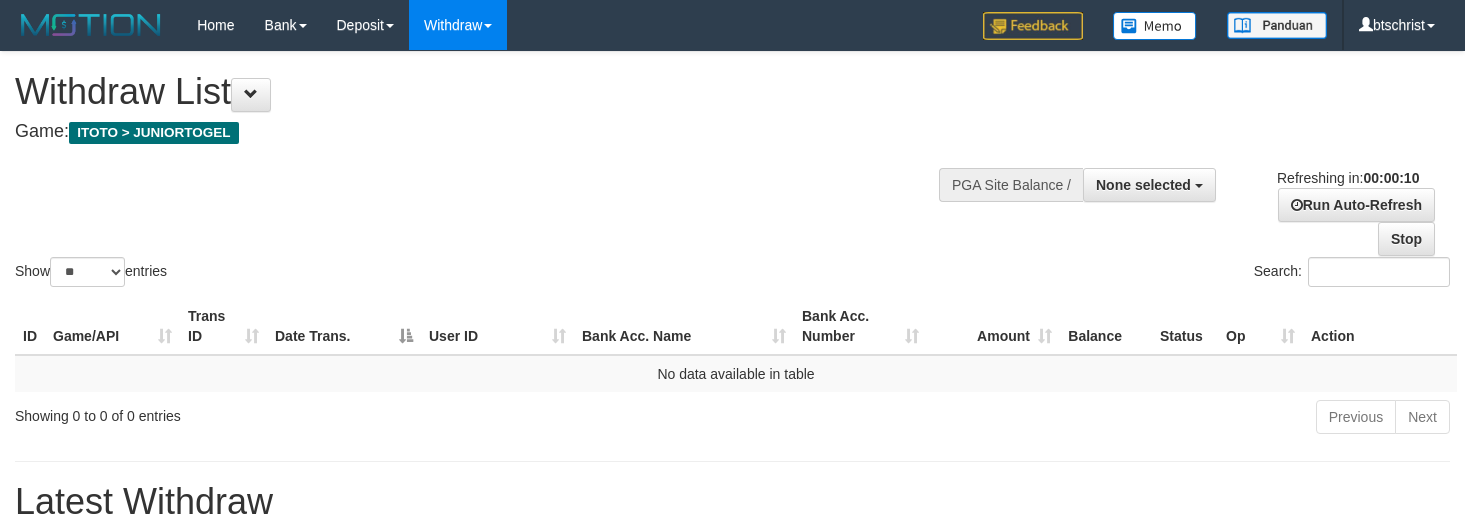select 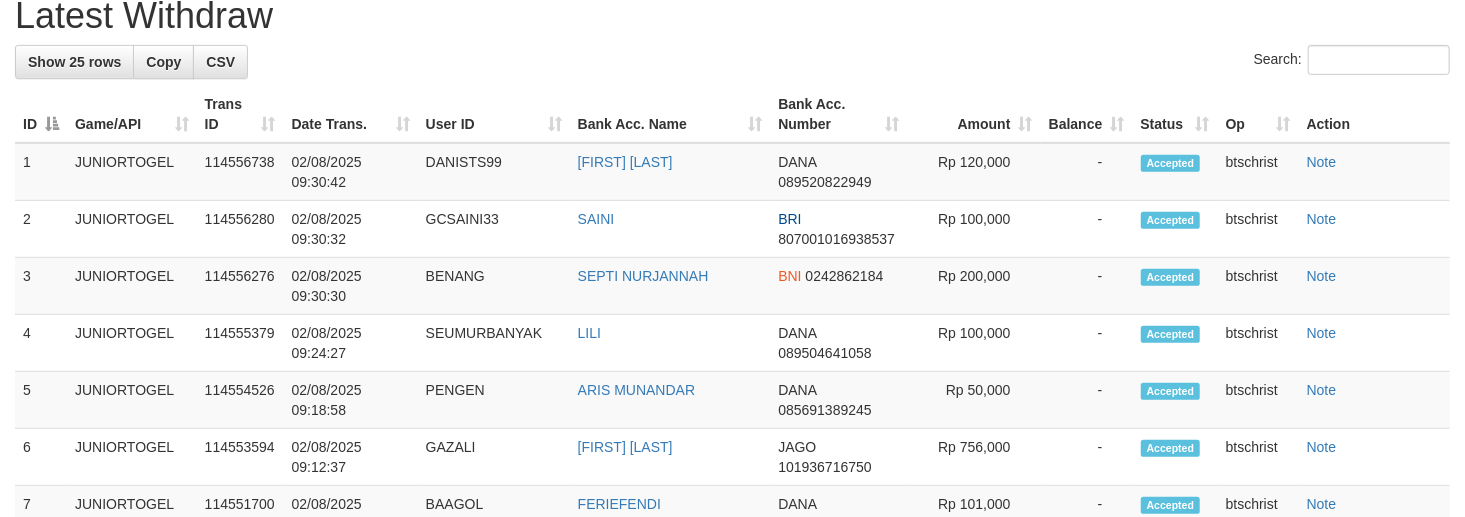 scroll, scrollTop: 533, scrollLeft: 0, axis: vertical 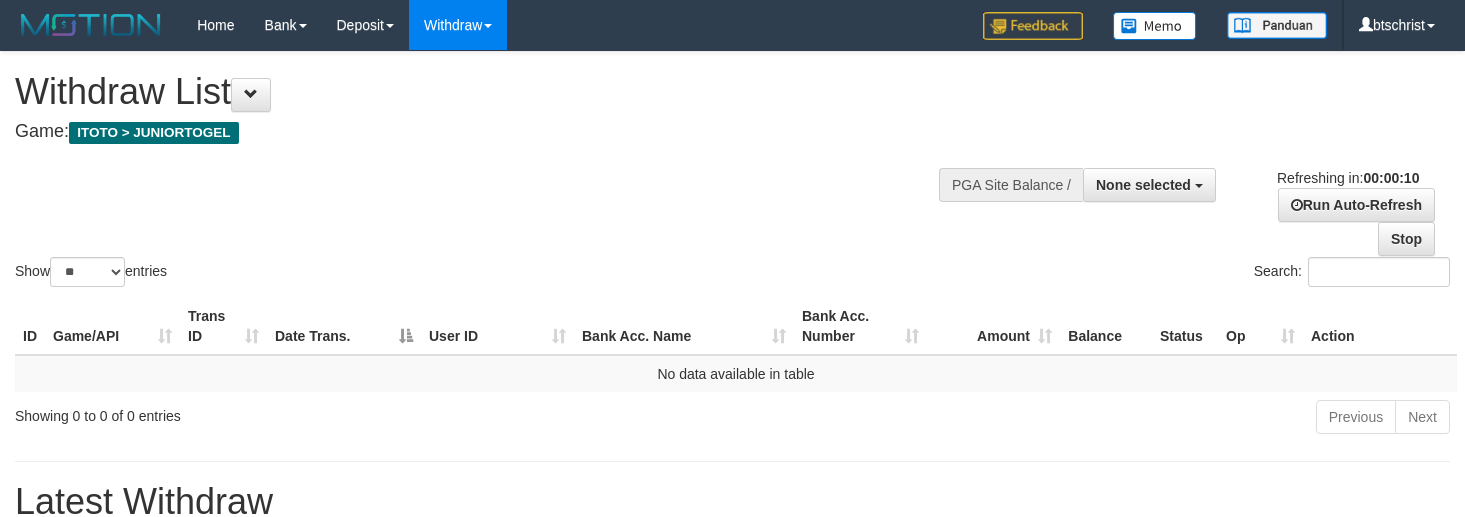 select 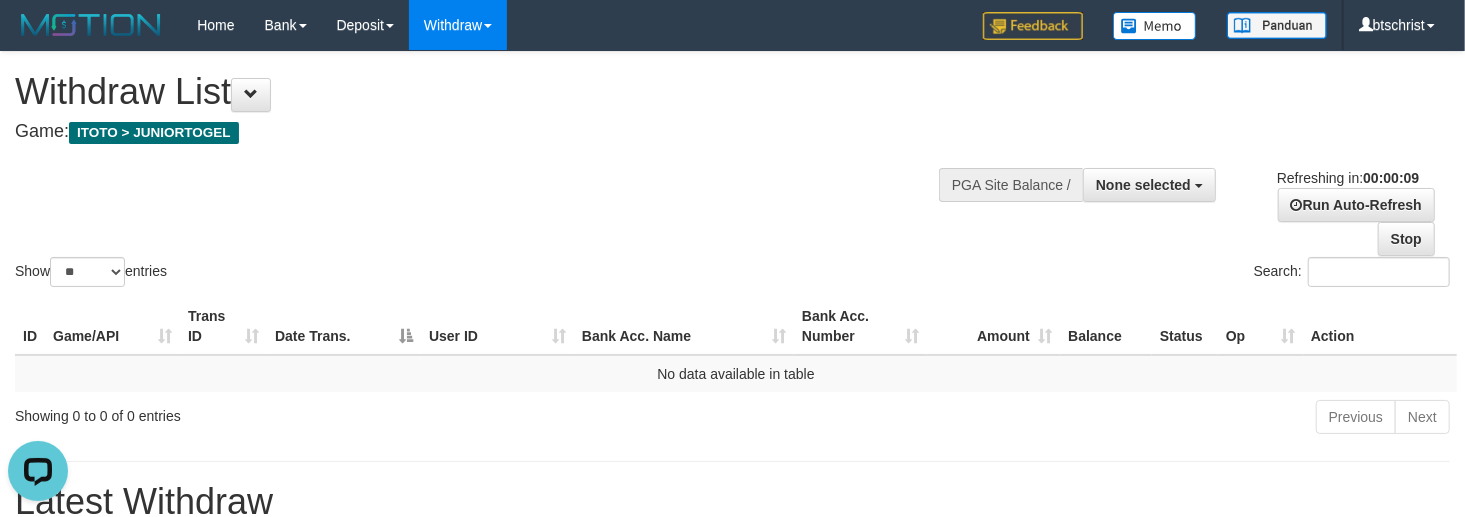 scroll, scrollTop: 0, scrollLeft: 0, axis: both 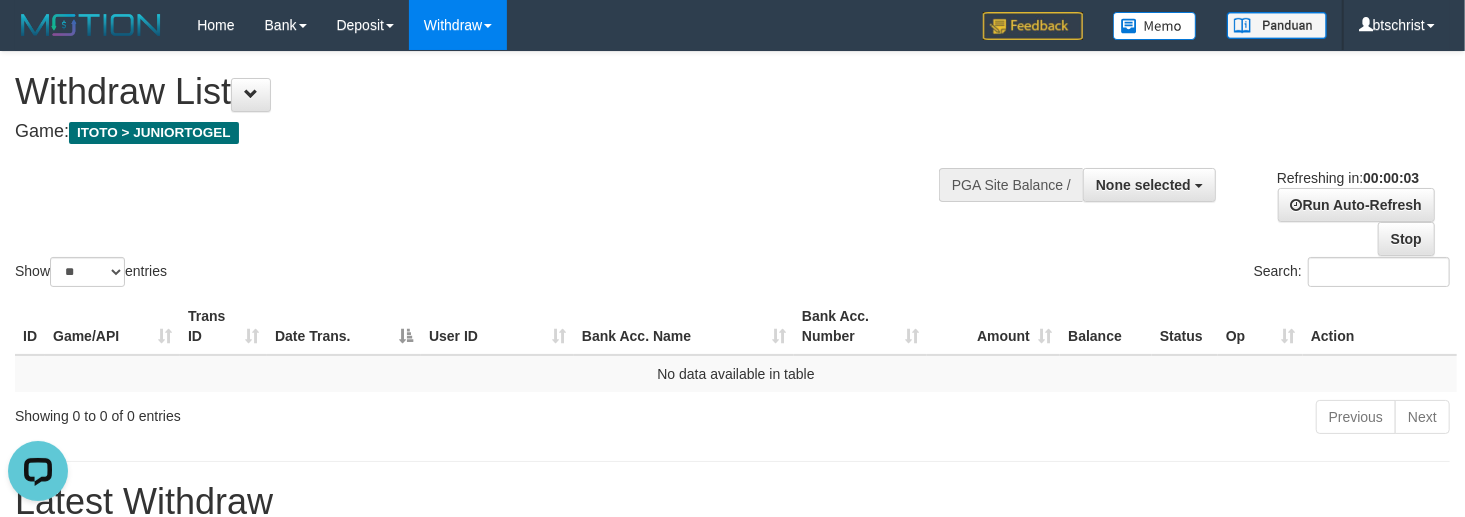 click on "Show  ** ** ** ***  entries Search:" at bounding box center (732, 171) 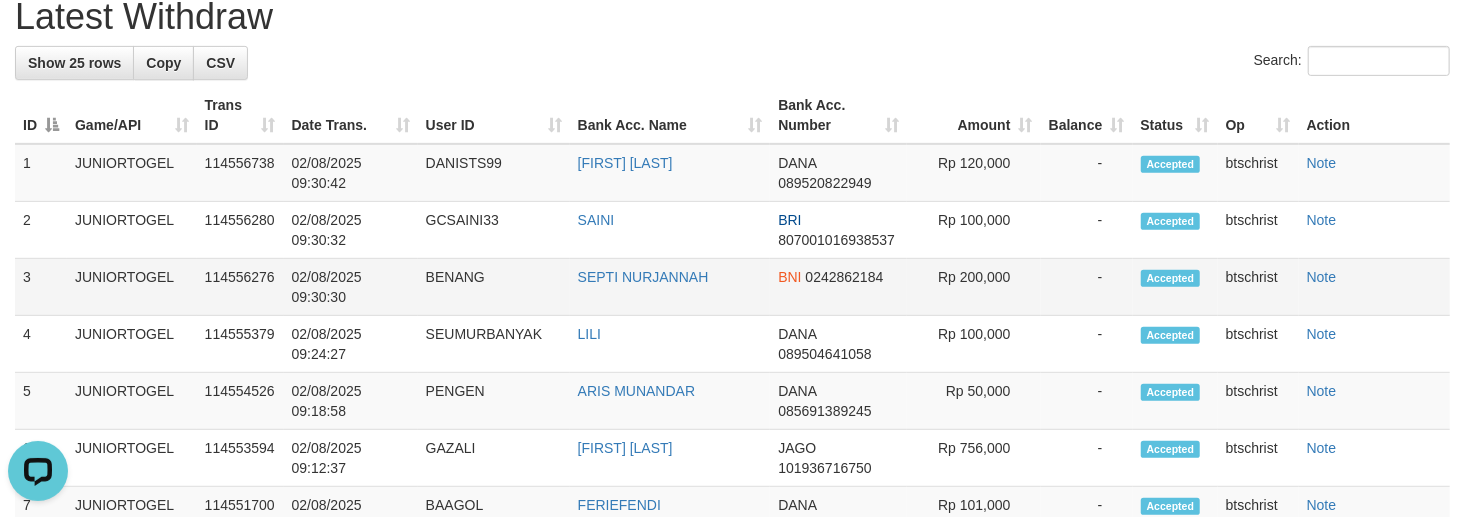 scroll, scrollTop: 533, scrollLeft: 0, axis: vertical 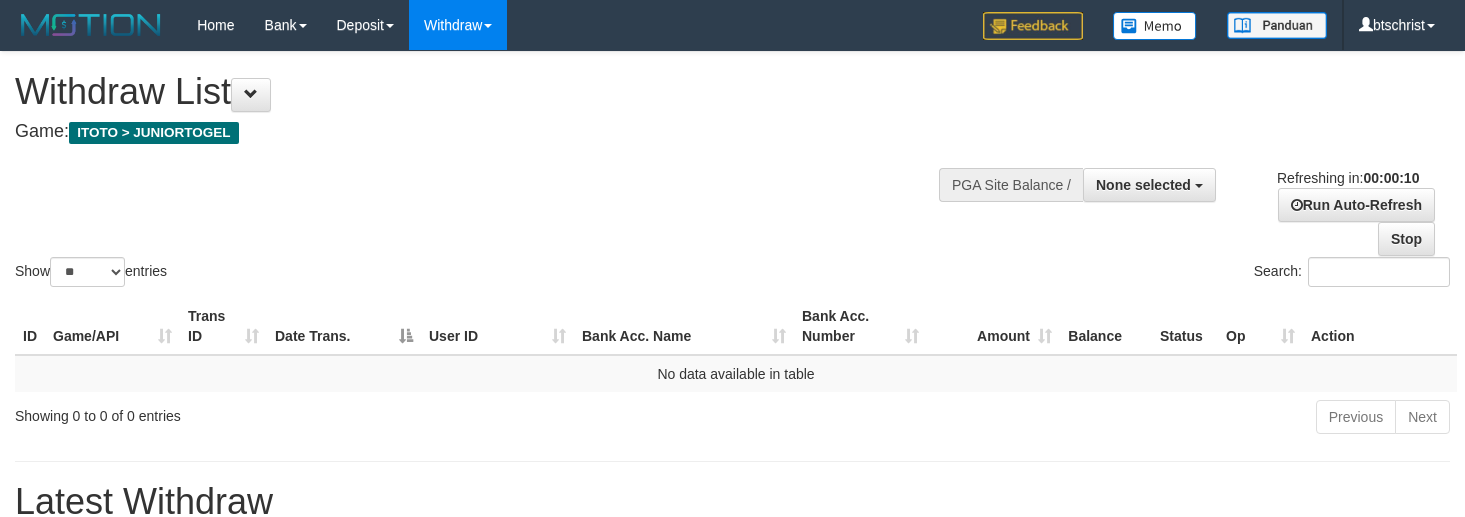 select 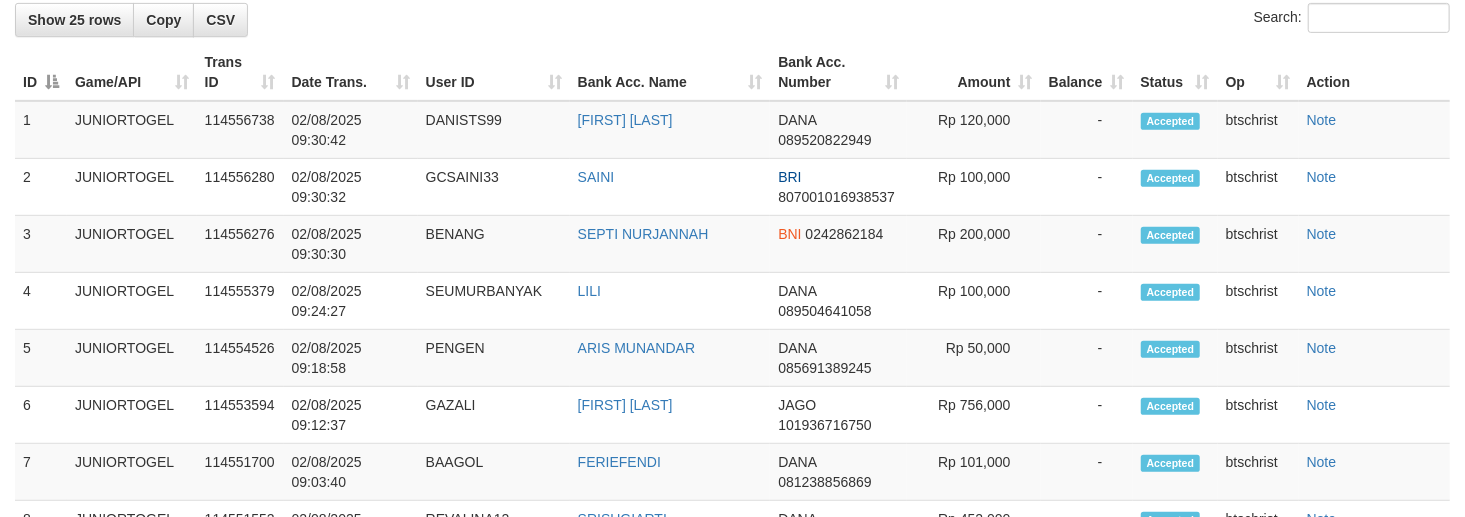 scroll, scrollTop: 533, scrollLeft: 0, axis: vertical 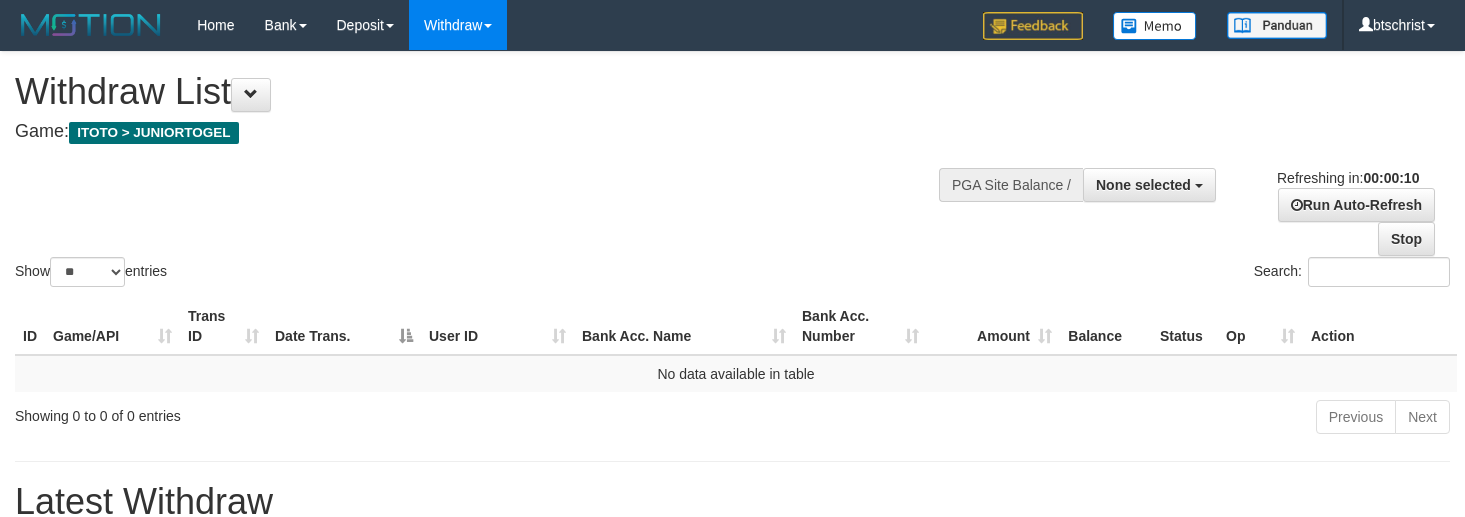 select 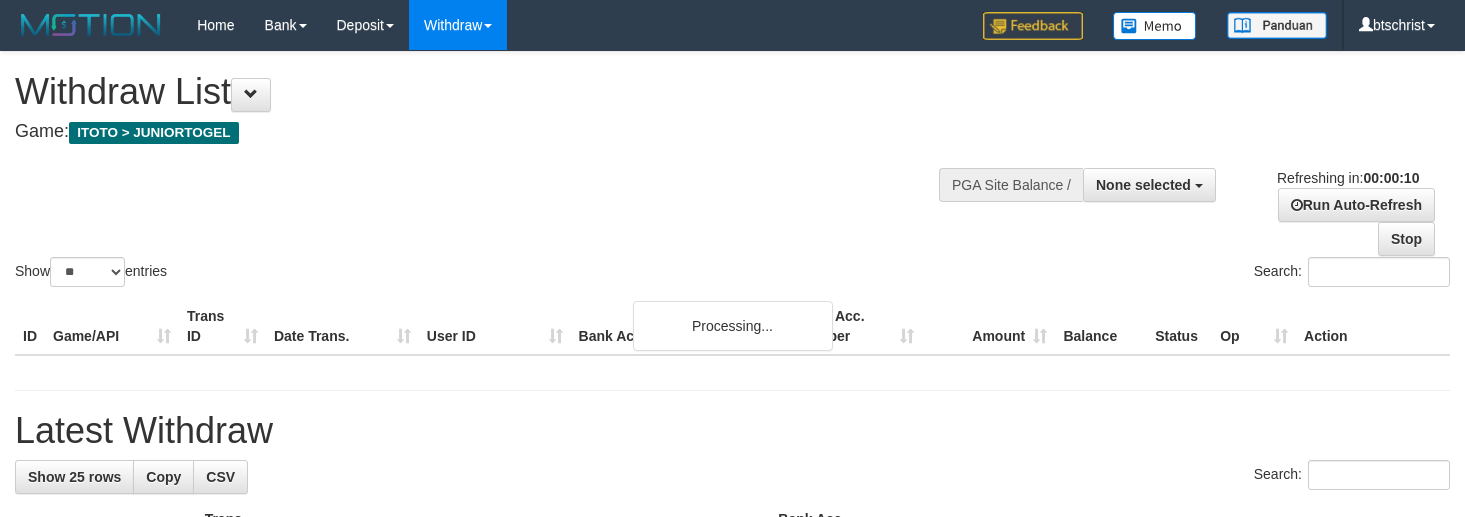 select 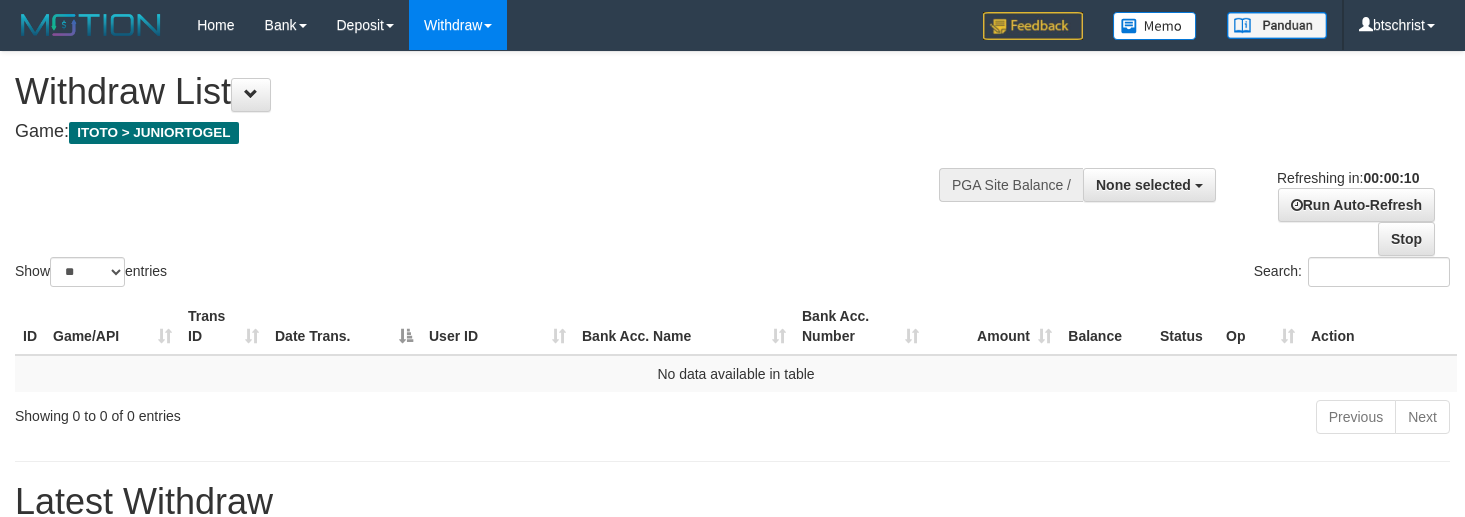 select 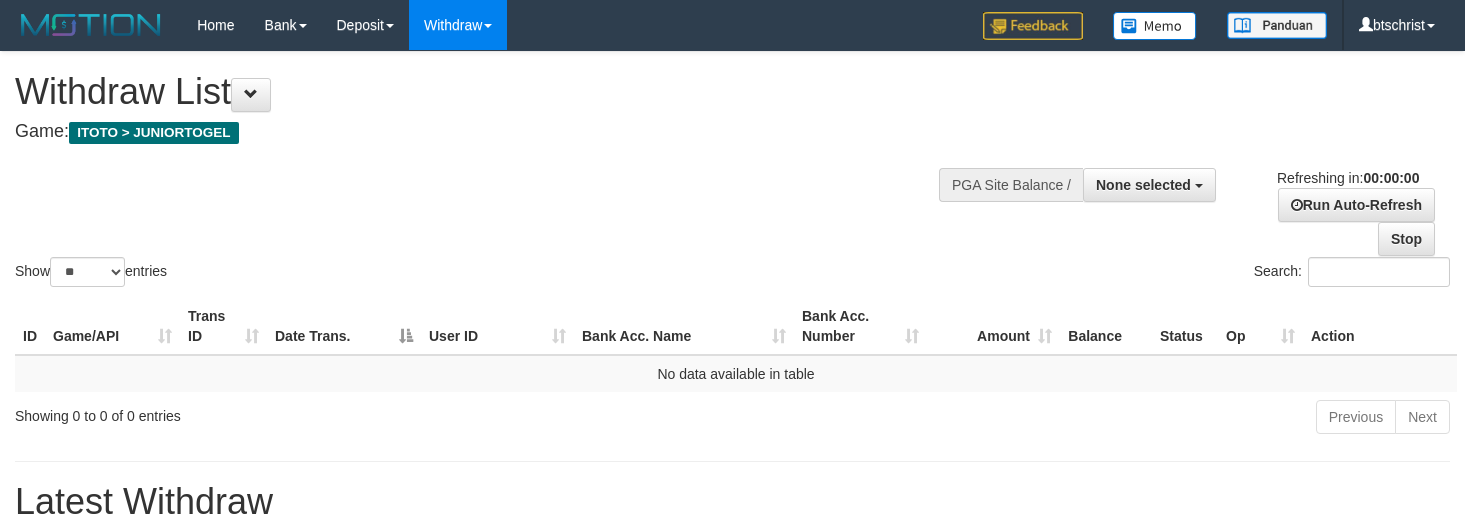scroll, scrollTop: 0, scrollLeft: 0, axis: both 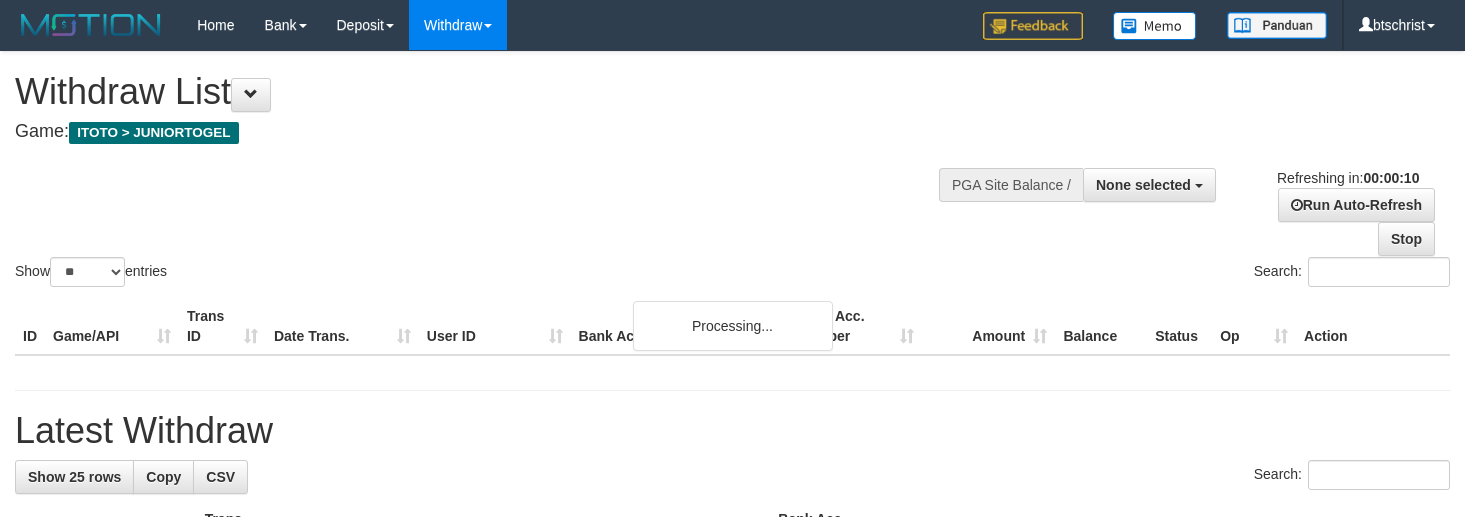 select 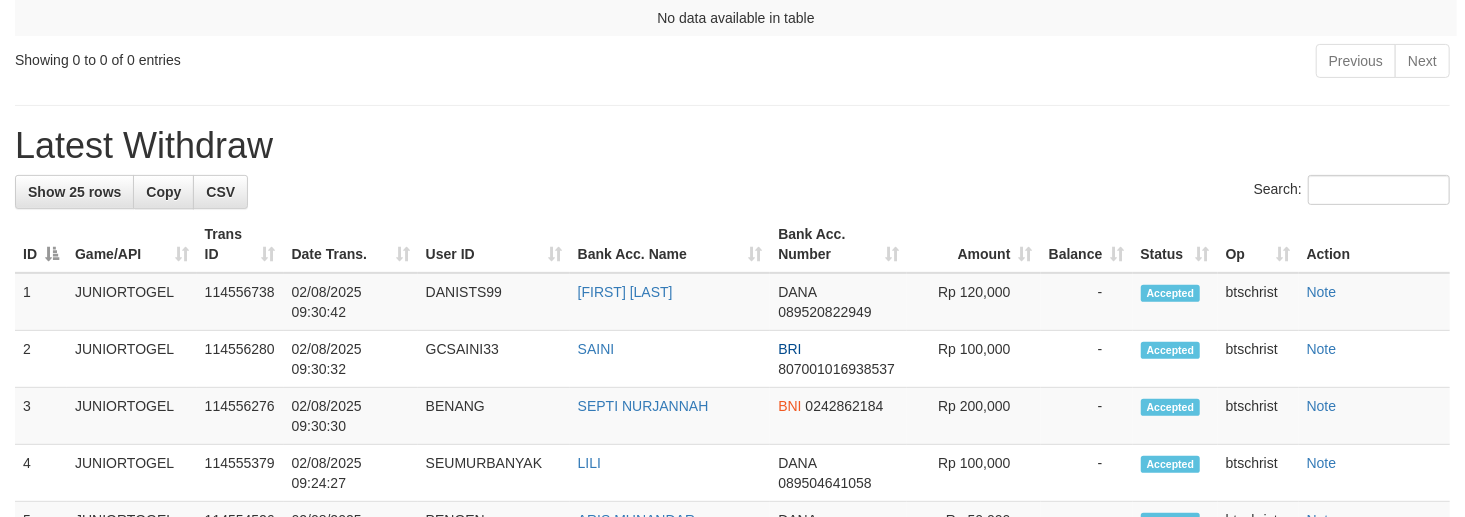 scroll, scrollTop: 400, scrollLeft: 0, axis: vertical 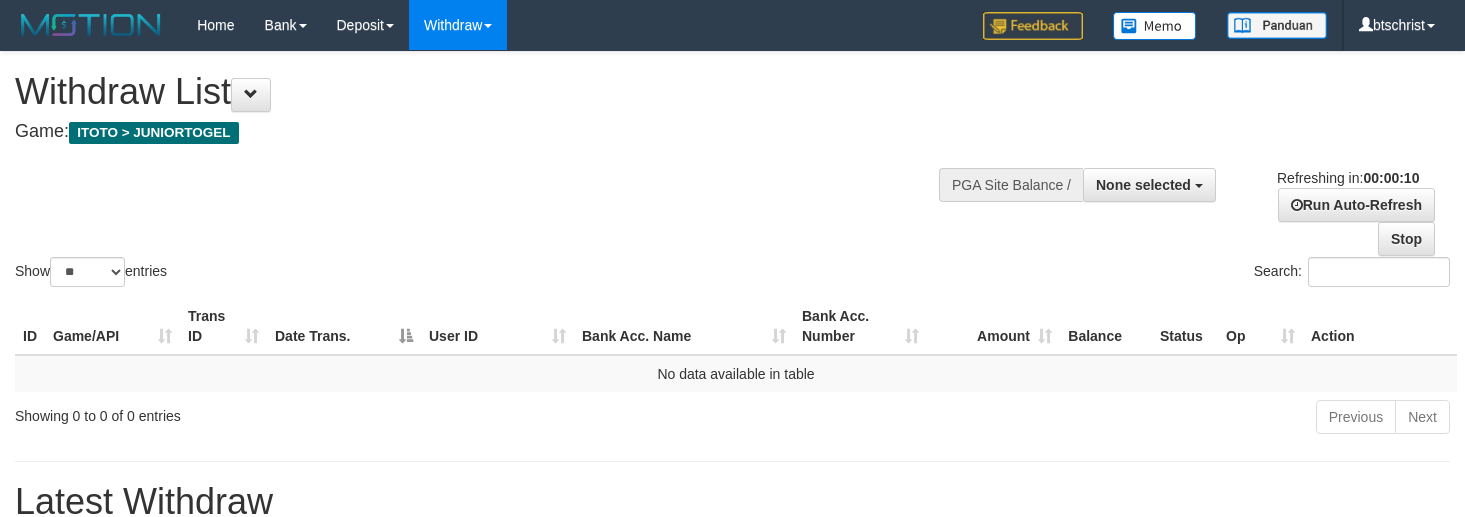 select 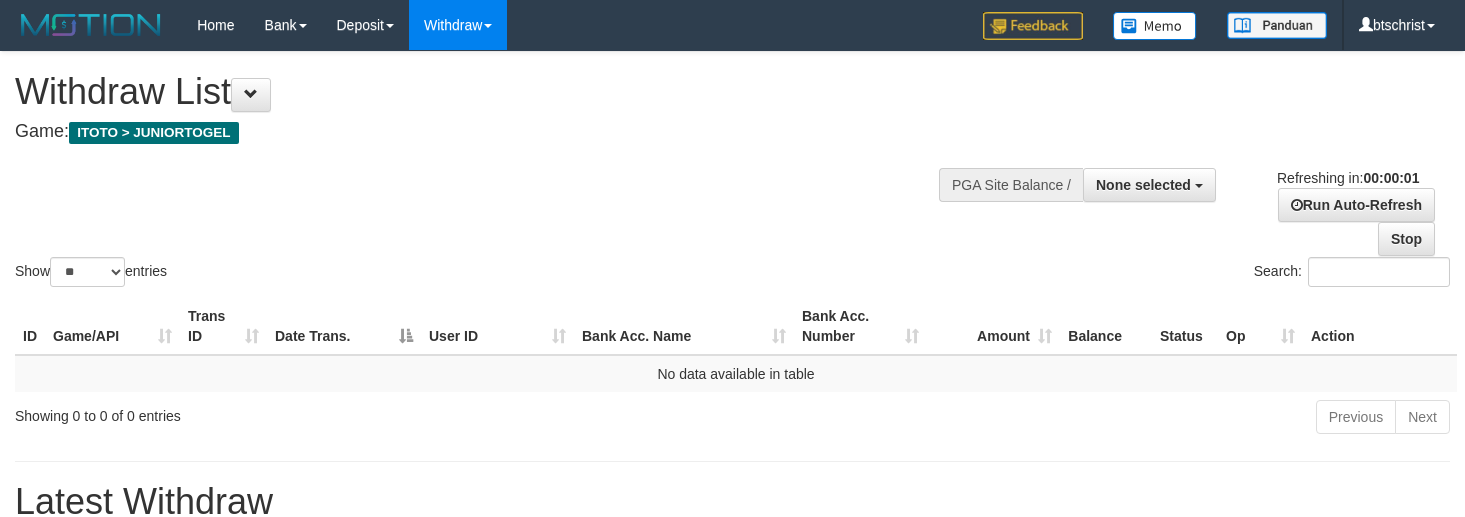 scroll, scrollTop: 0, scrollLeft: 0, axis: both 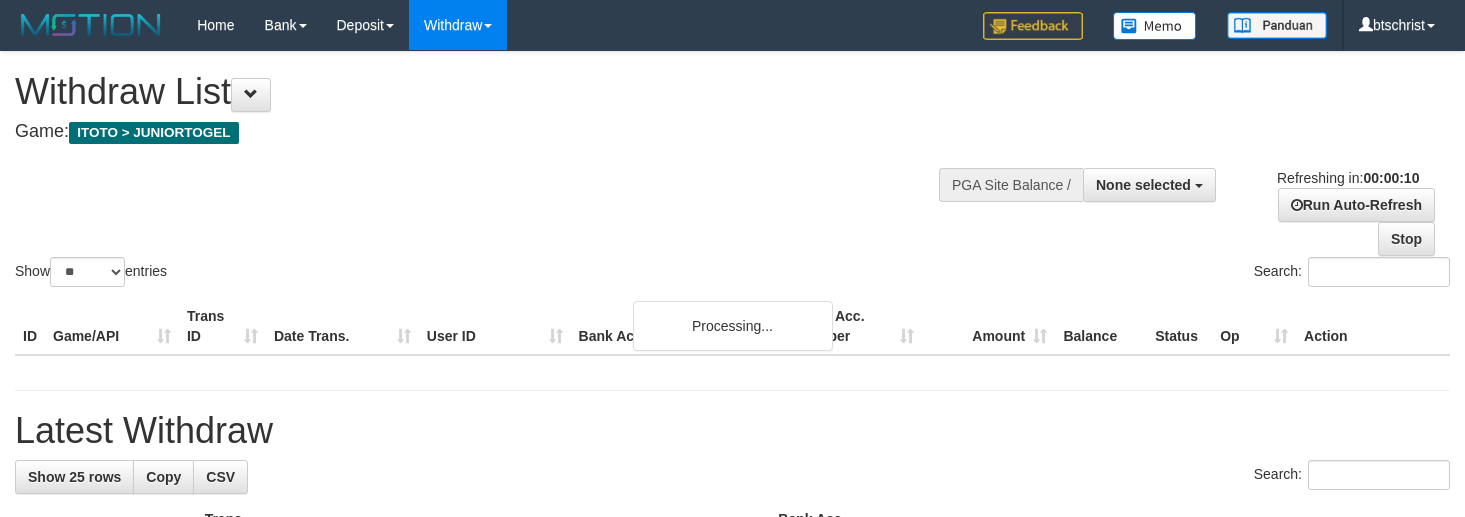 select 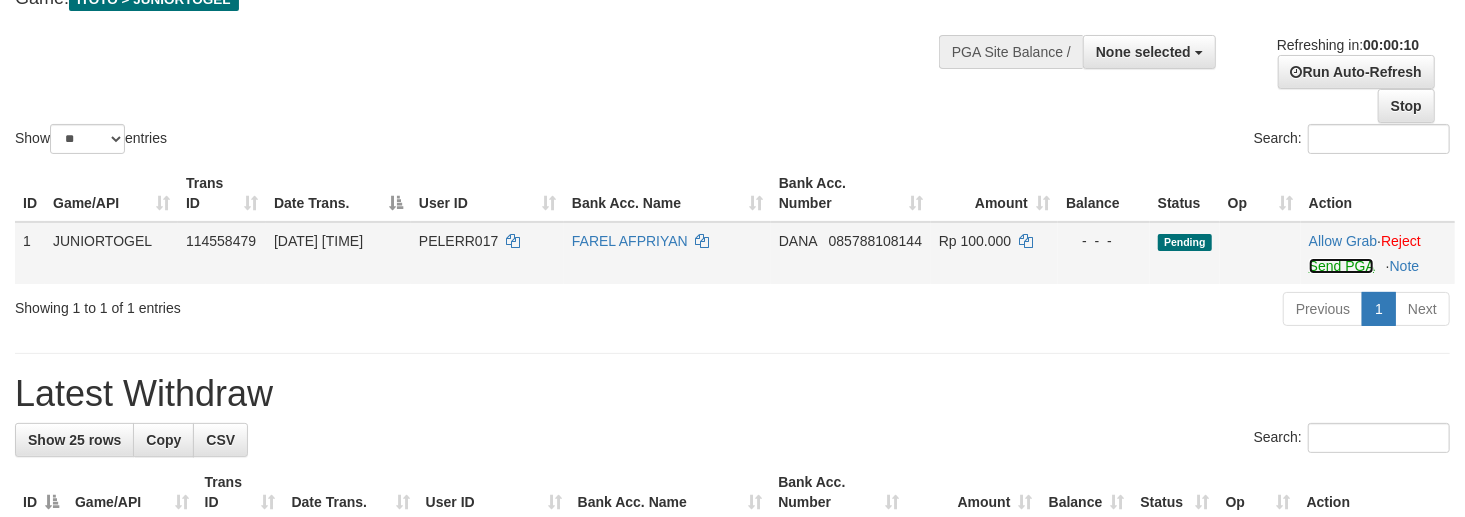 click on "Send PGA" at bounding box center [1341, 266] 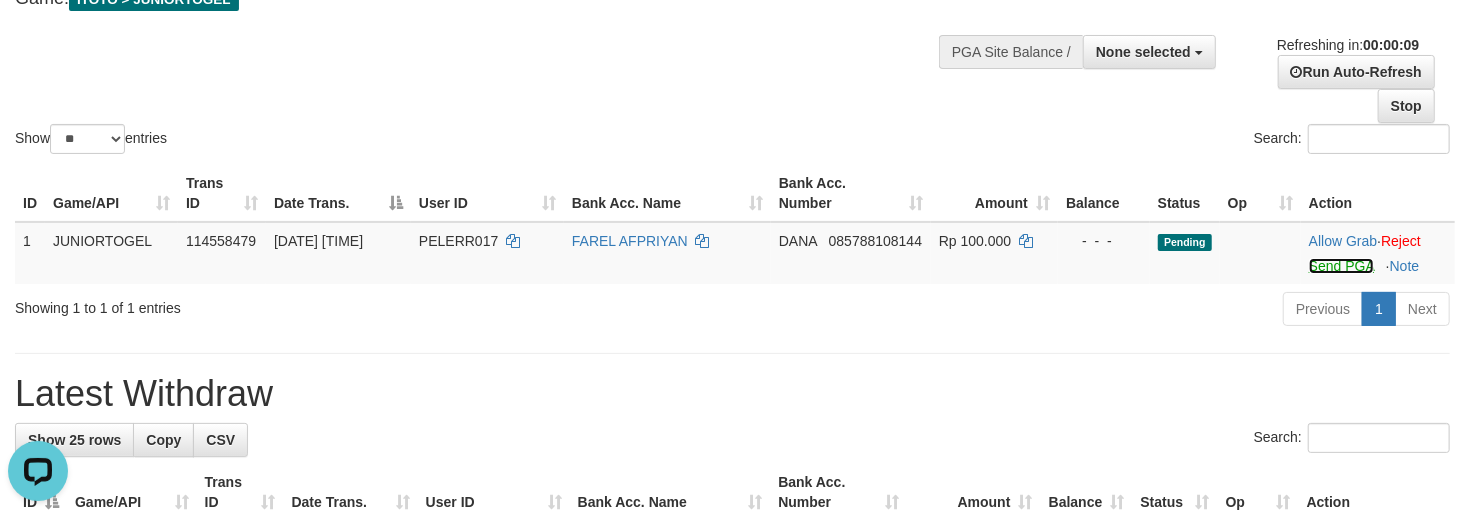scroll, scrollTop: 0, scrollLeft: 0, axis: both 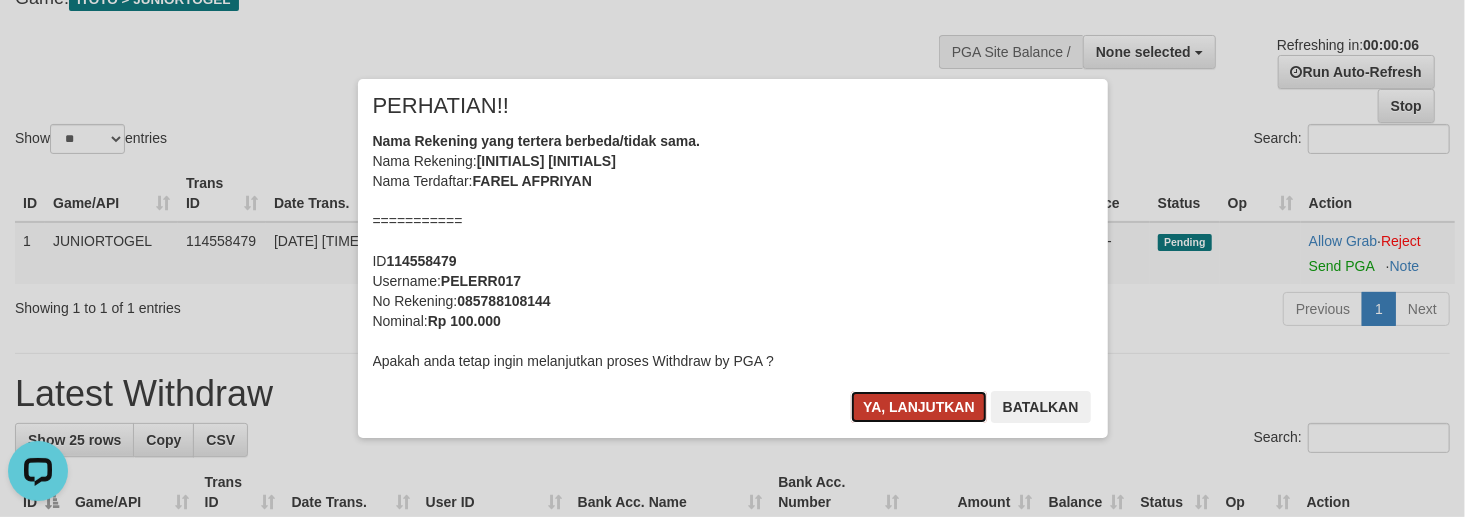 click on "Ya, lanjutkan" at bounding box center [919, 407] 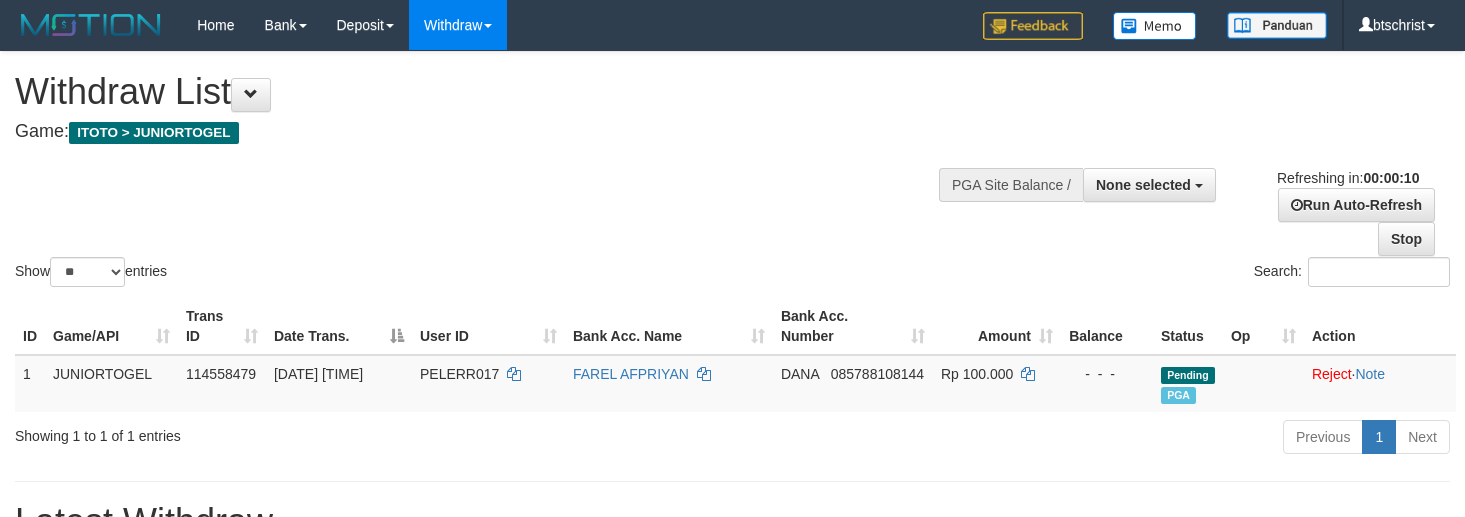 select 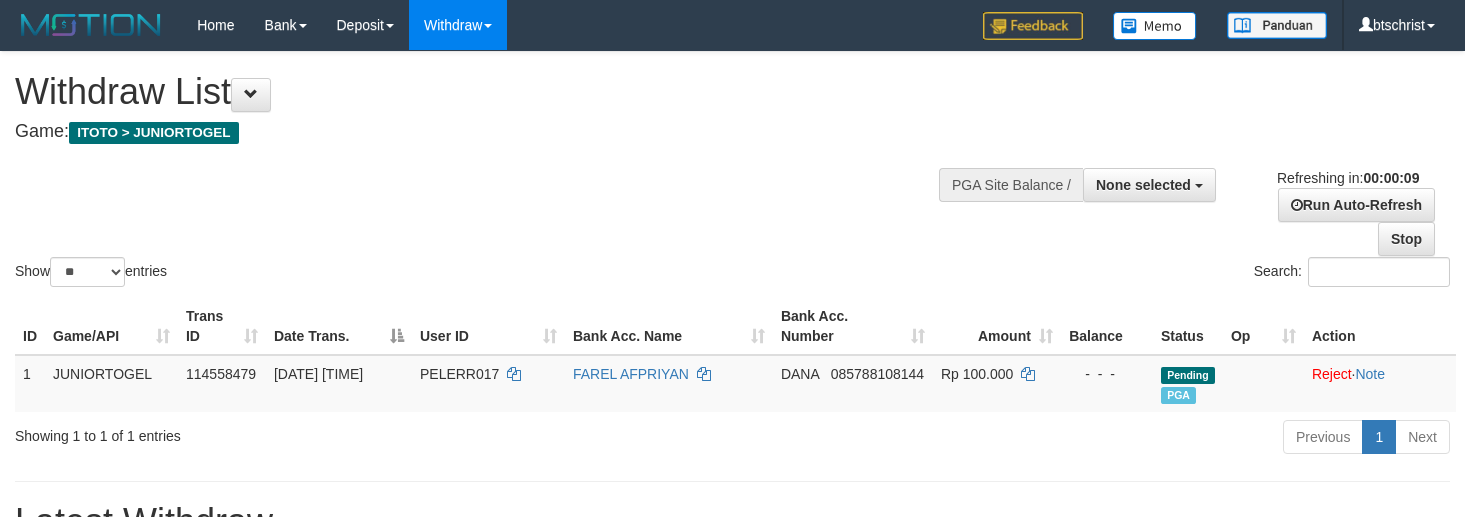 select 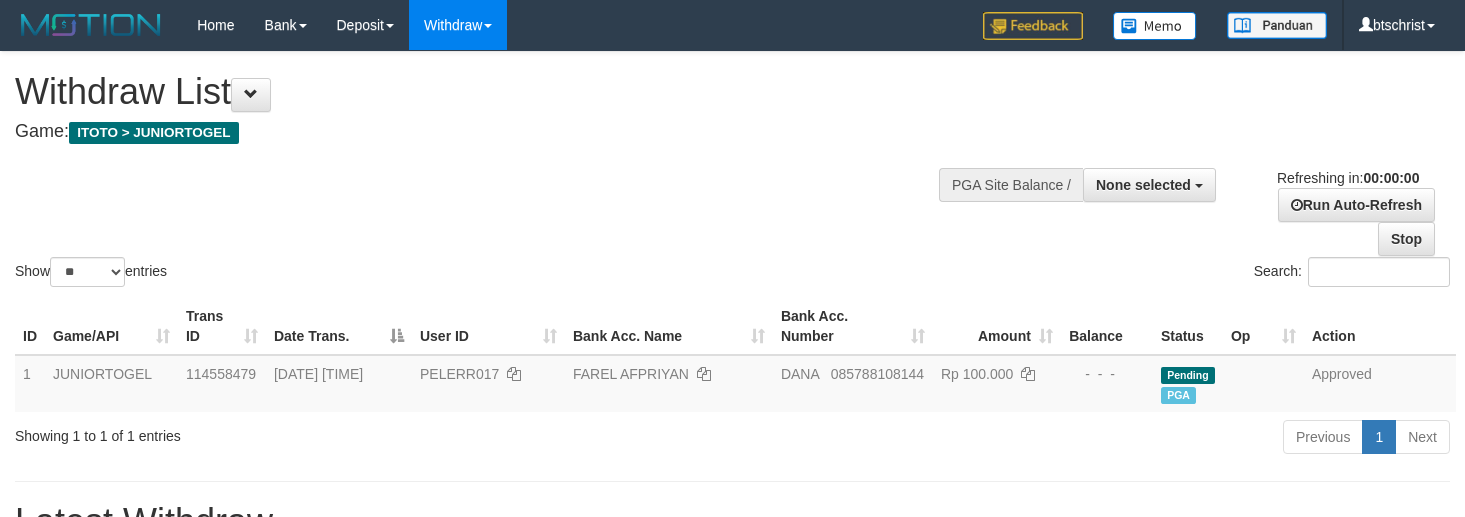 scroll, scrollTop: 0, scrollLeft: 0, axis: both 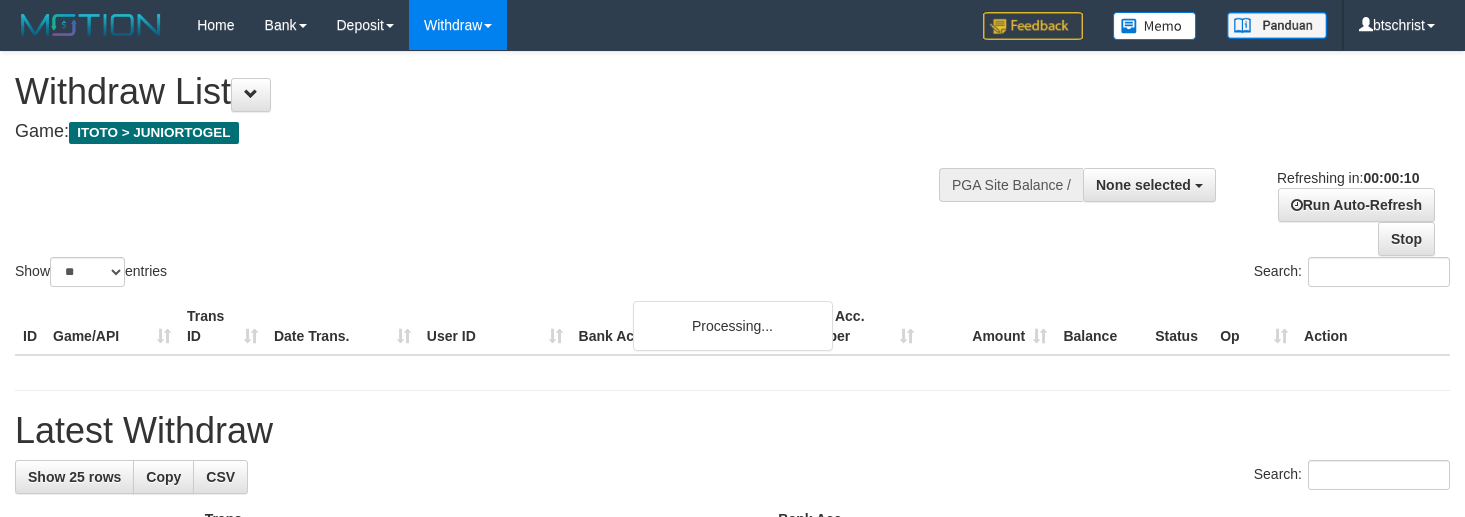 select 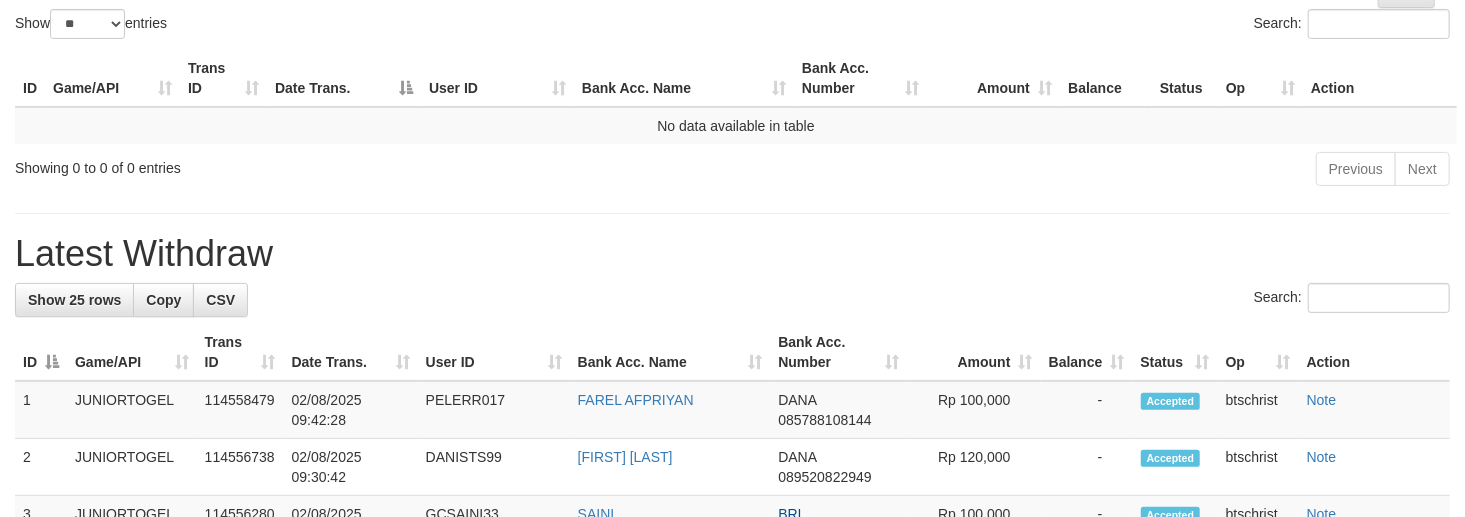 scroll, scrollTop: 266, scrollLeft: 0, axis: vertical 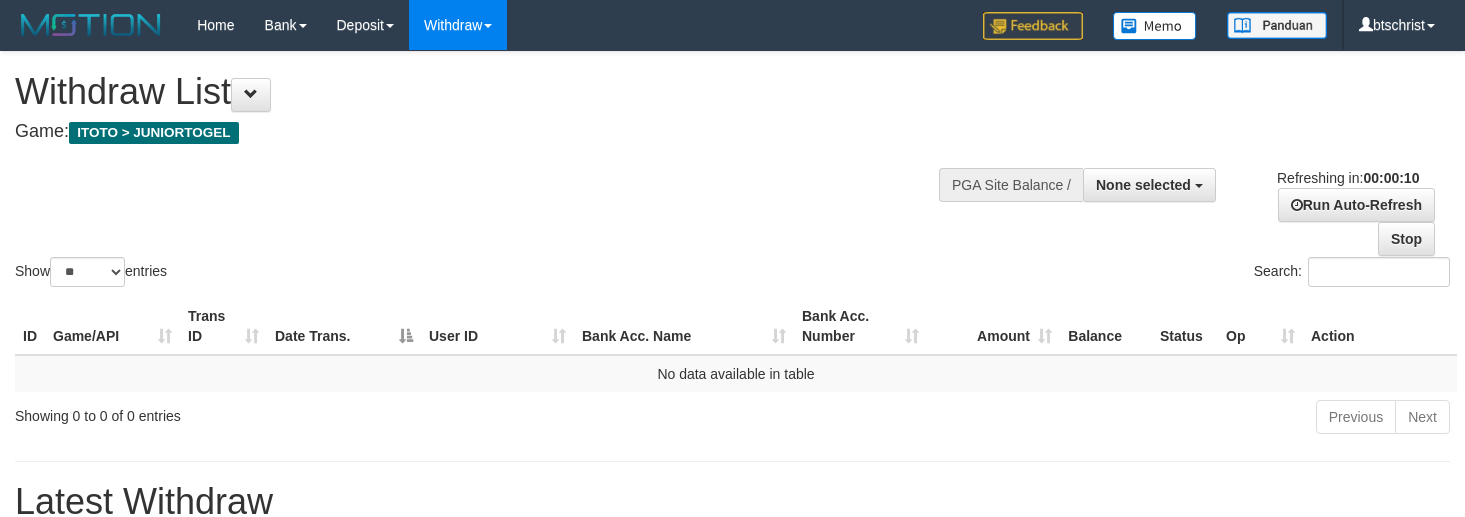 select 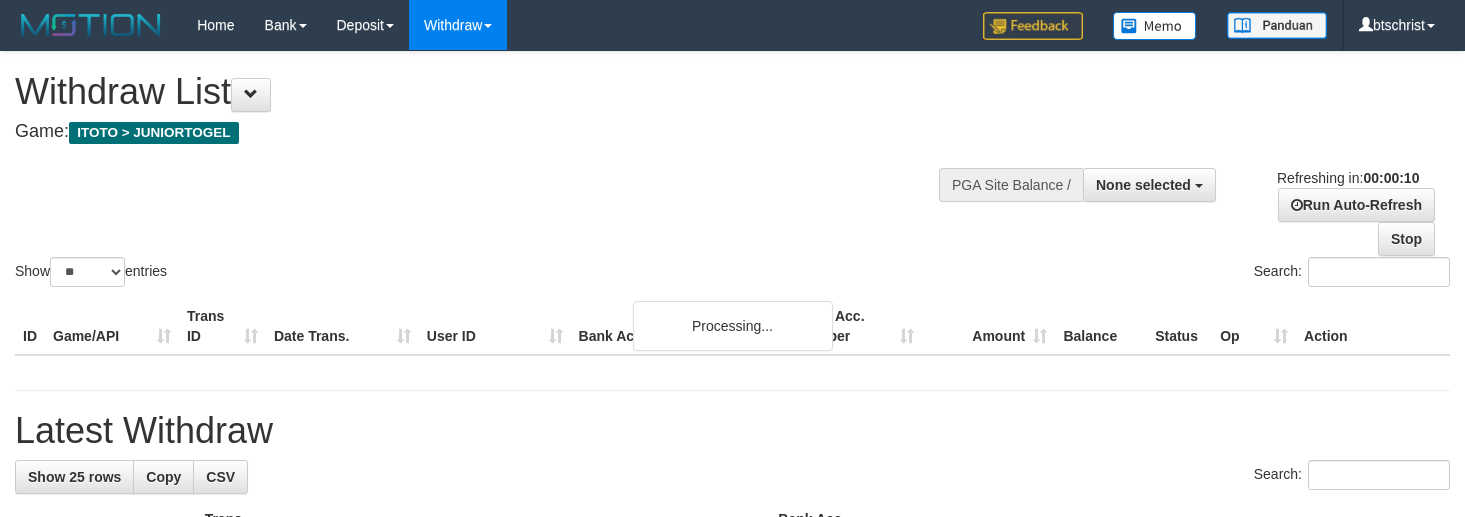 select 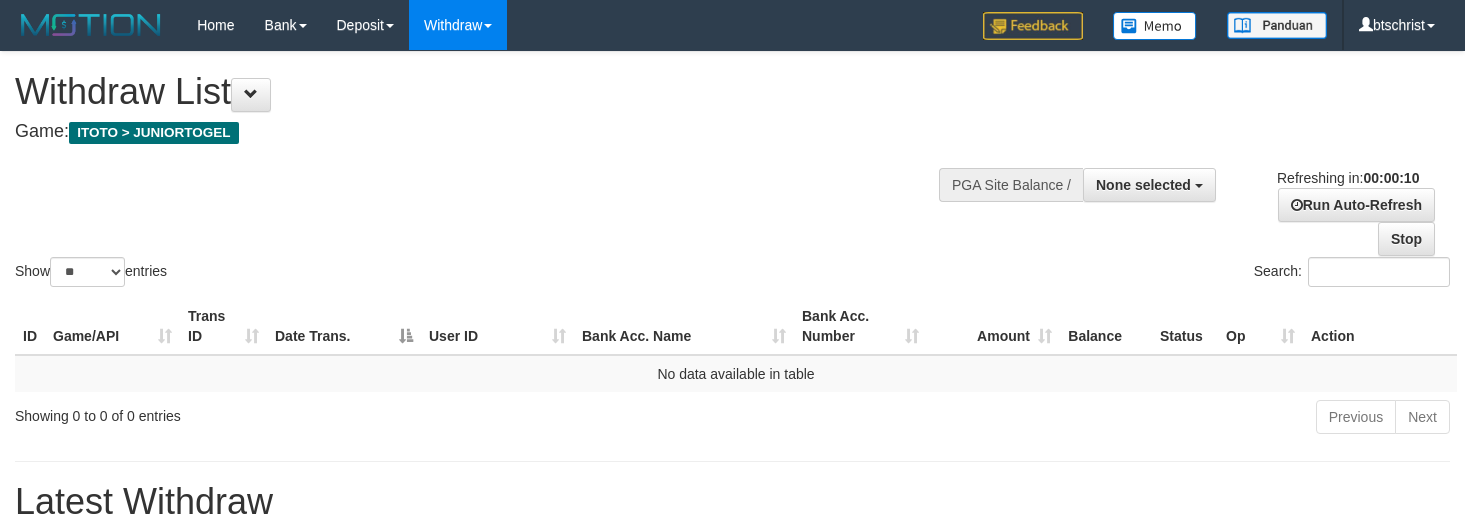 select 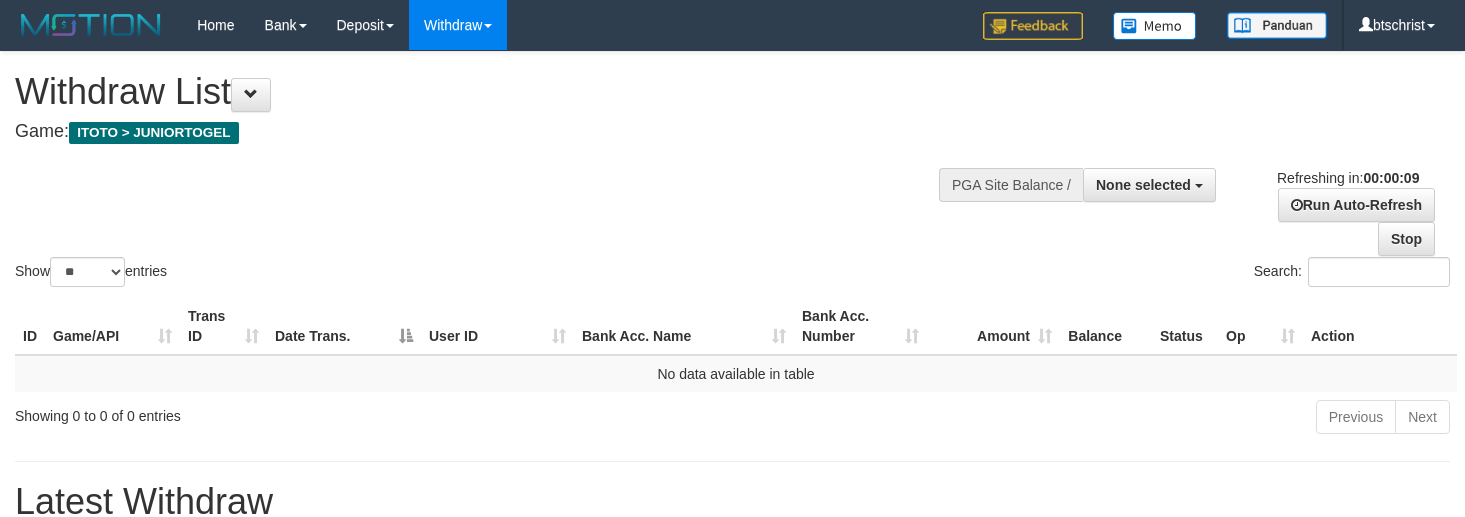 select 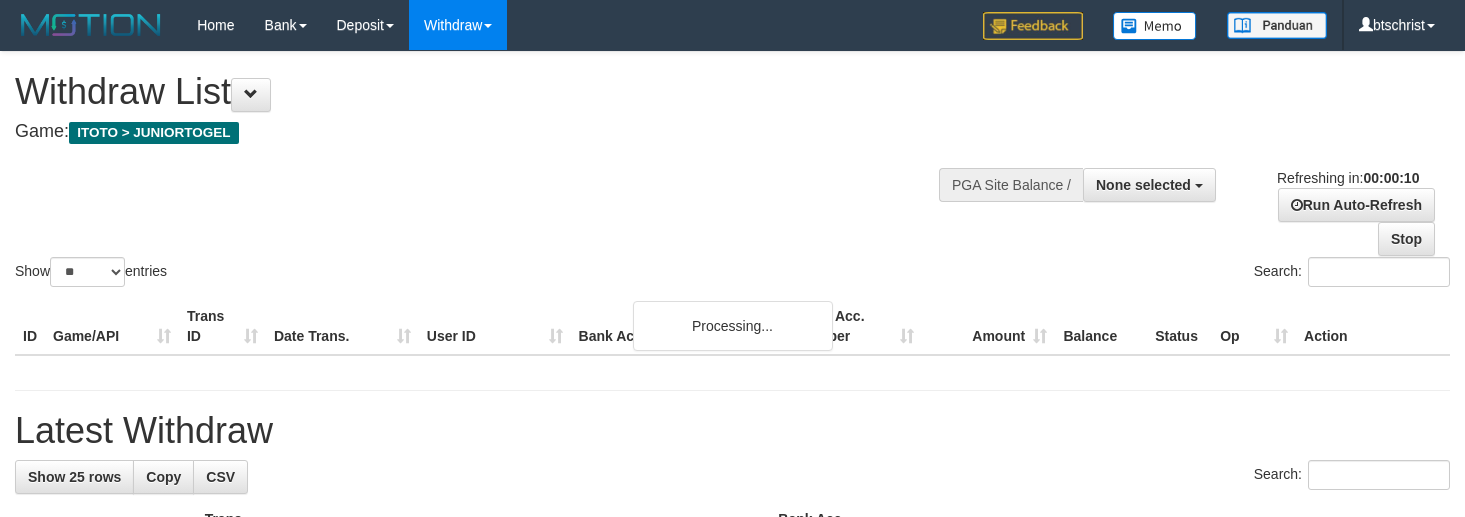 select 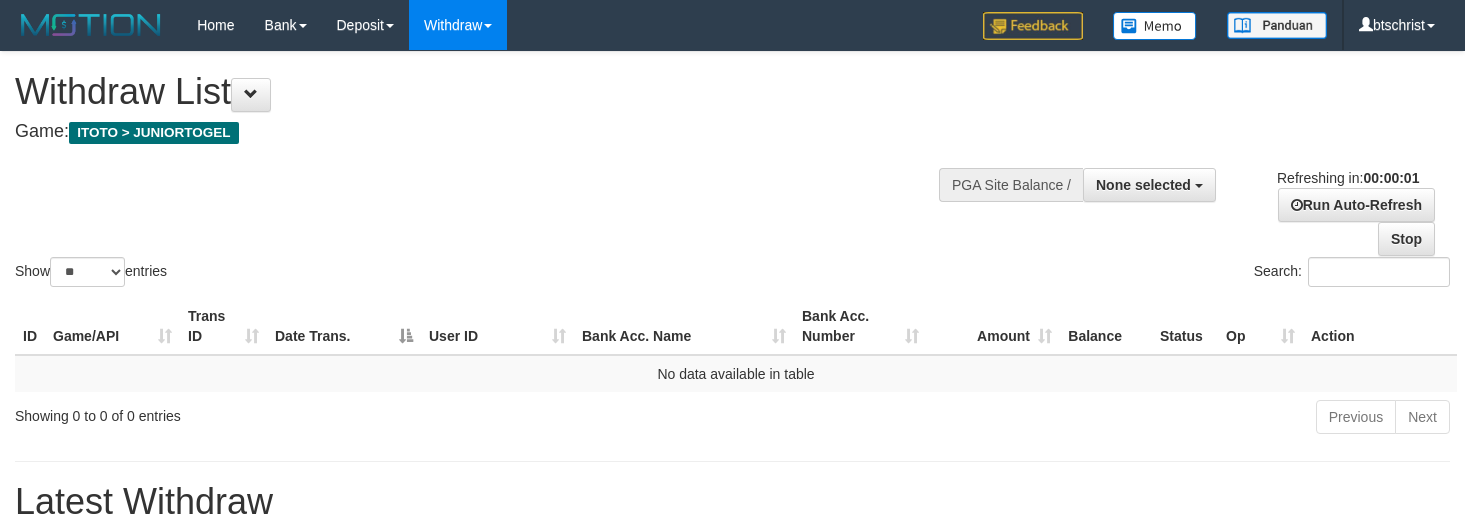 scroll, scrollTop: 0, scrollLeft: 0, axis: both 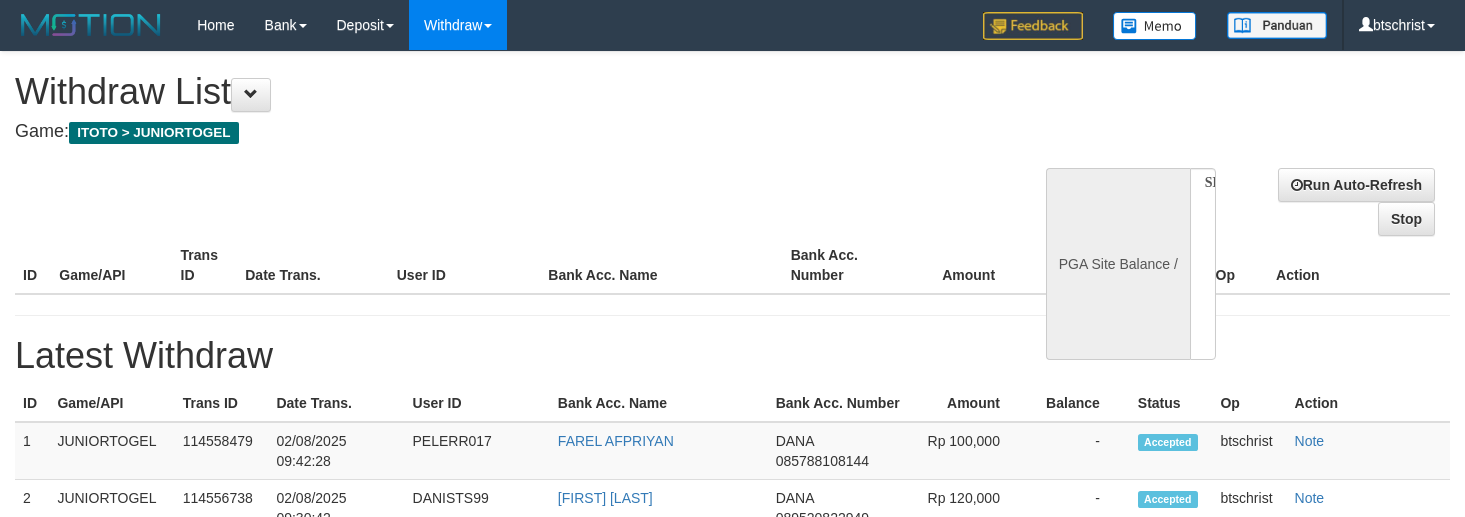 select 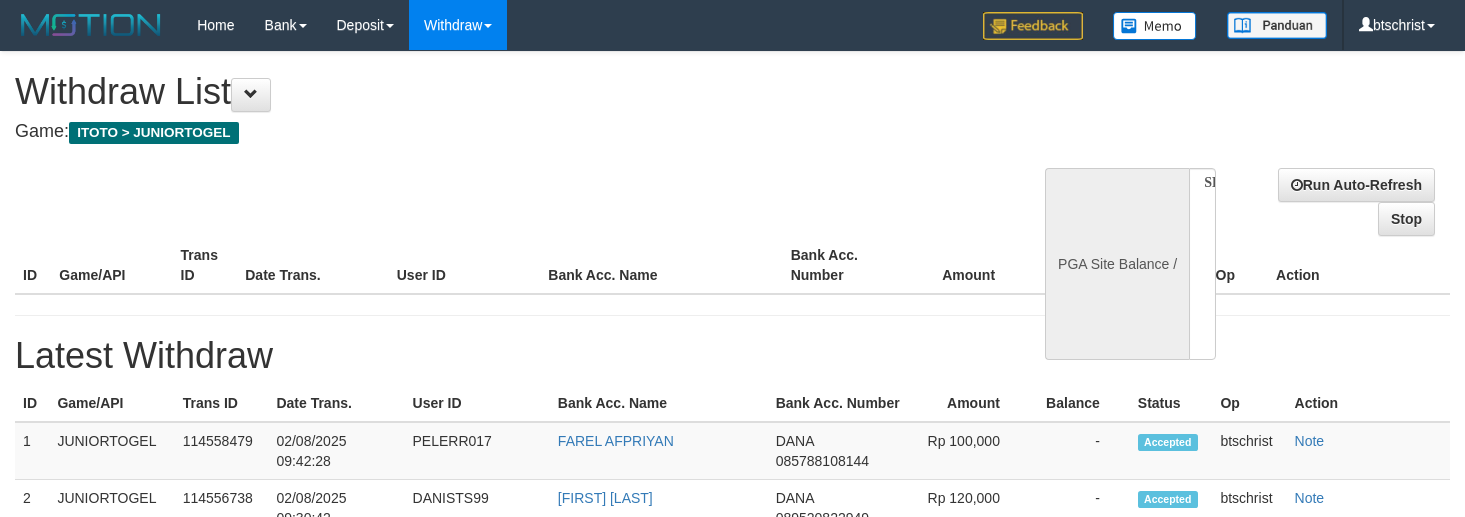 scroll, scrollTop: 0, scrollLeft: 0, axis: both 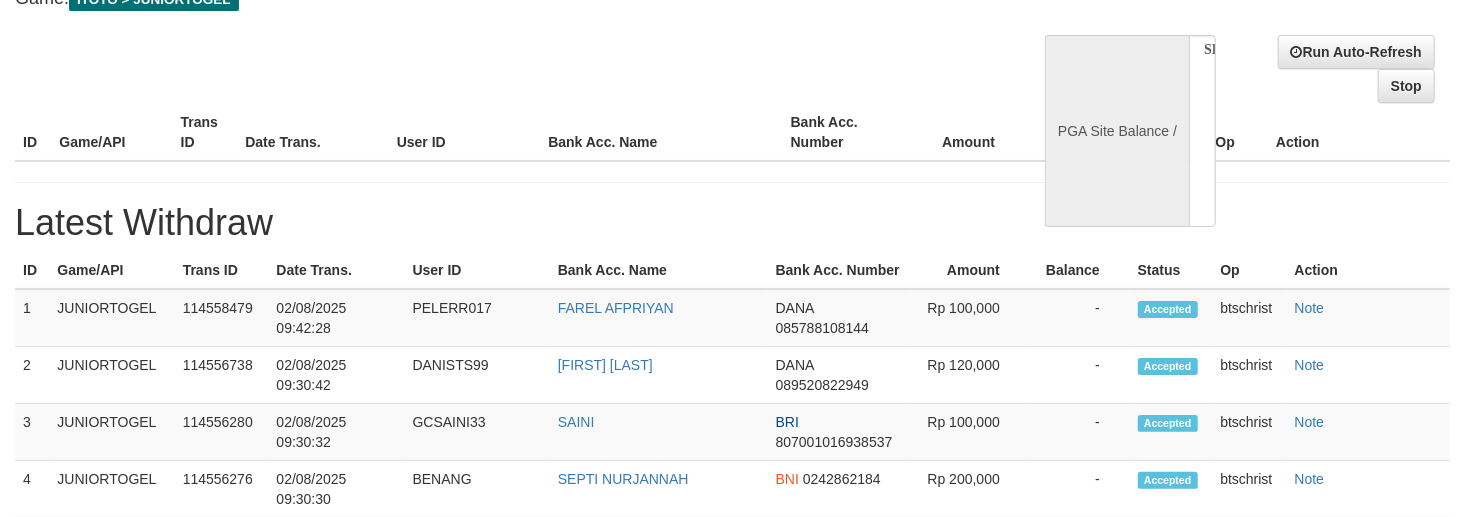 select on "**" 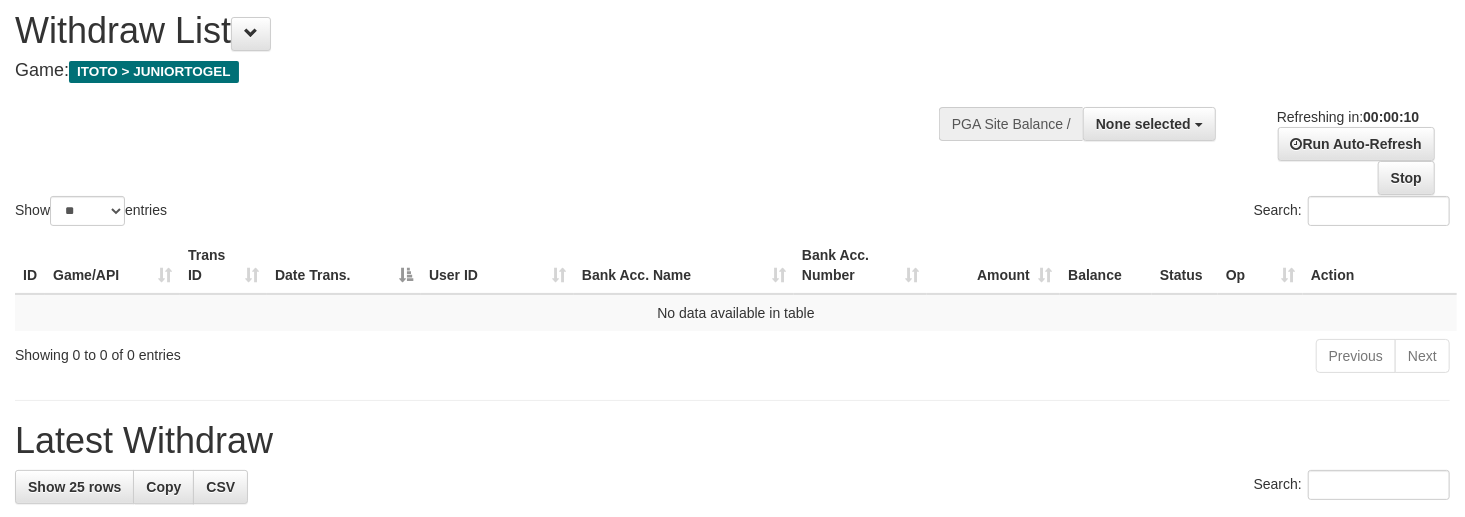scroll, scrollTop: 0, scrollLeft: 0, axis: both 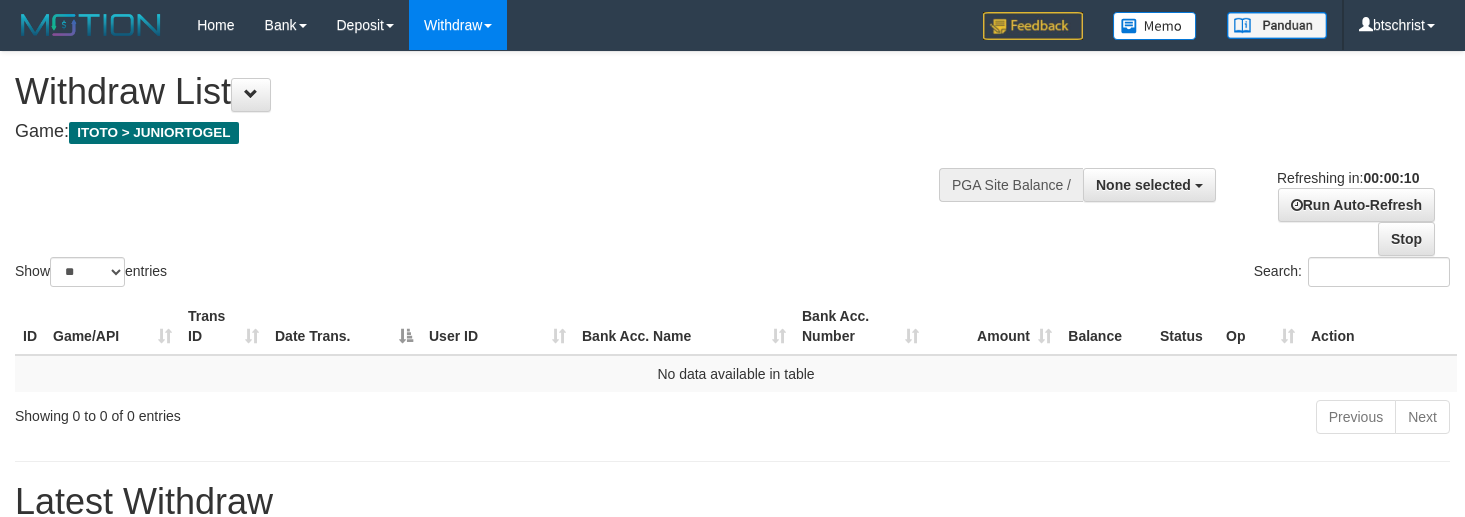 select 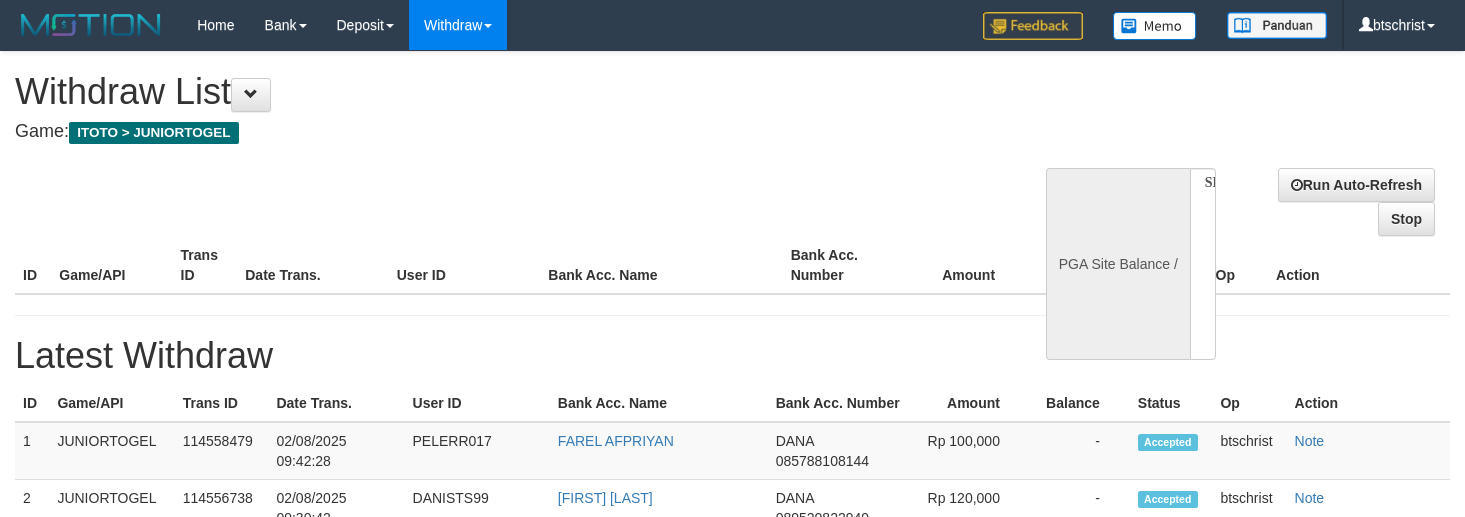 select 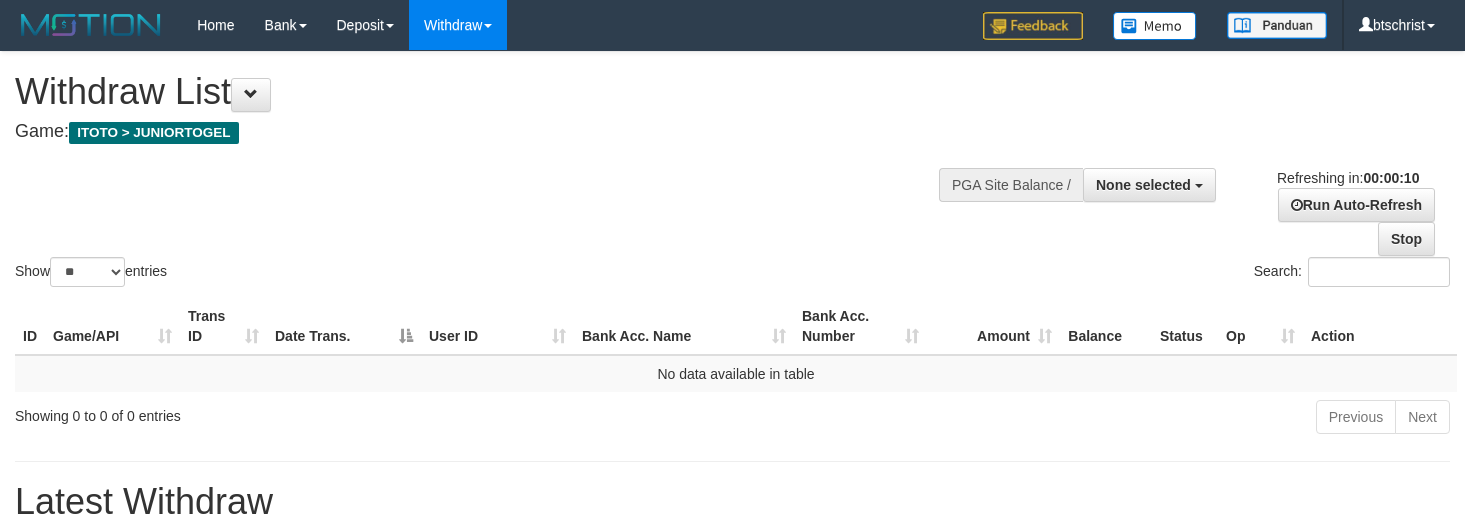 select 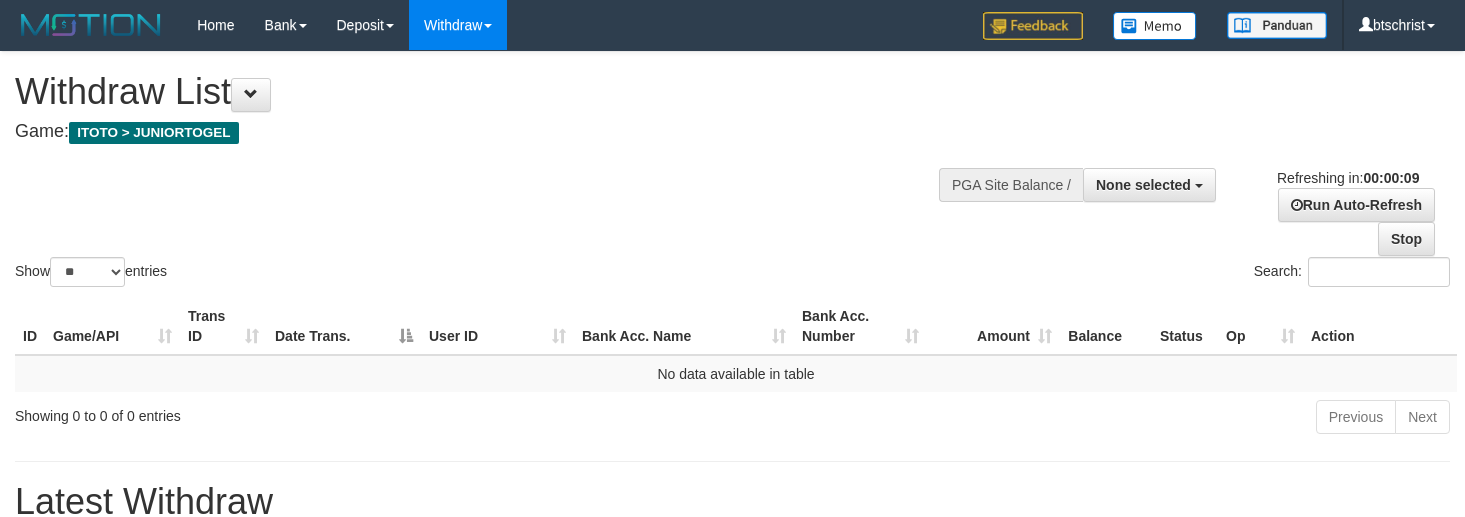 select 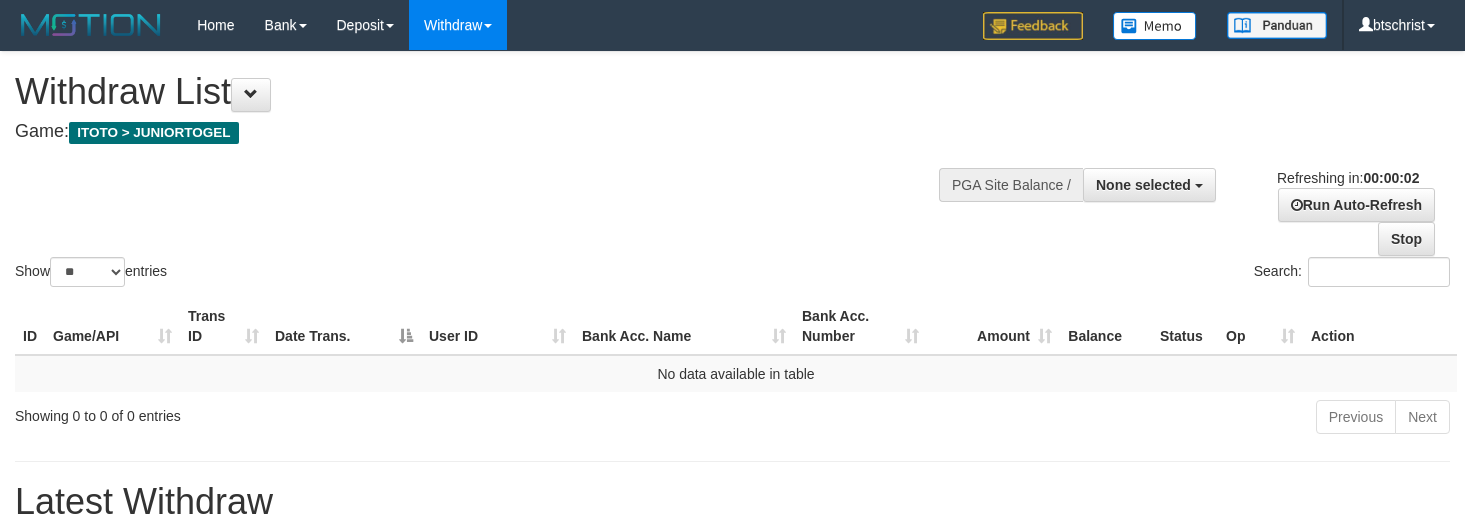 scroll, scrollTop: 0, scrollLeft: 0, axis: both 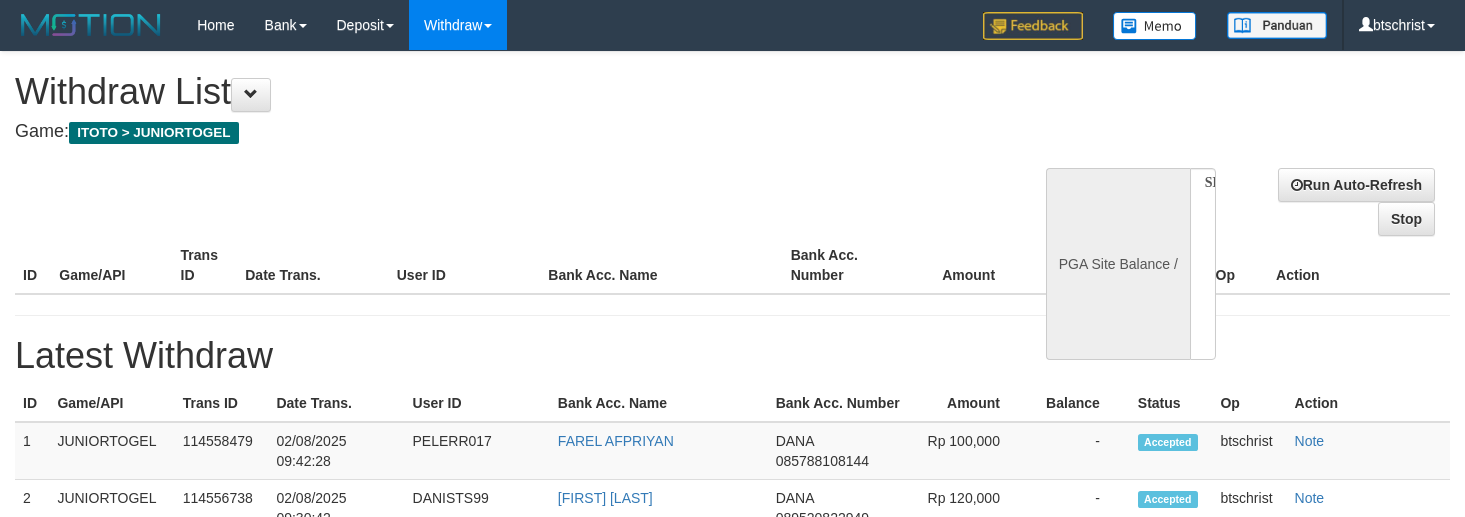 select 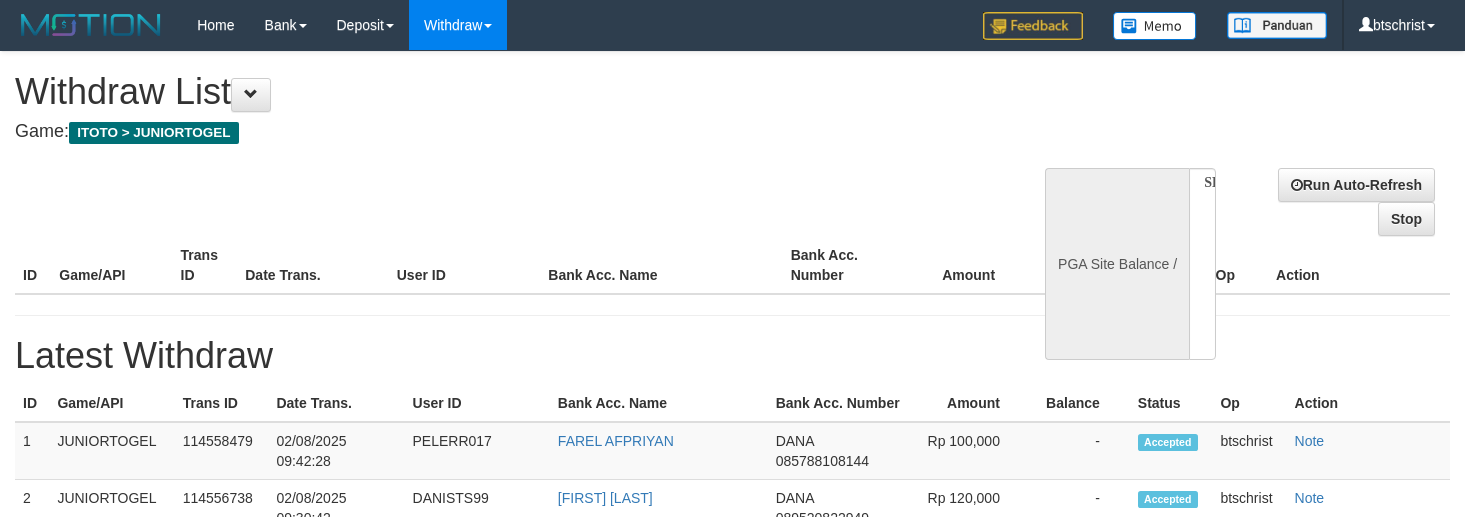 scroll, scrollTop: 0, scrollLeft: 0, axis: both 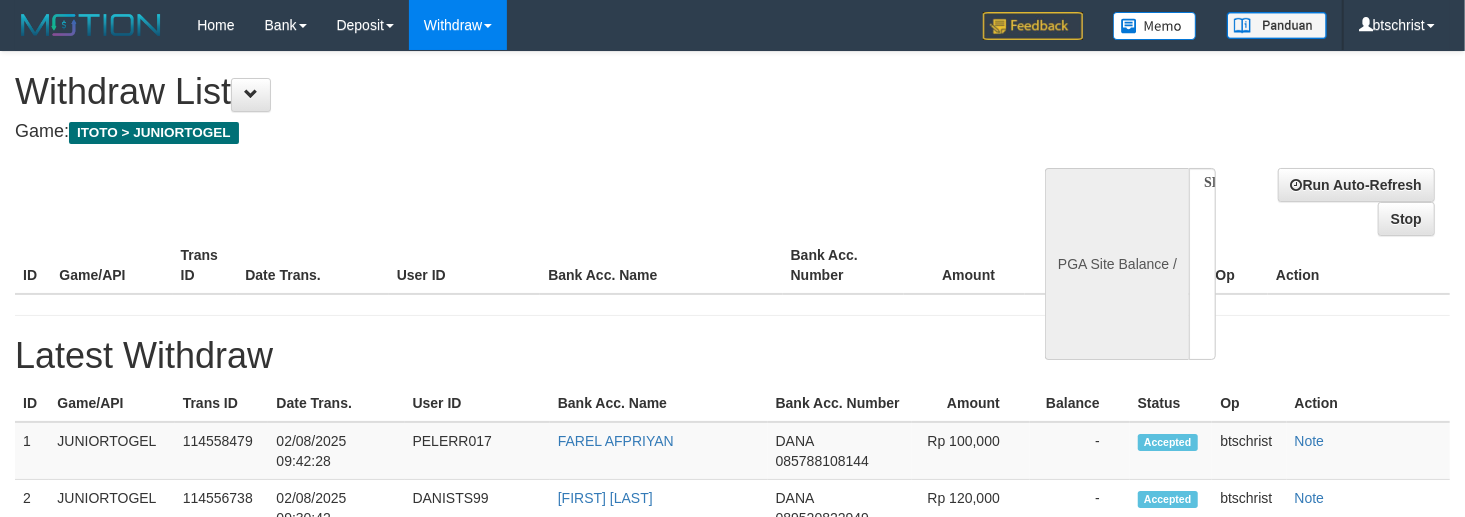 select on "**" 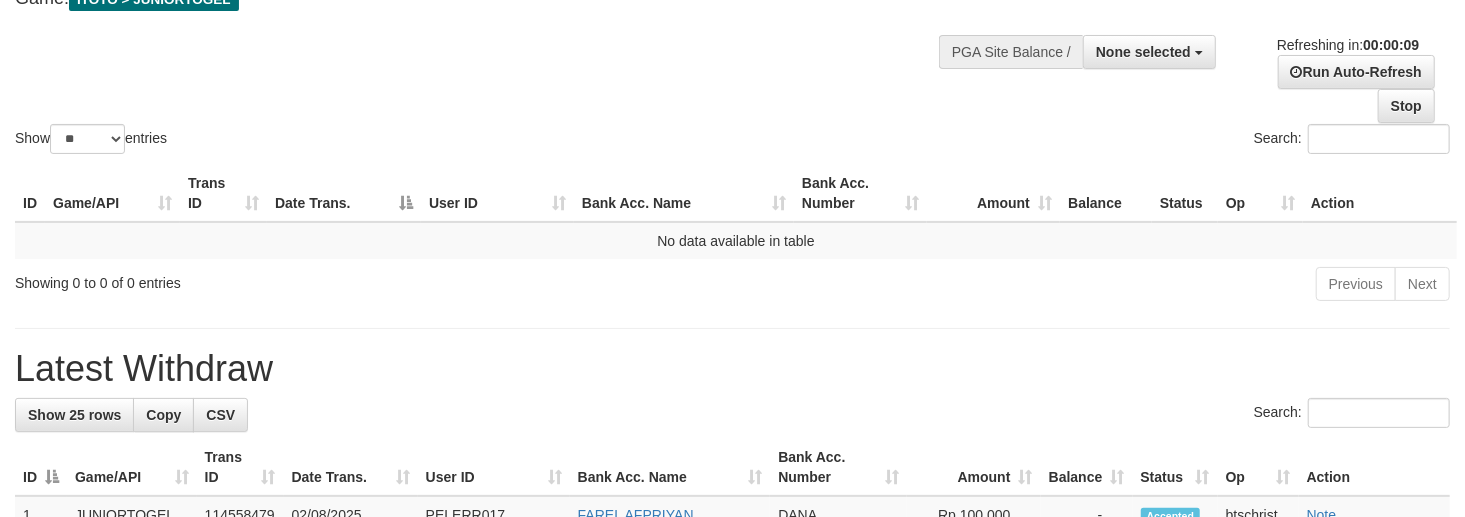 scroll, scrollTop: 46, scrollLeft: 0, axis: vertical 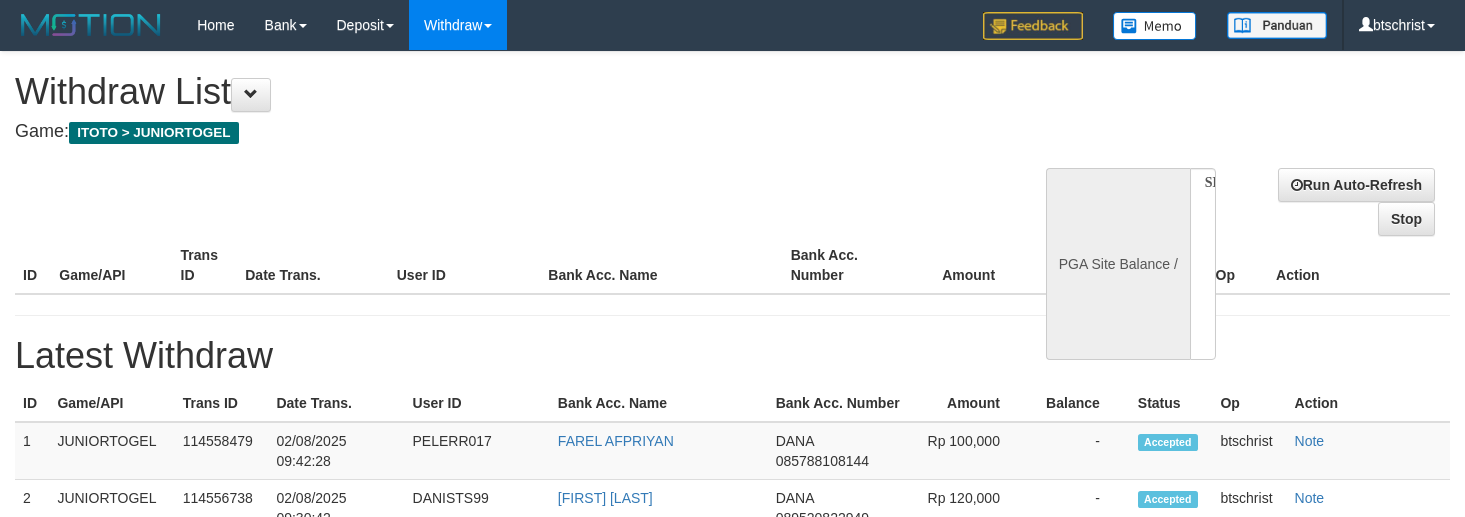 select 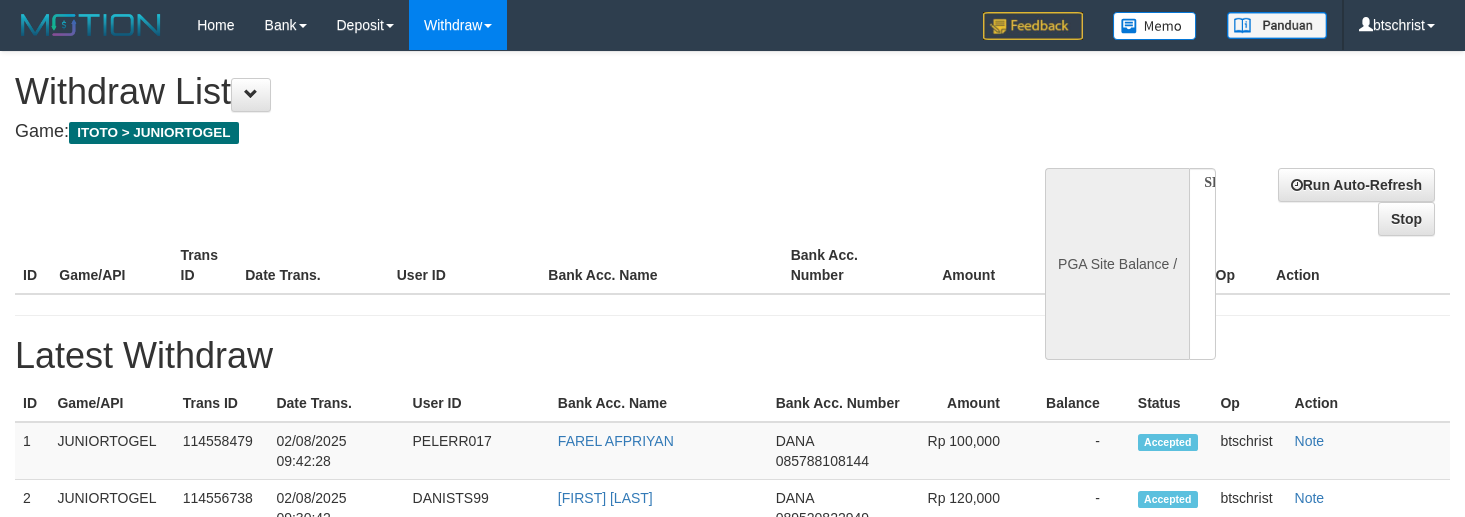 scroll, scrollTop: 0, scrollLeft: 0, axis: both 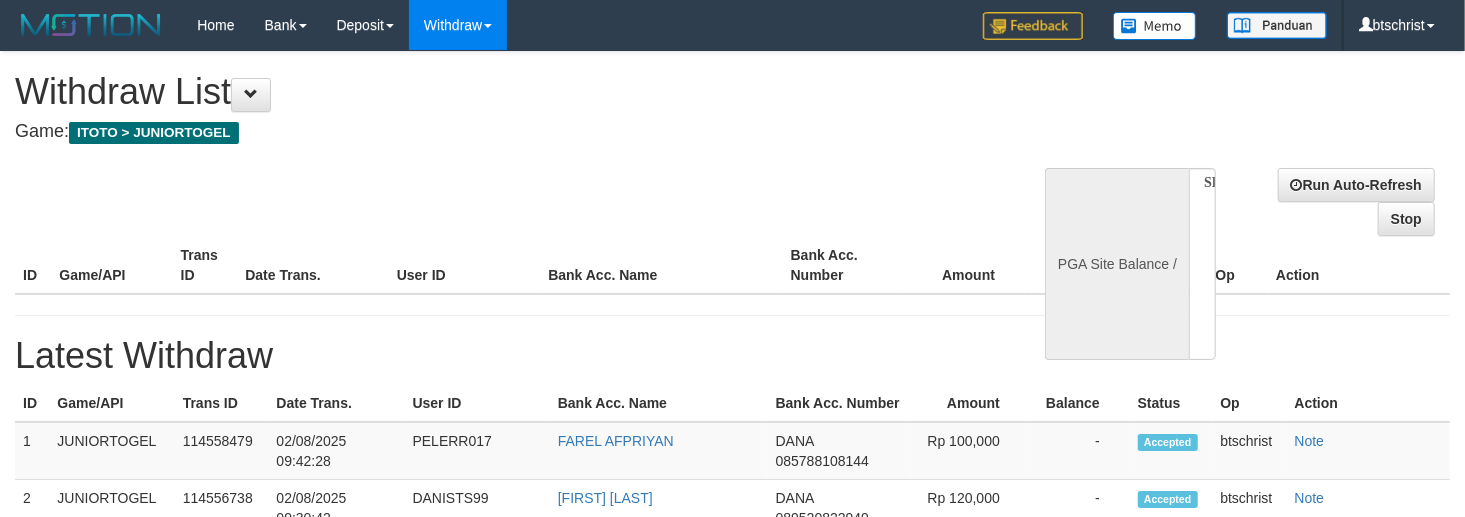 select on "**" 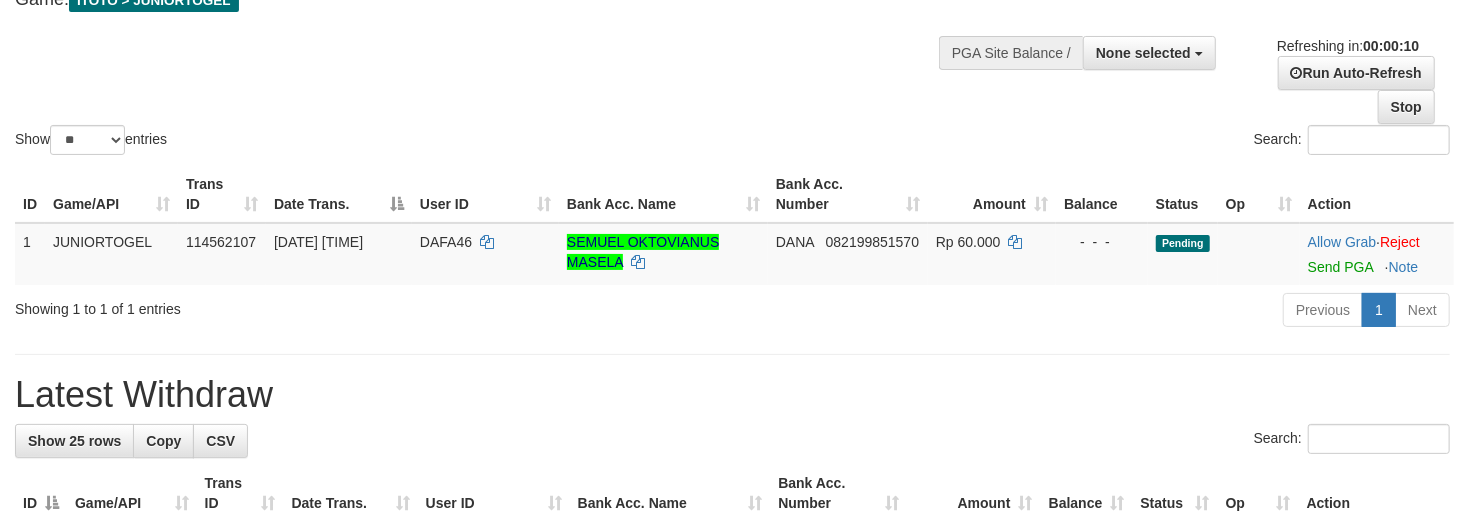 scroll, scrollTop: 133, scrollLeft: 0, axis: vertical 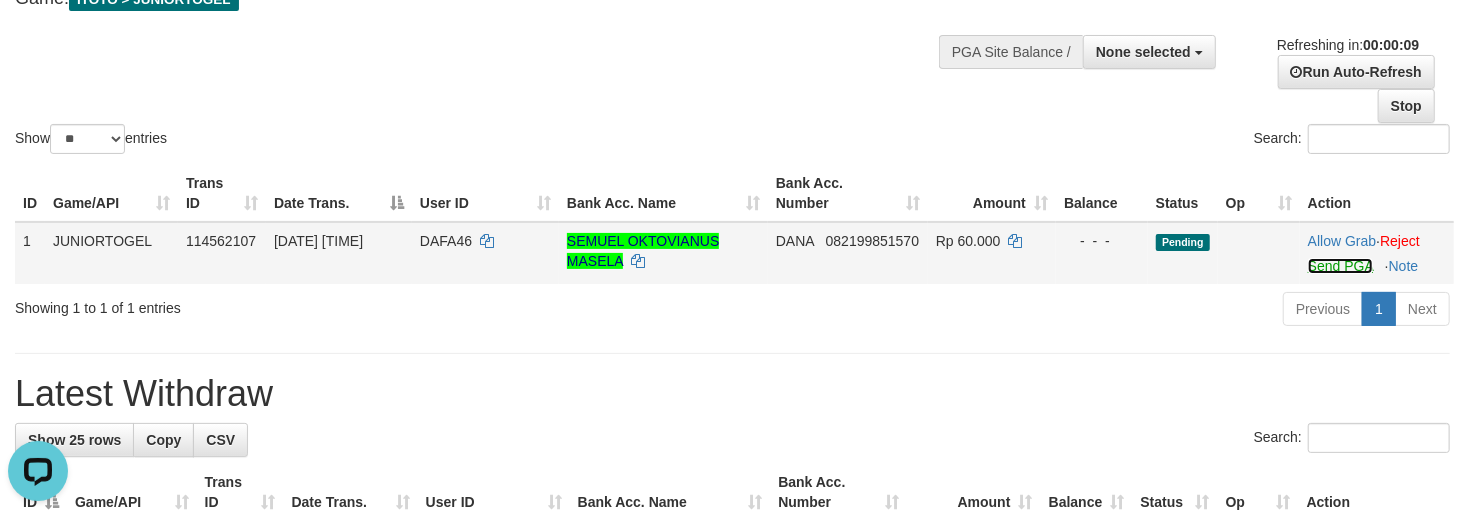click on "Send PGA" at bounding box center [1340, 266] 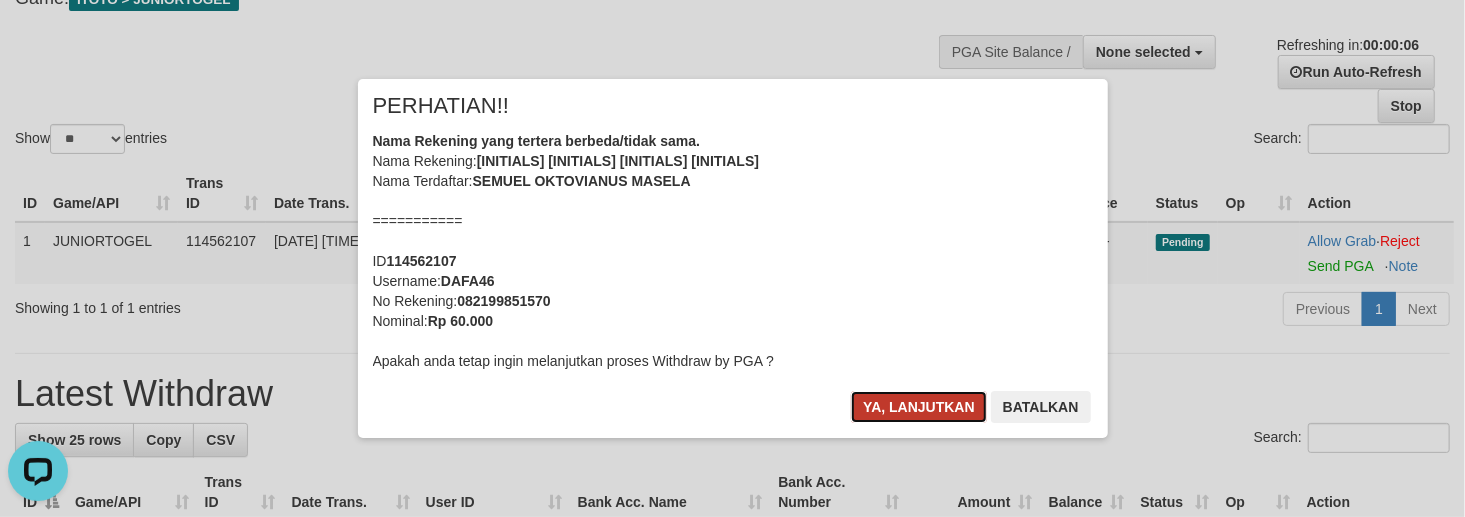 click on "Ya, lanjutkan" at bounding box center (919, 407) 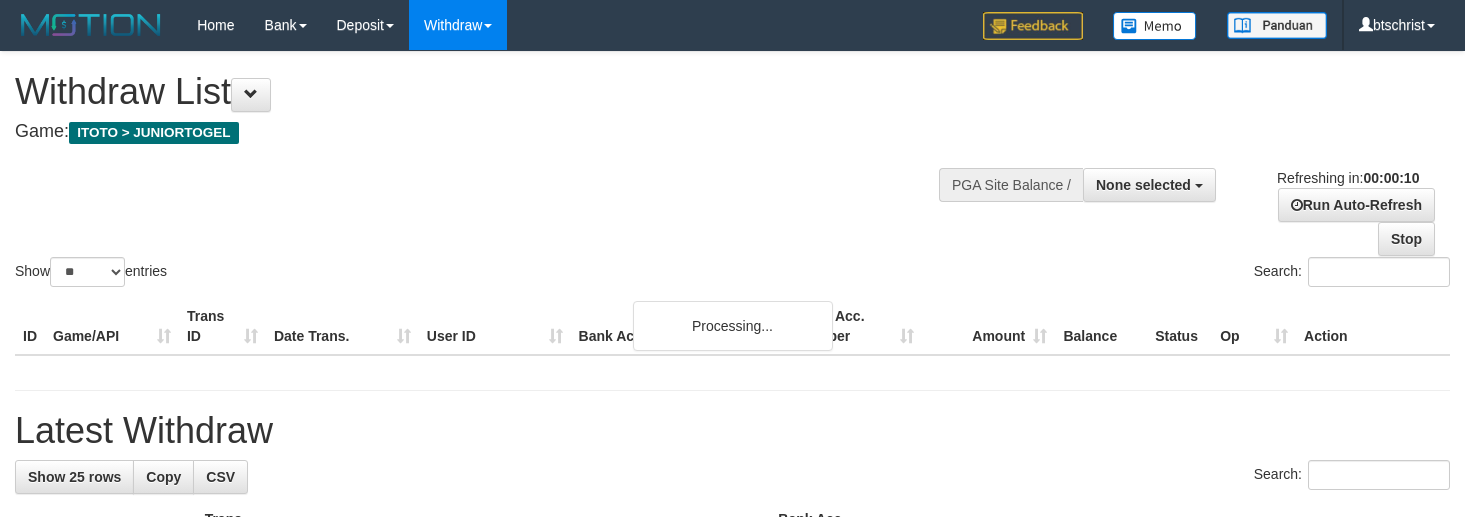 select 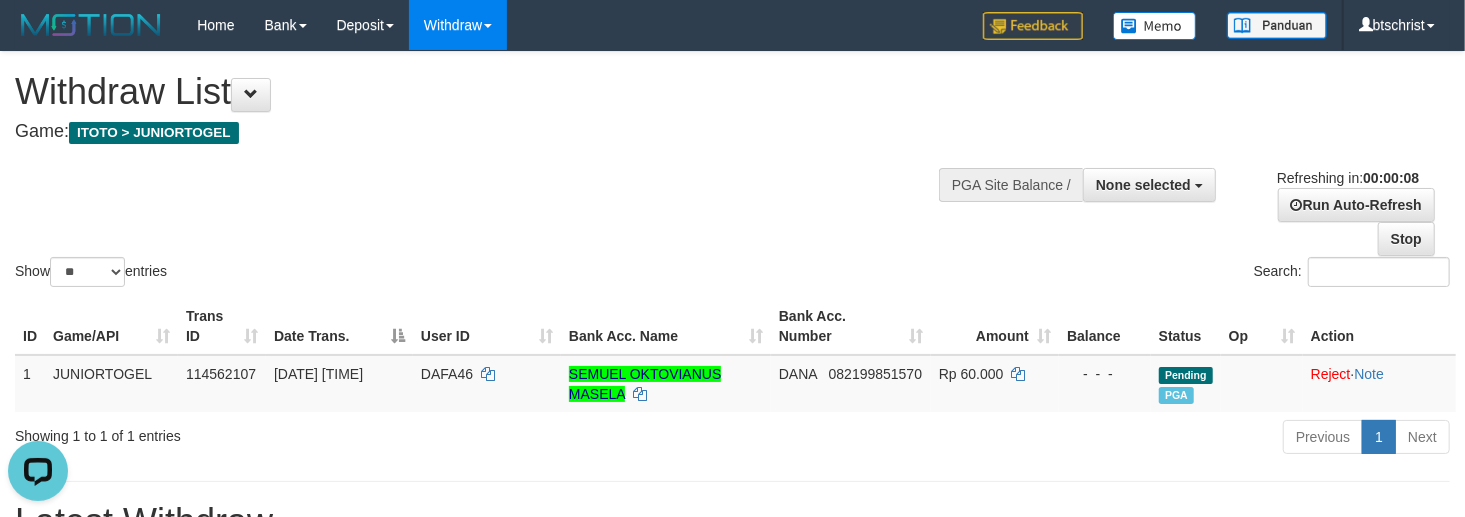 scroll, scrollTop: 0, scrollLeft: 0, axis: both 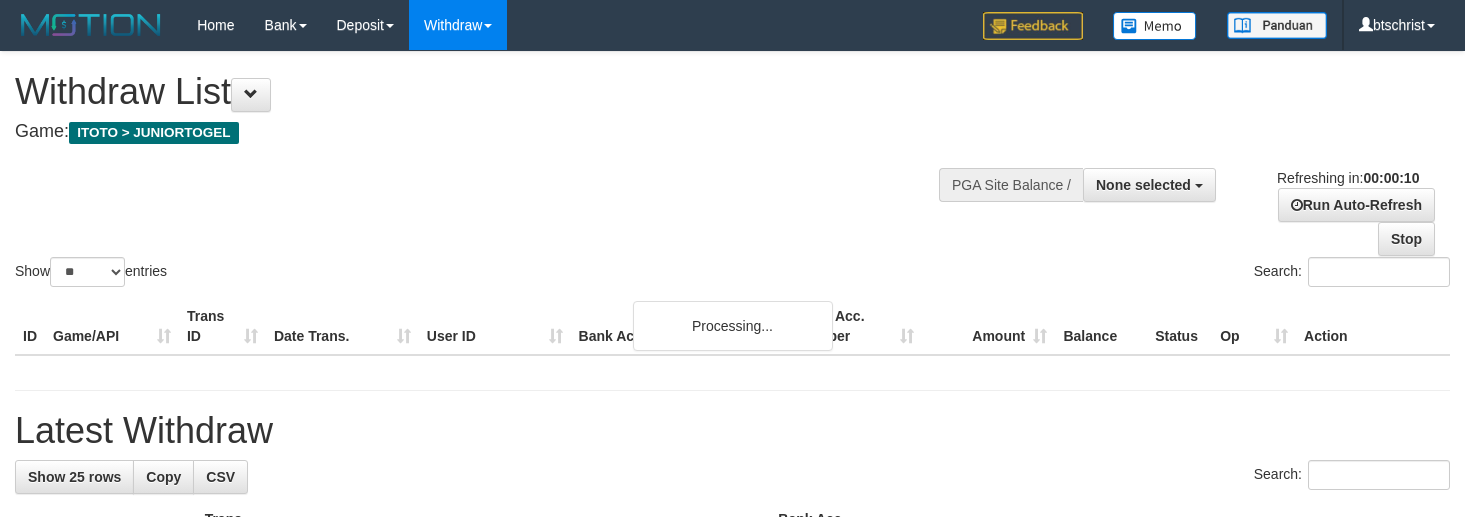 select 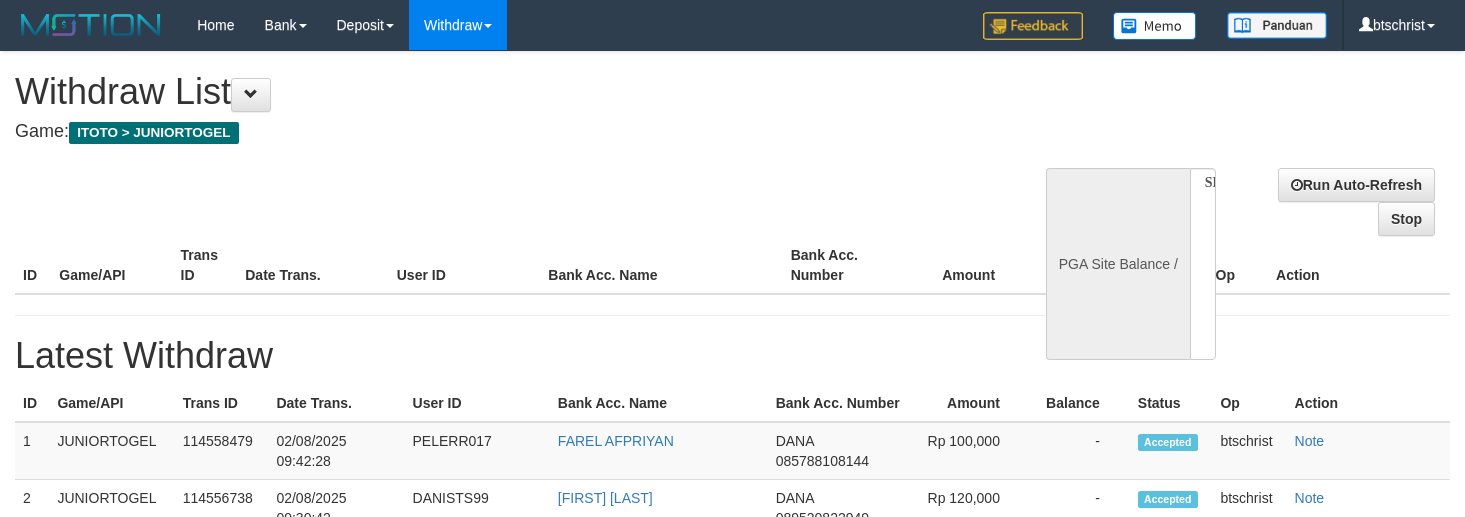 select 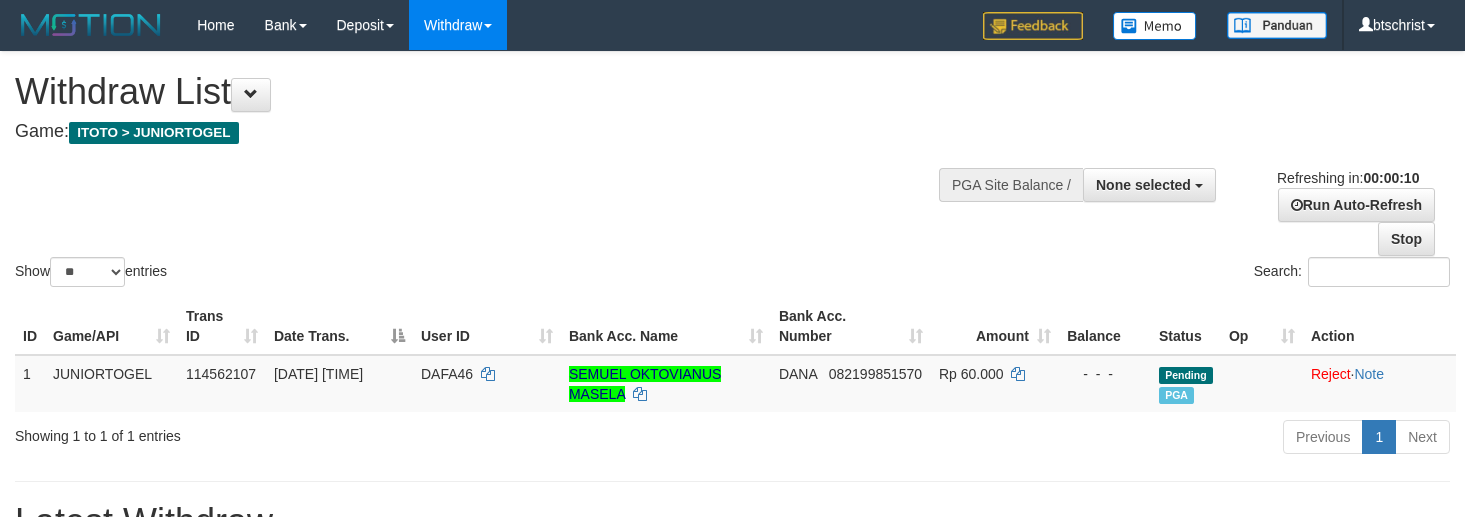 select 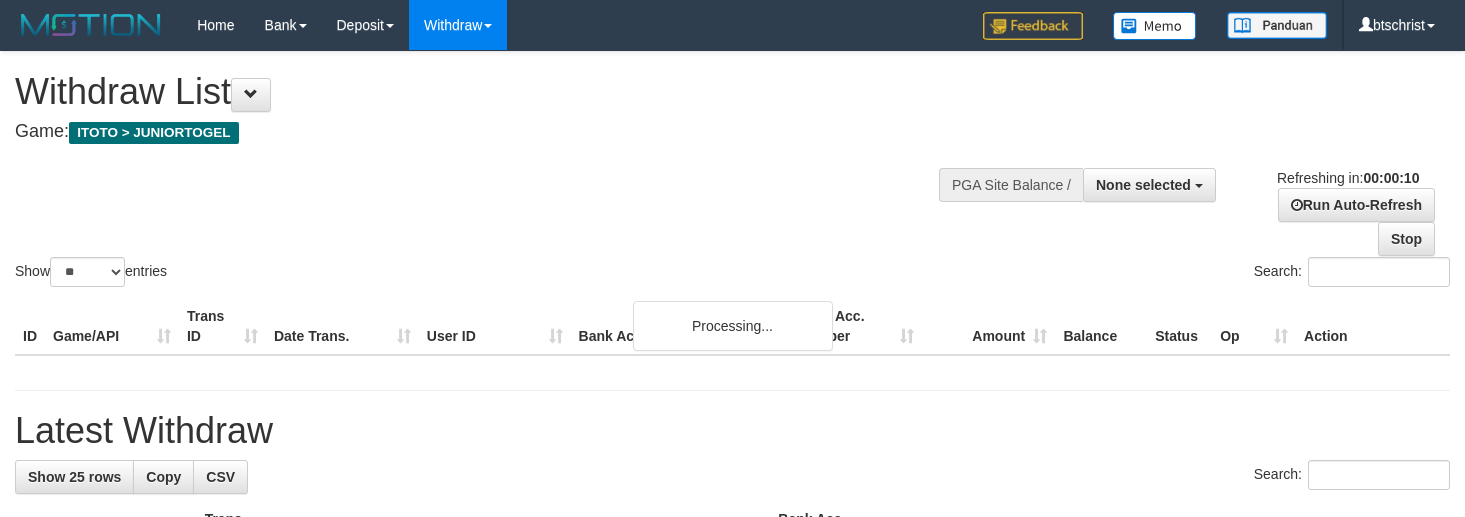 select 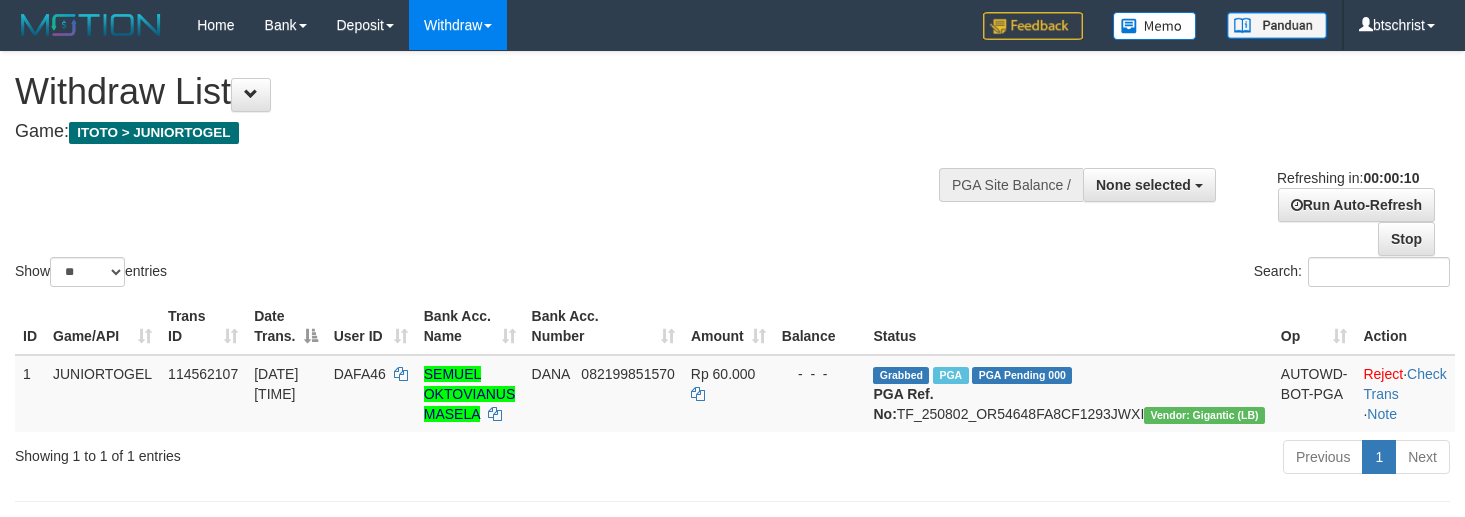 select 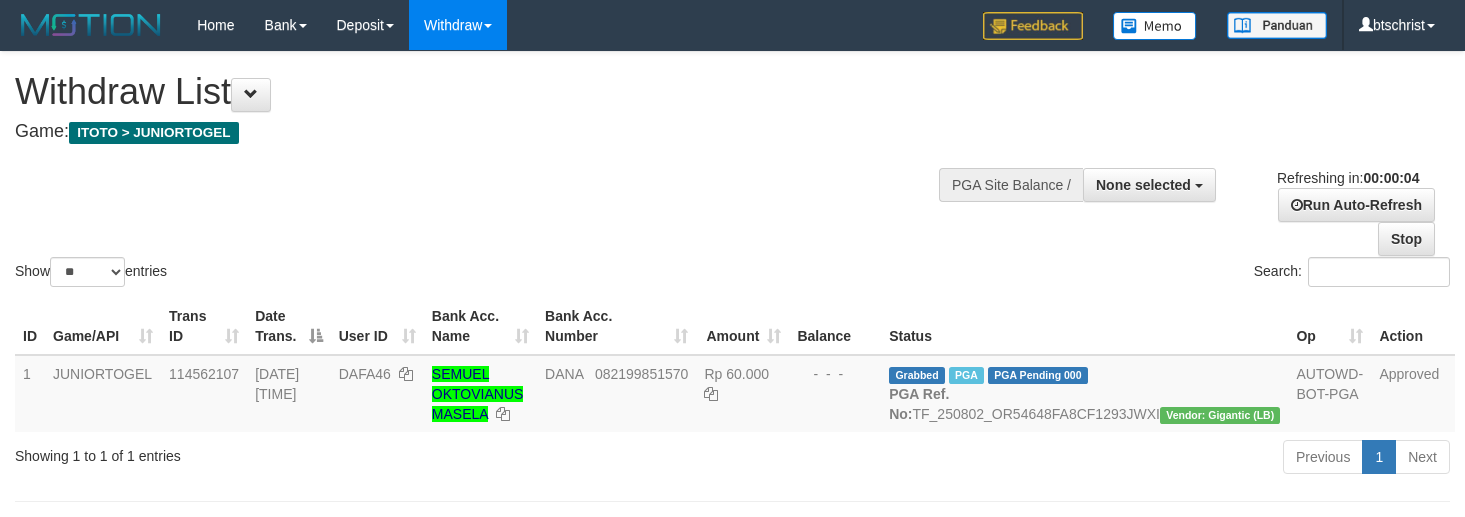 scroll, scrollTop: 0, scrollLeft: 0, axis: both 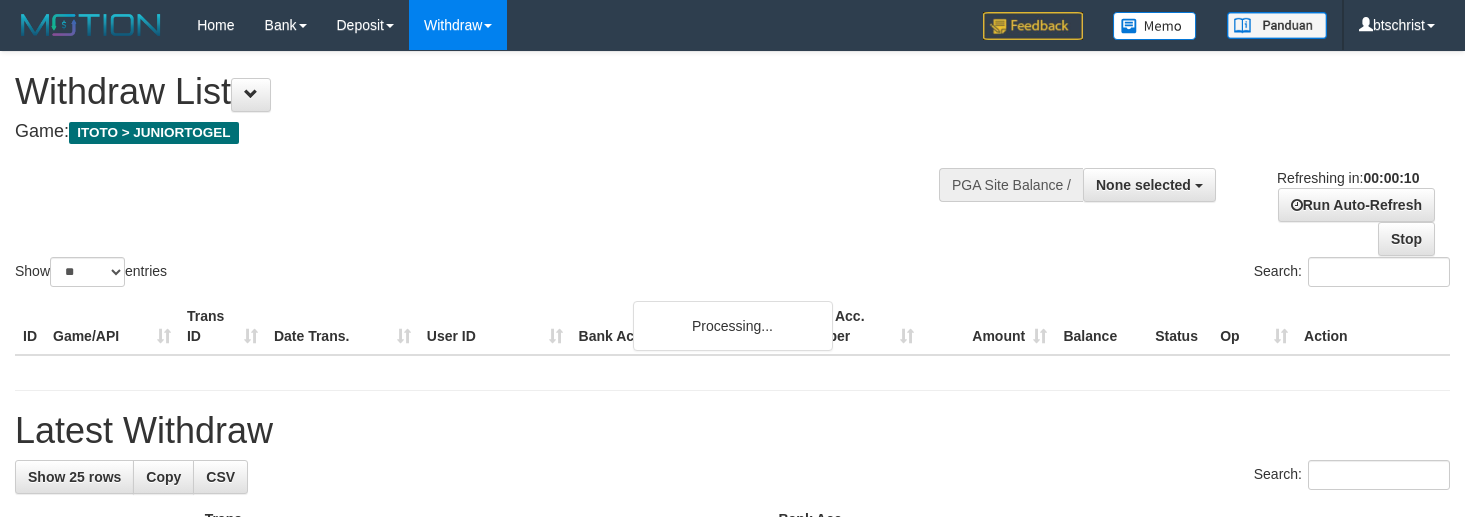 select 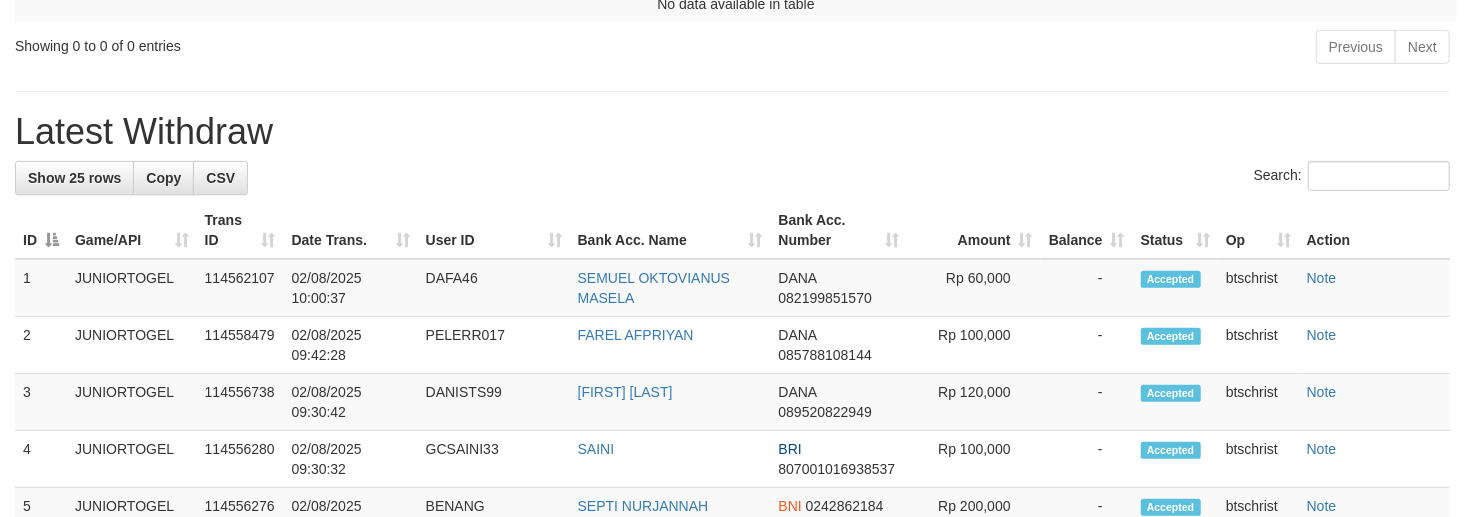 scroll, scrollTop: 400, scrollLeft: 0, axis: vertical 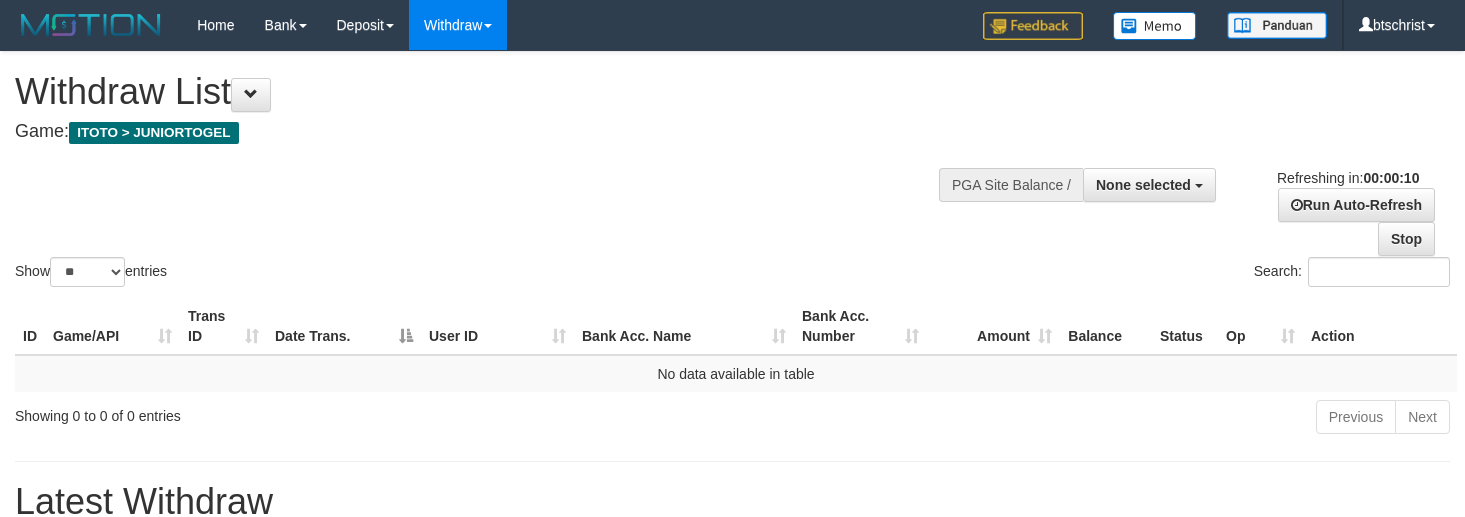 select 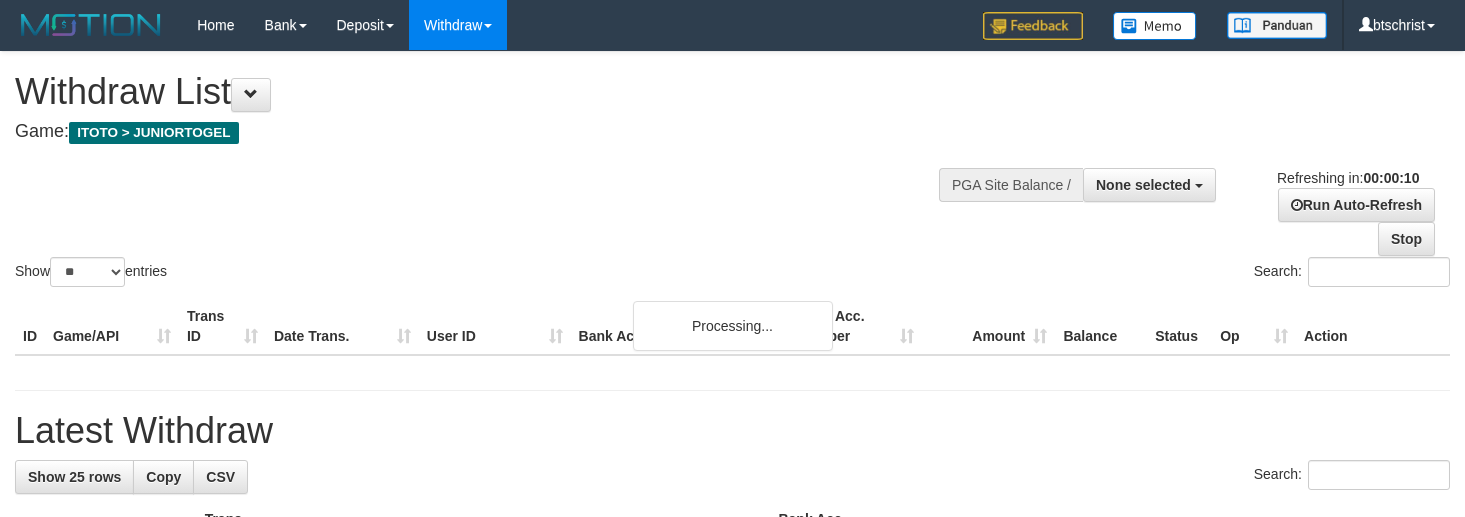 select 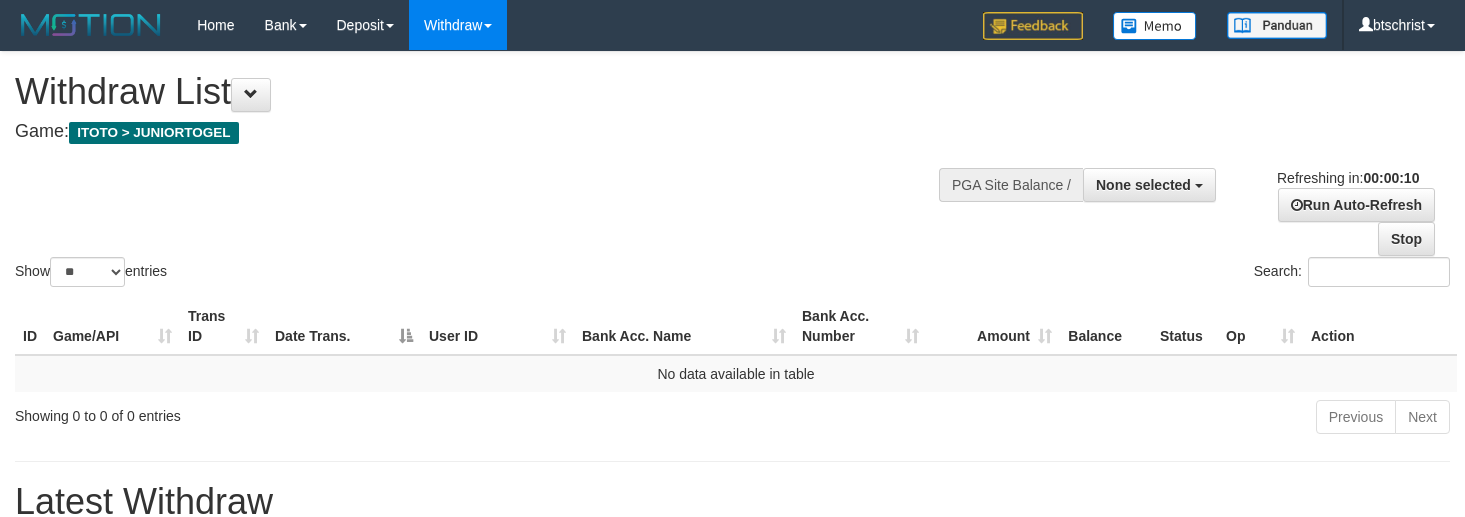 select 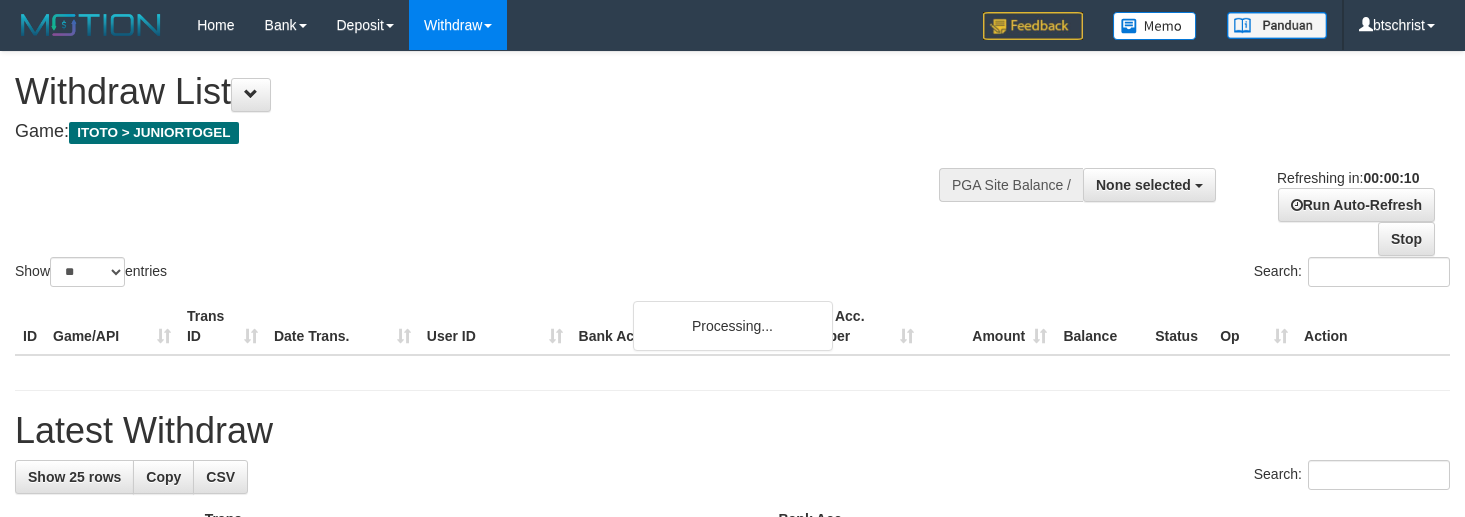 select 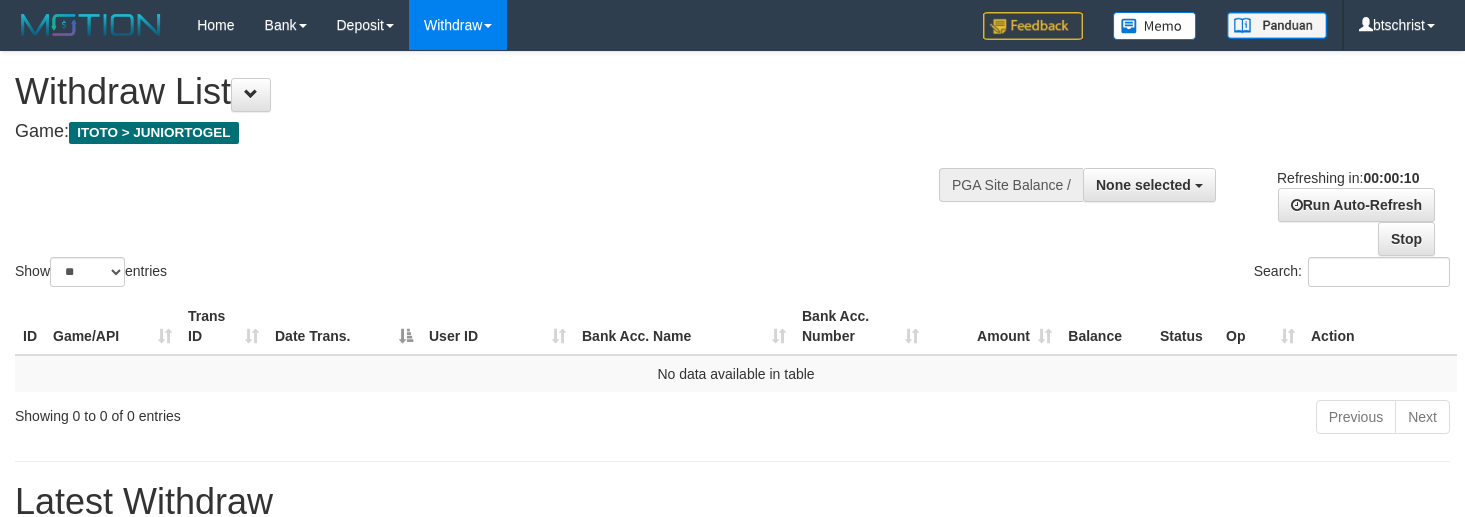 select 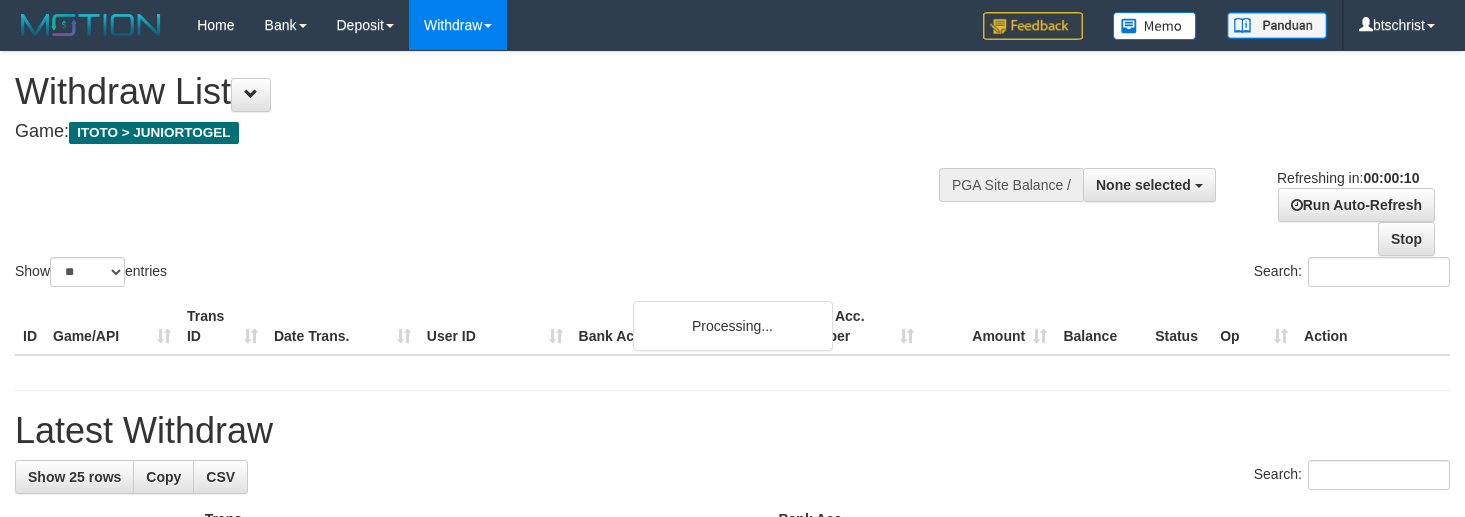 select 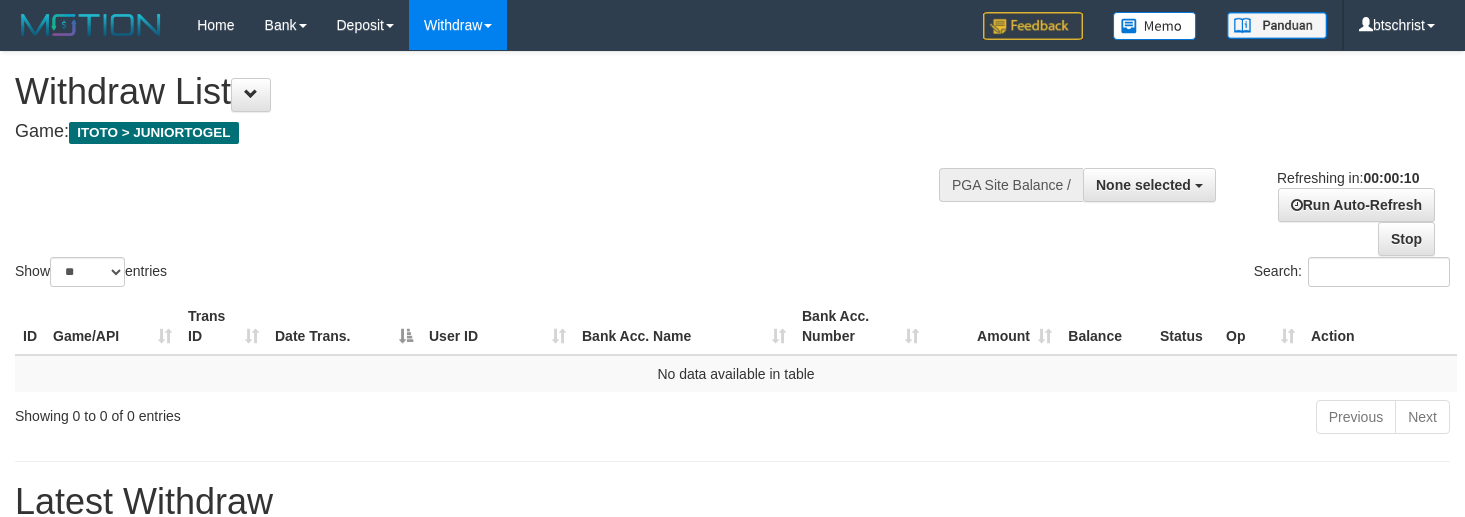 select 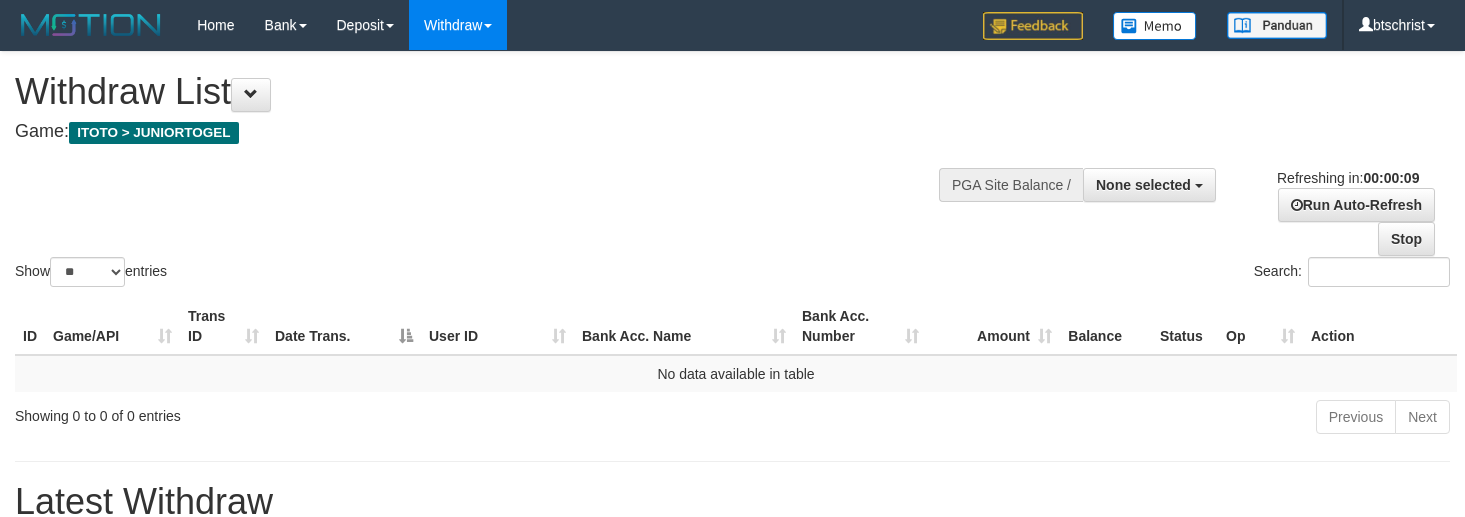 scroll, scrollTop: 0, scrollLeft: 0, axis: both 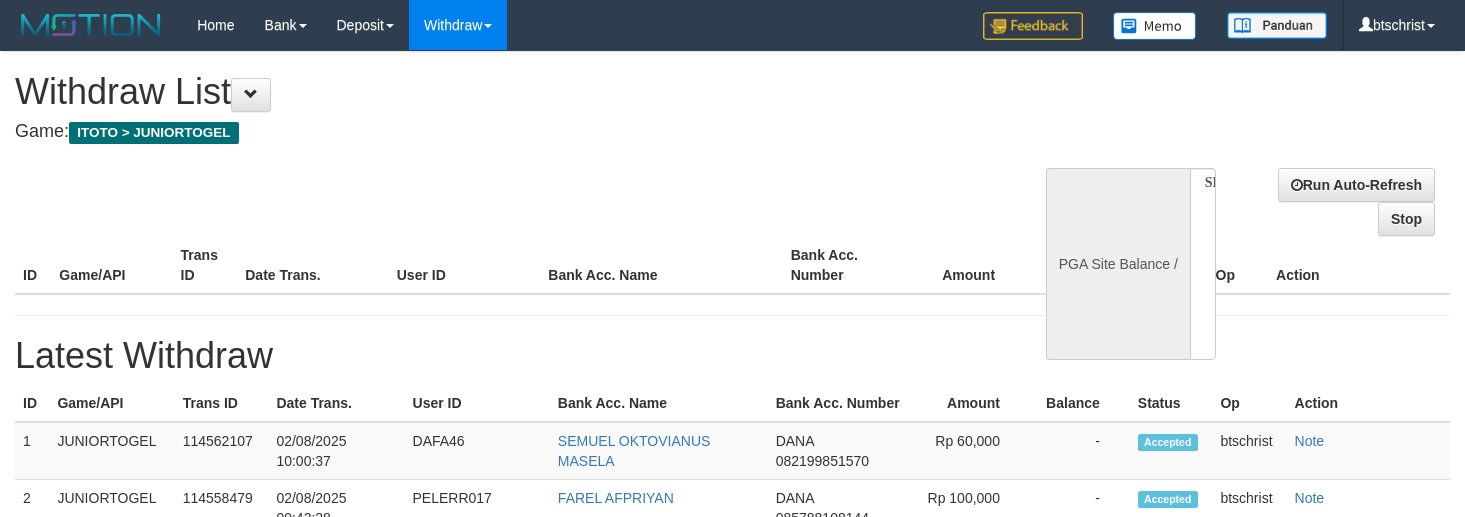 select 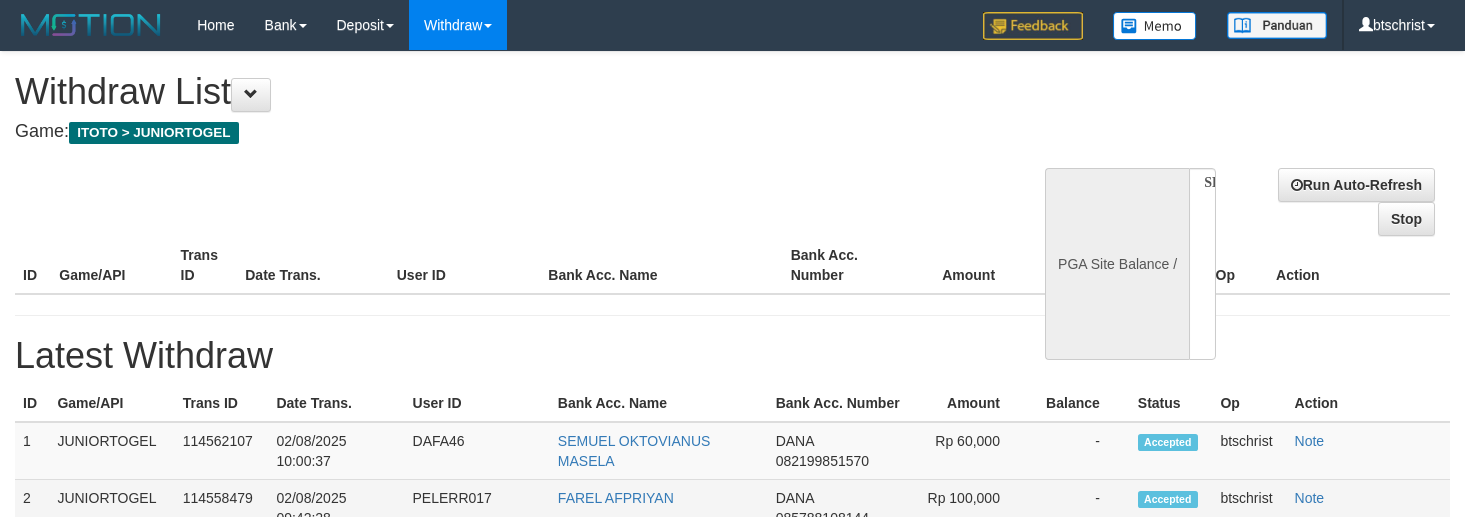scroll, scrollTop: 133, scrollLeft: 0, axis: vertical 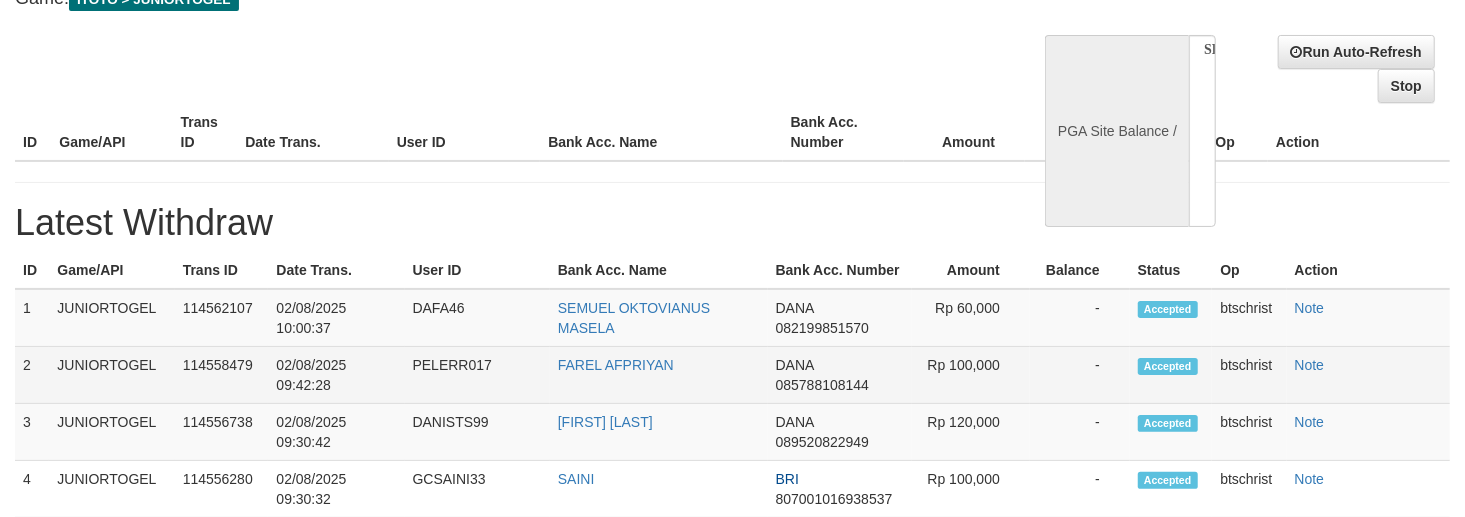 select on "**" 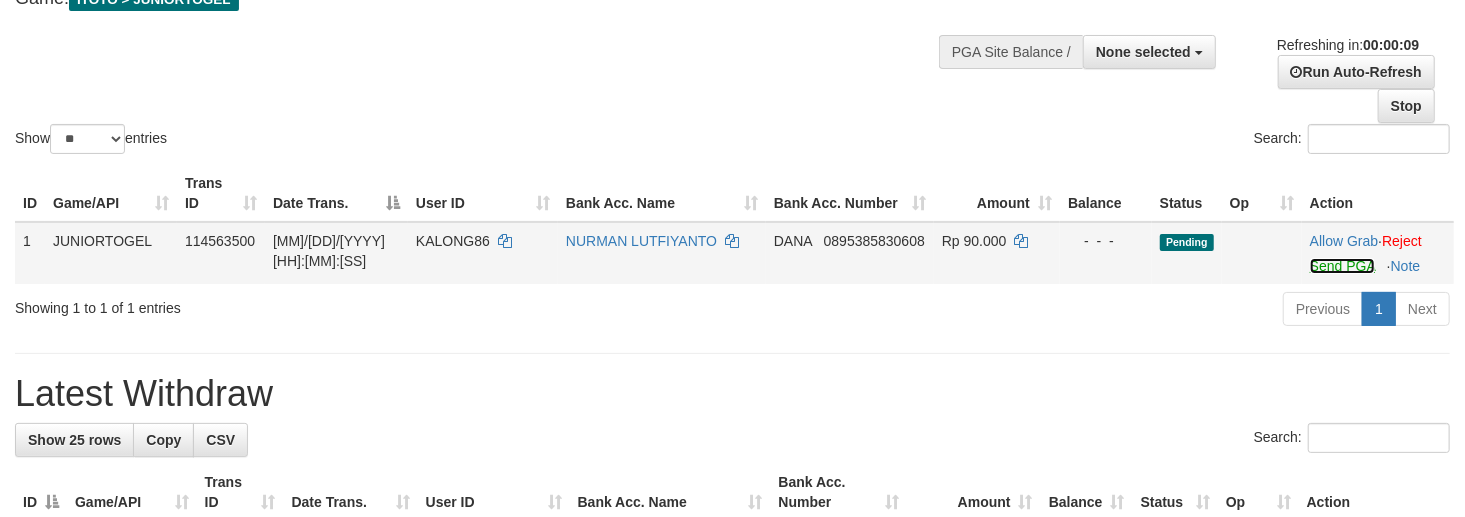 click on "Send PGA" at bounding box center [1342, 266] 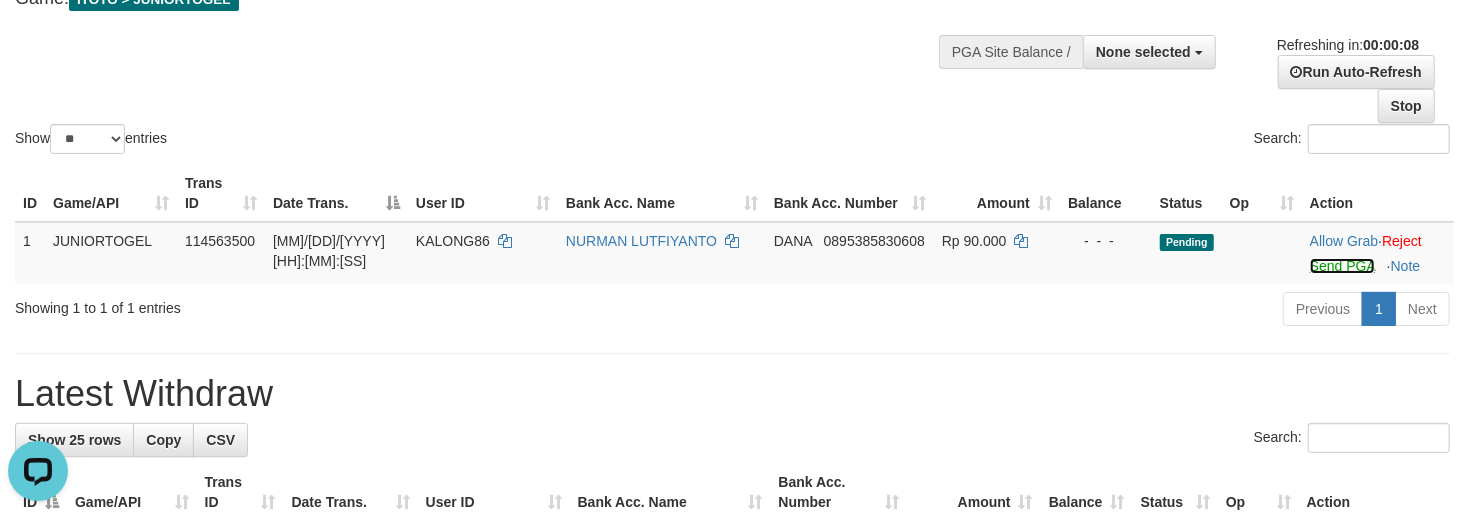 scroll, scrollTop: 0, scrollLeft: 0, axis: both 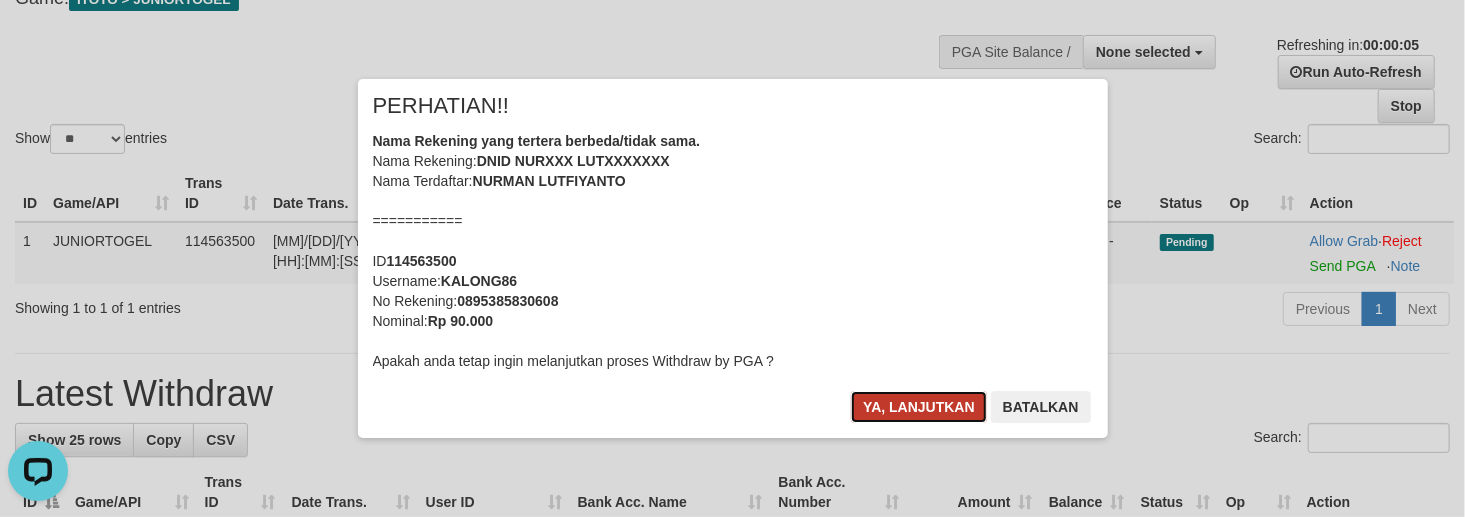 click on "Ya, lanjutkan" at bounding box center [919, 407] 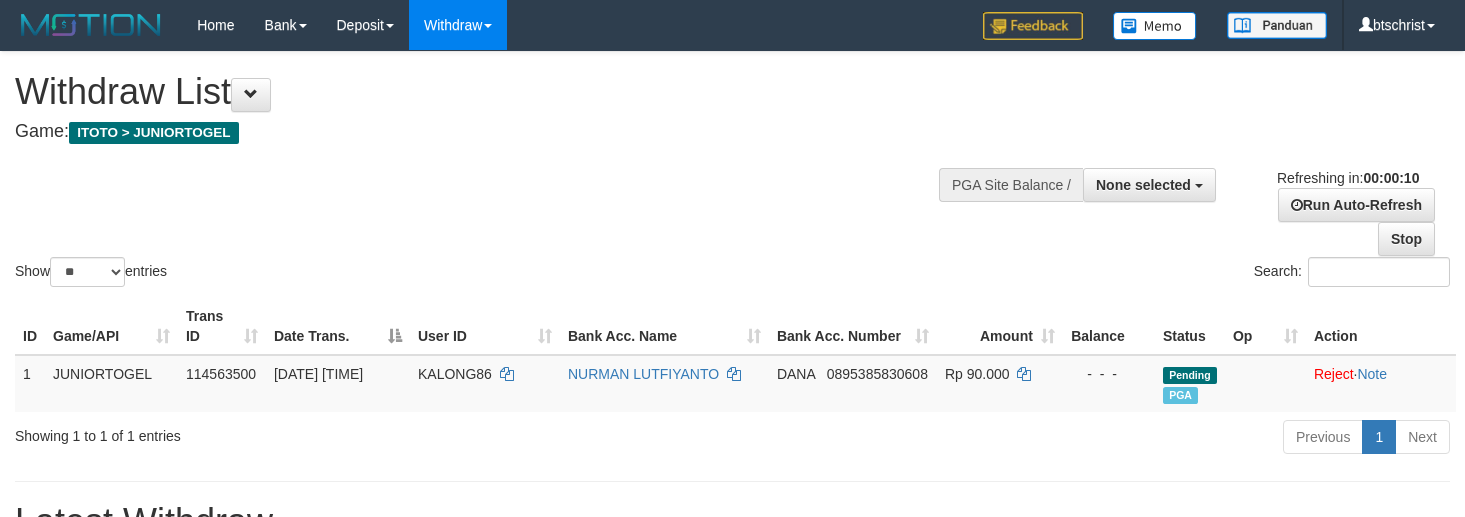 select 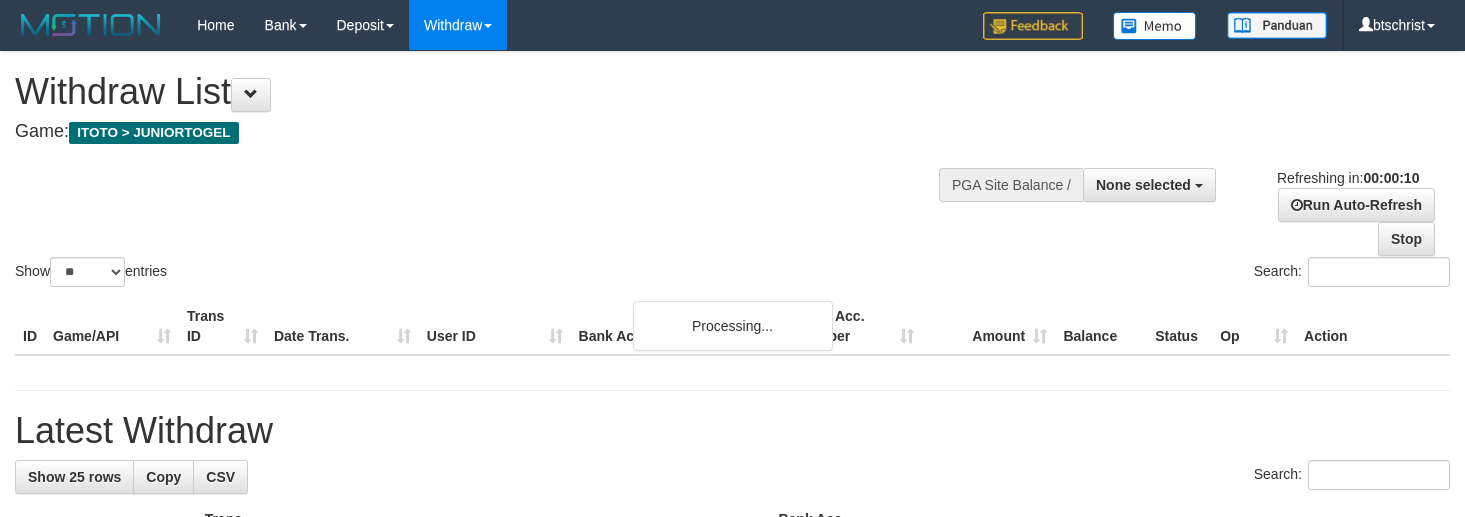 select 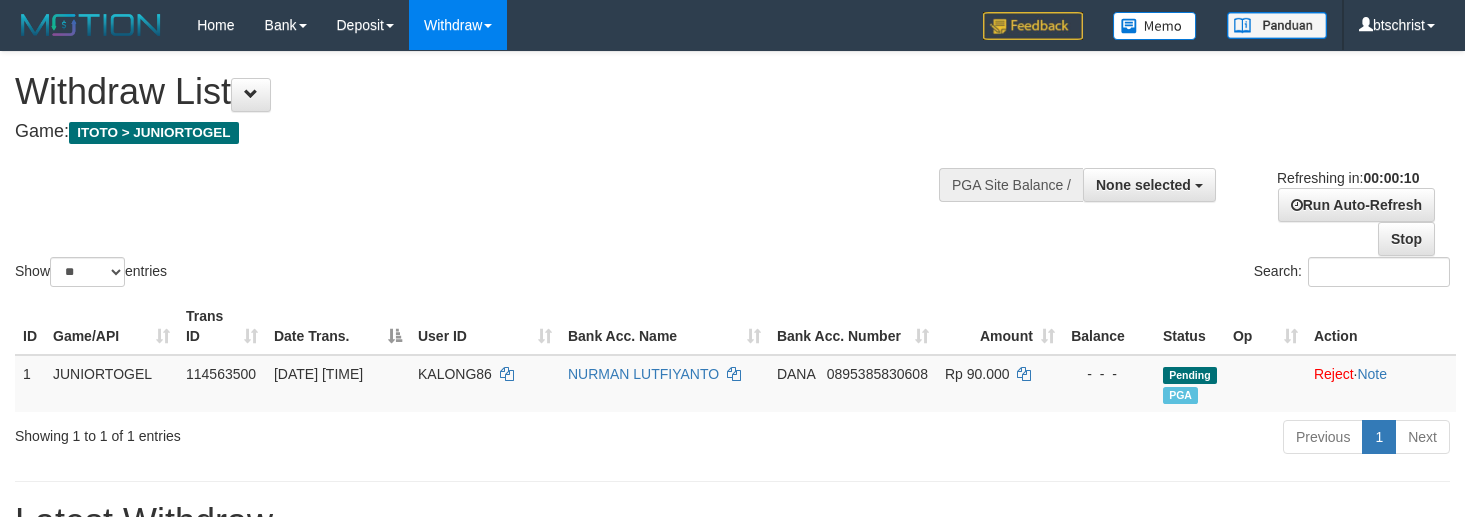 select 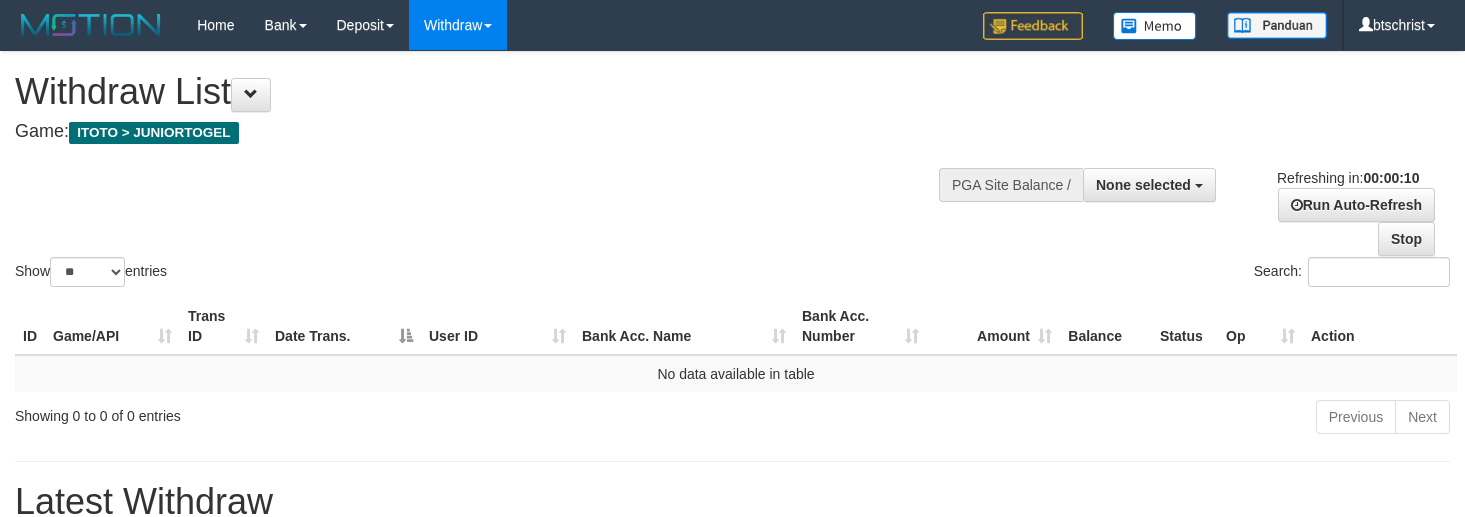select 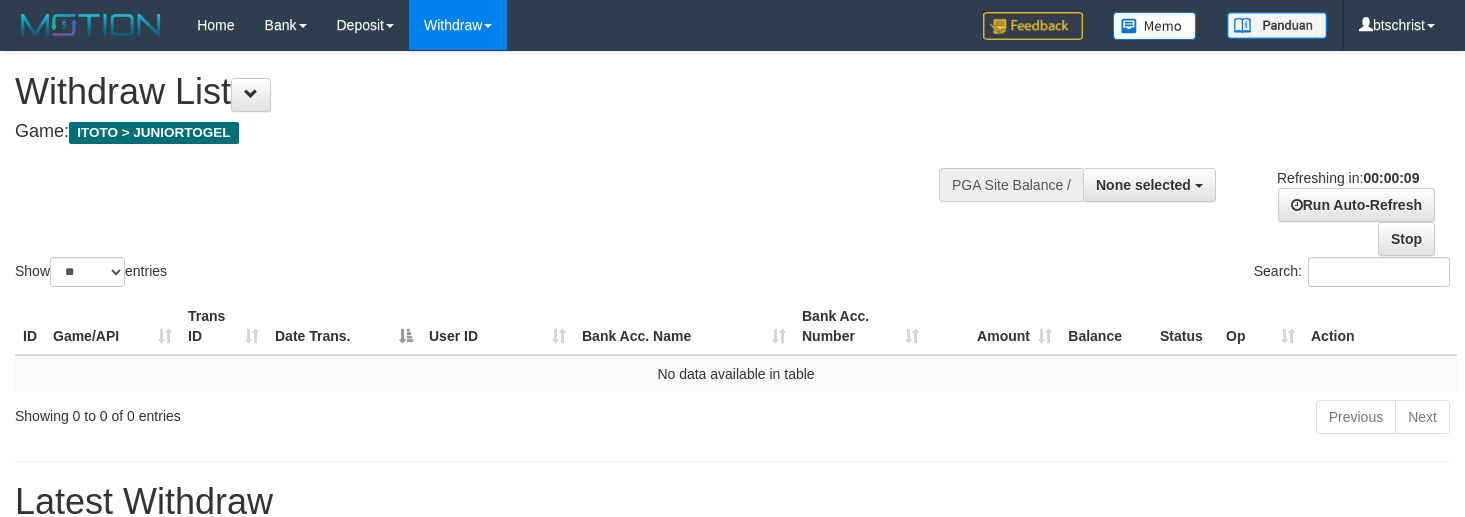 select 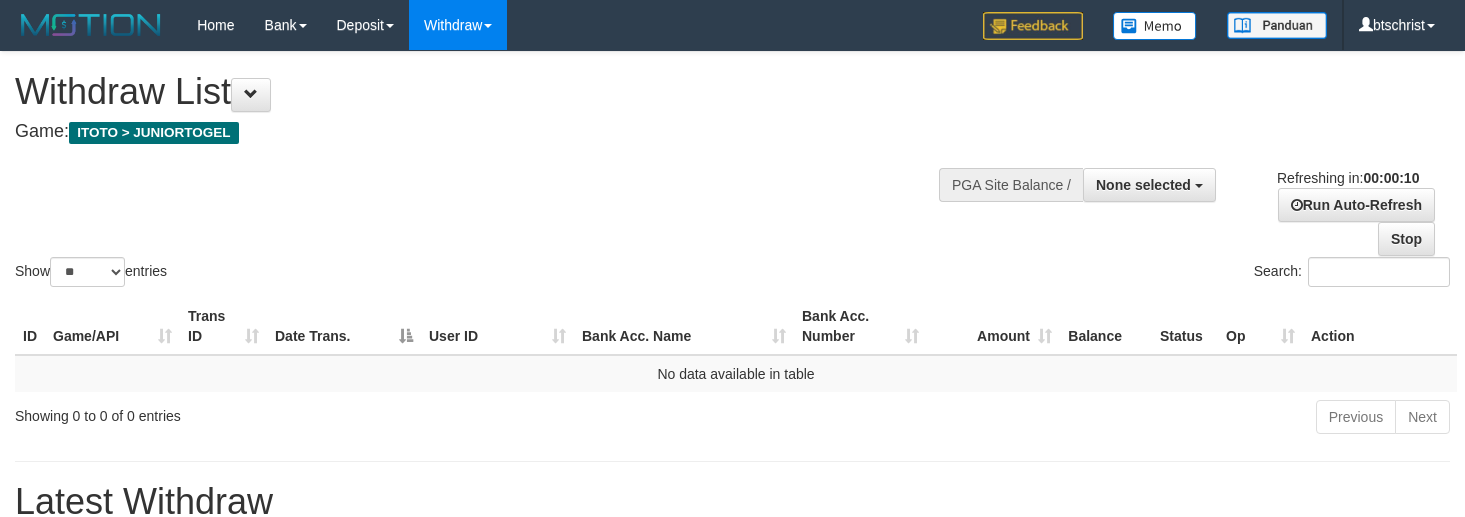 select 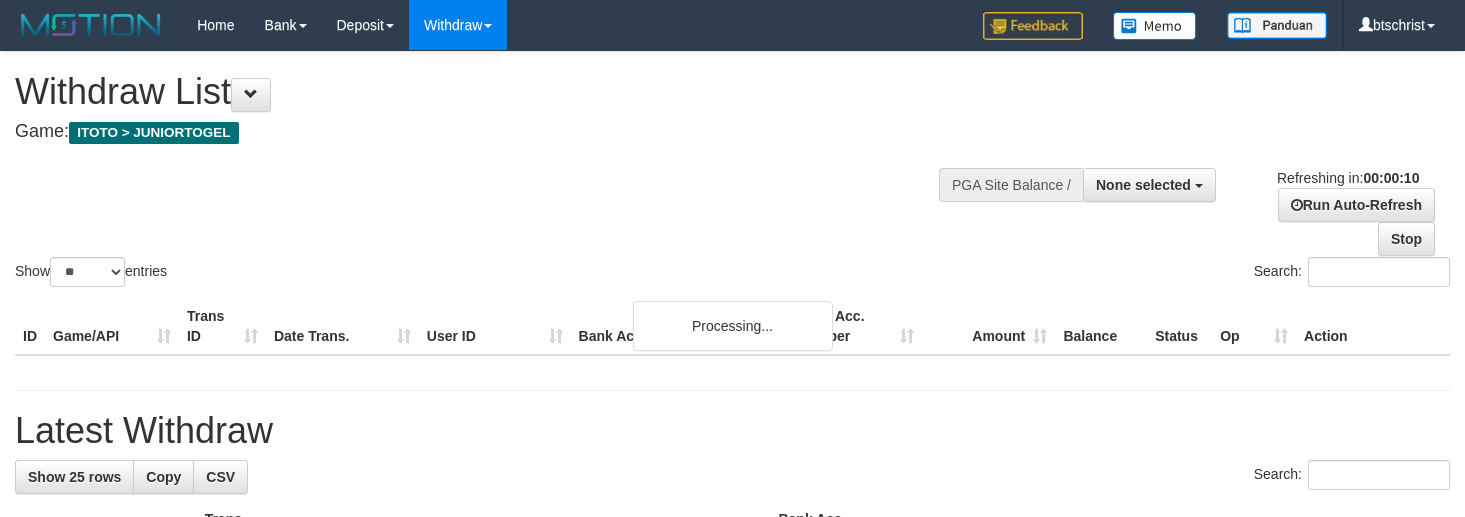 select 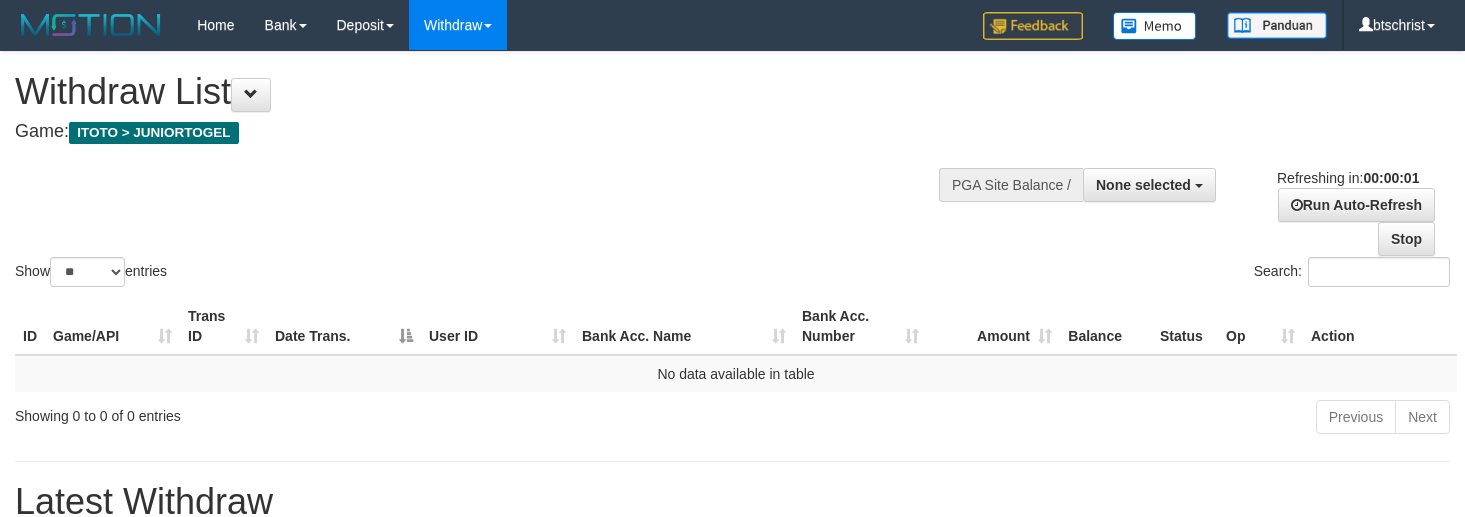 scroll, scrollTop: 0, scrollLeft: 0, axis: both 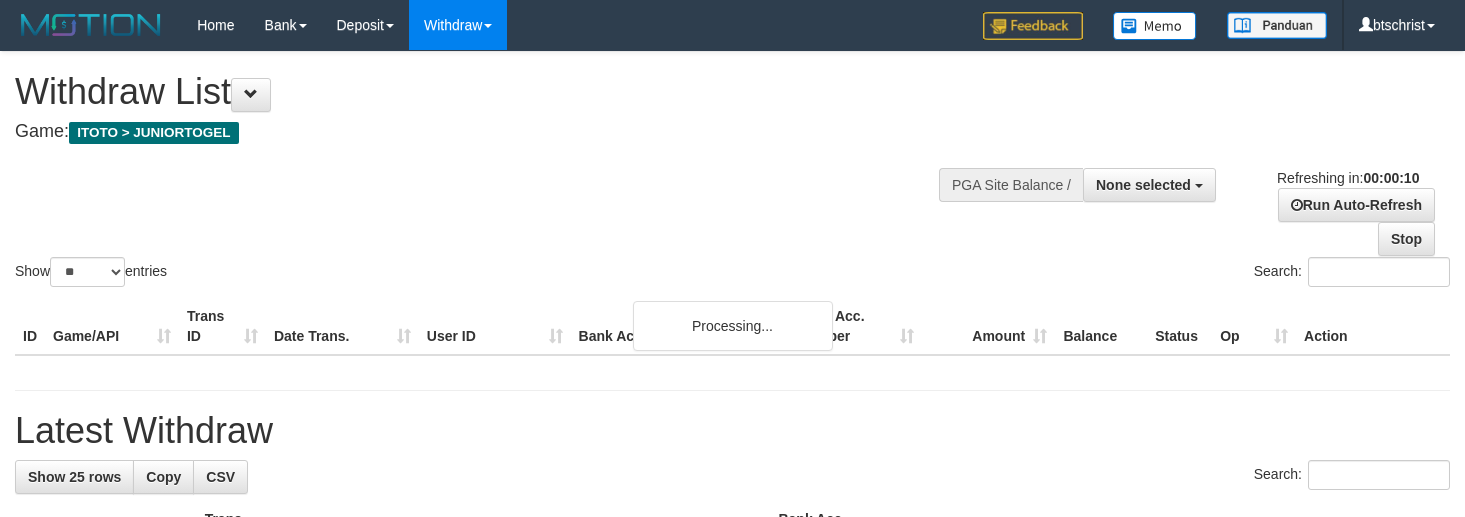 select 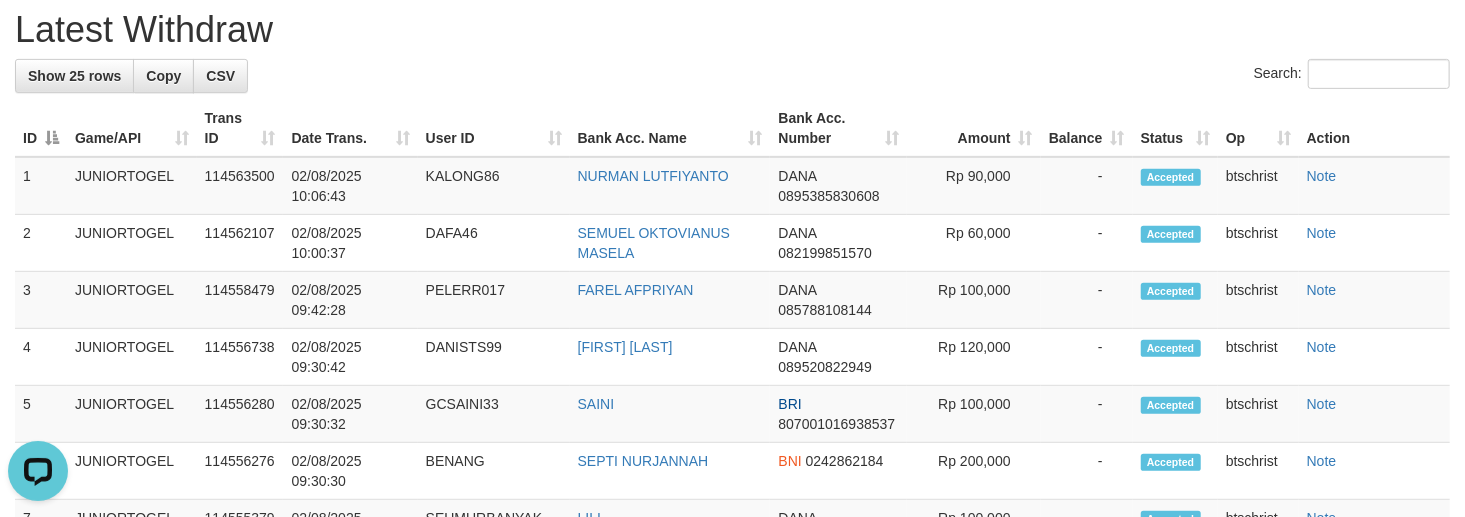 scroll, scrollTop: 0, scrollLeft: 0, axis: both 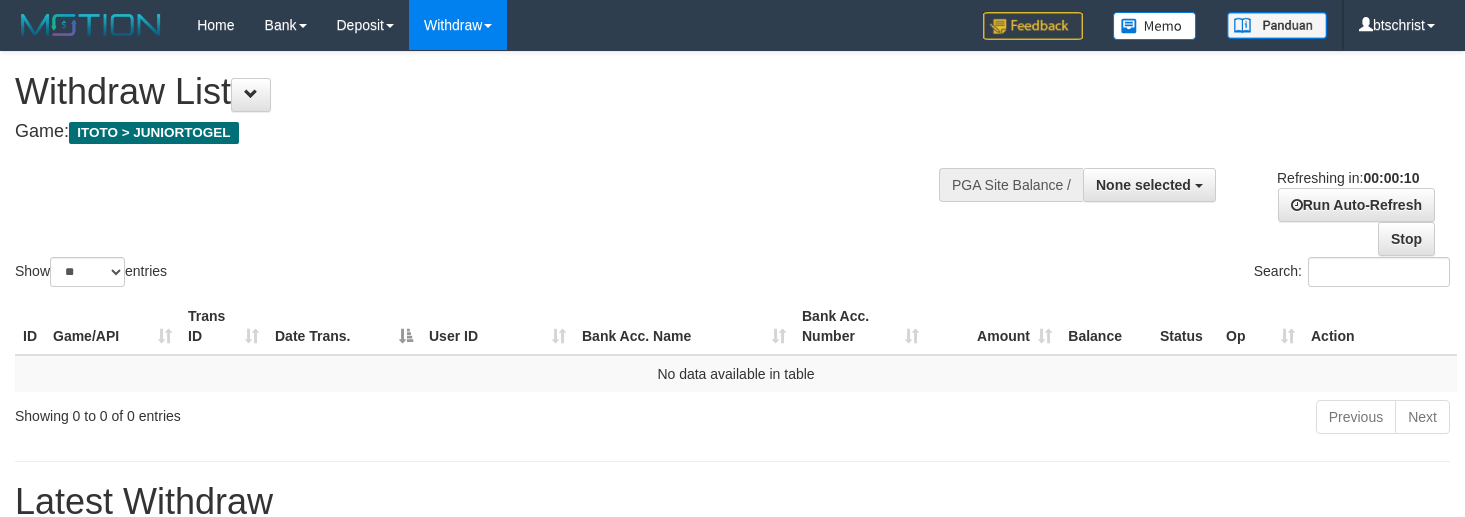 select 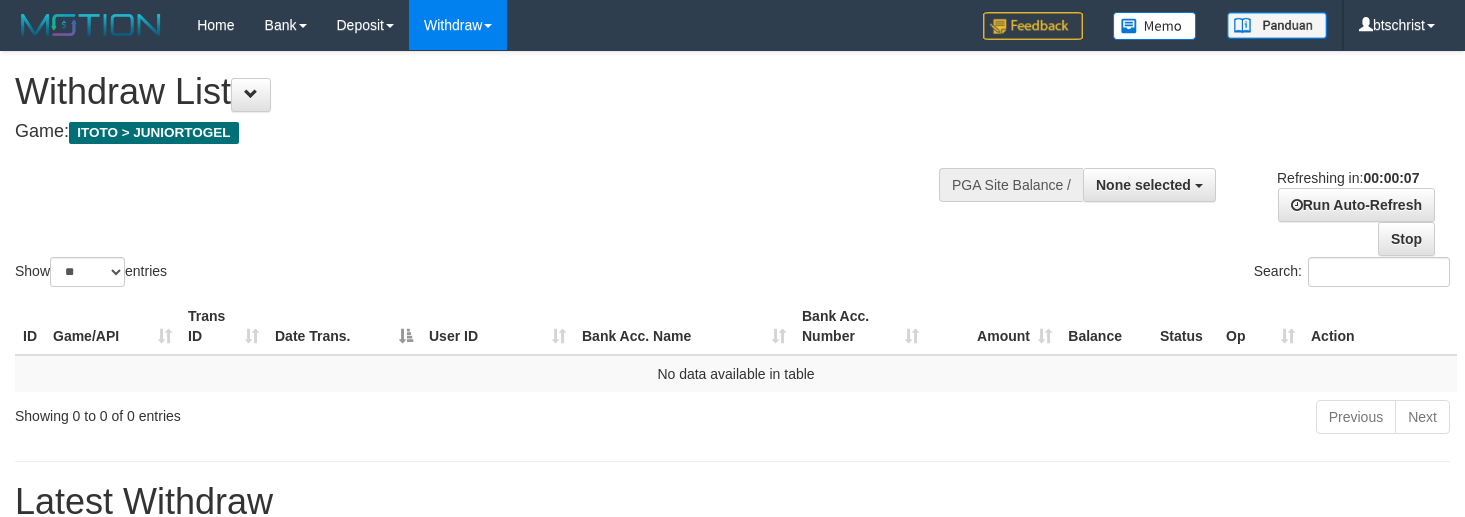 scroll, scrollTop: 0, scrollLeft: 0, axis: both 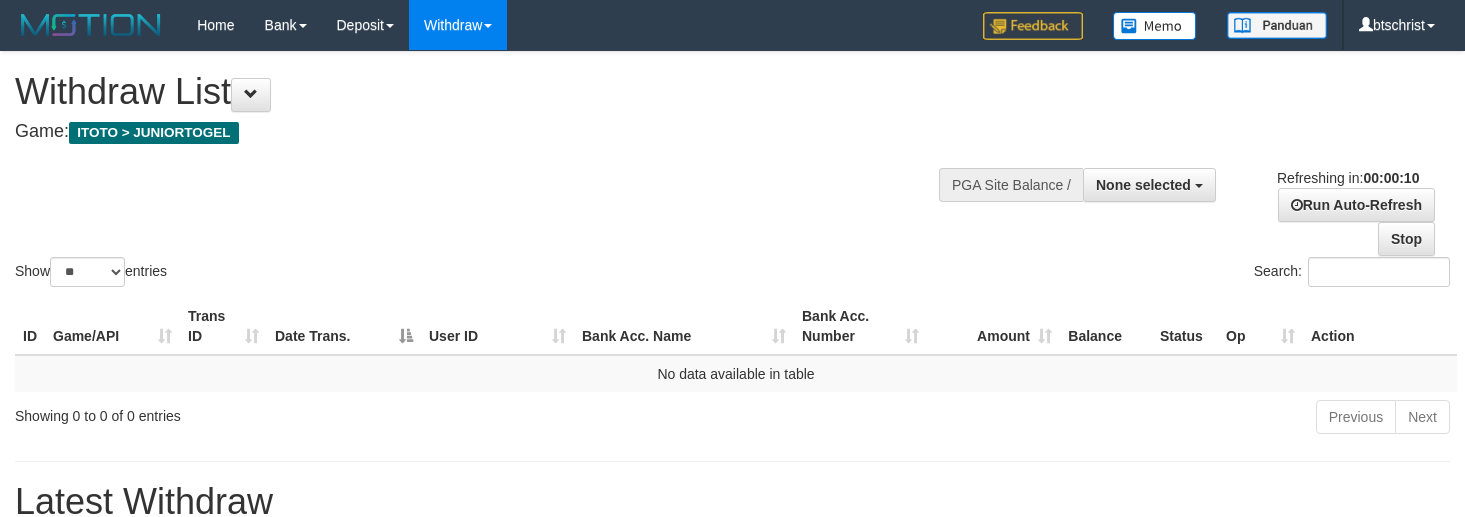 select 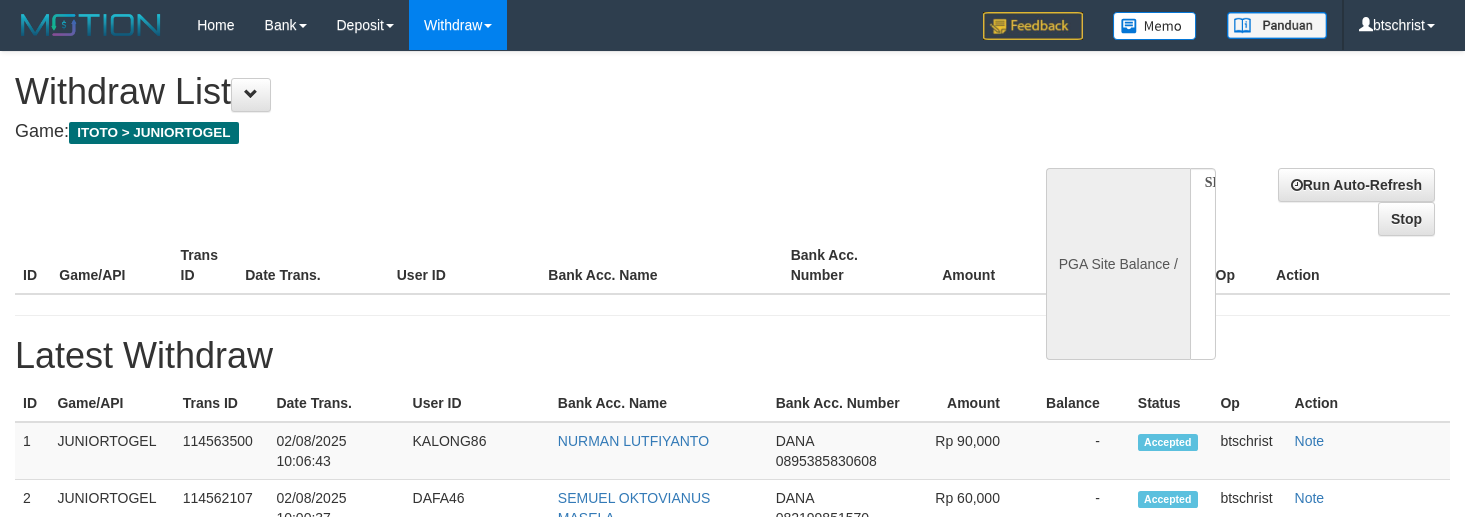 select 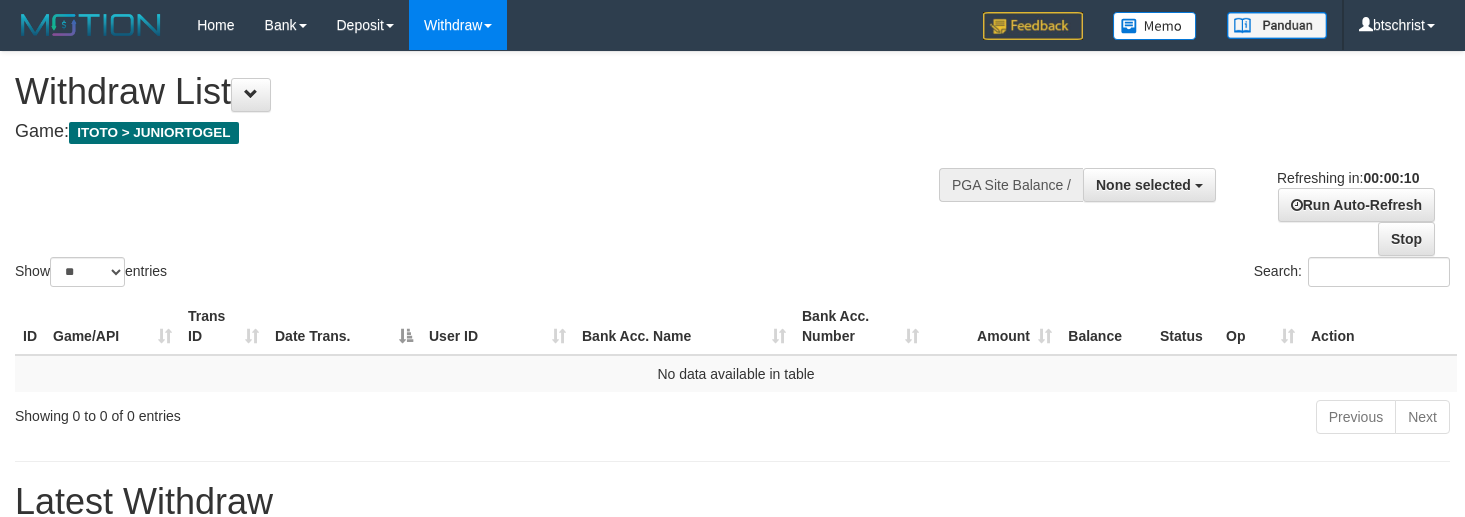 select 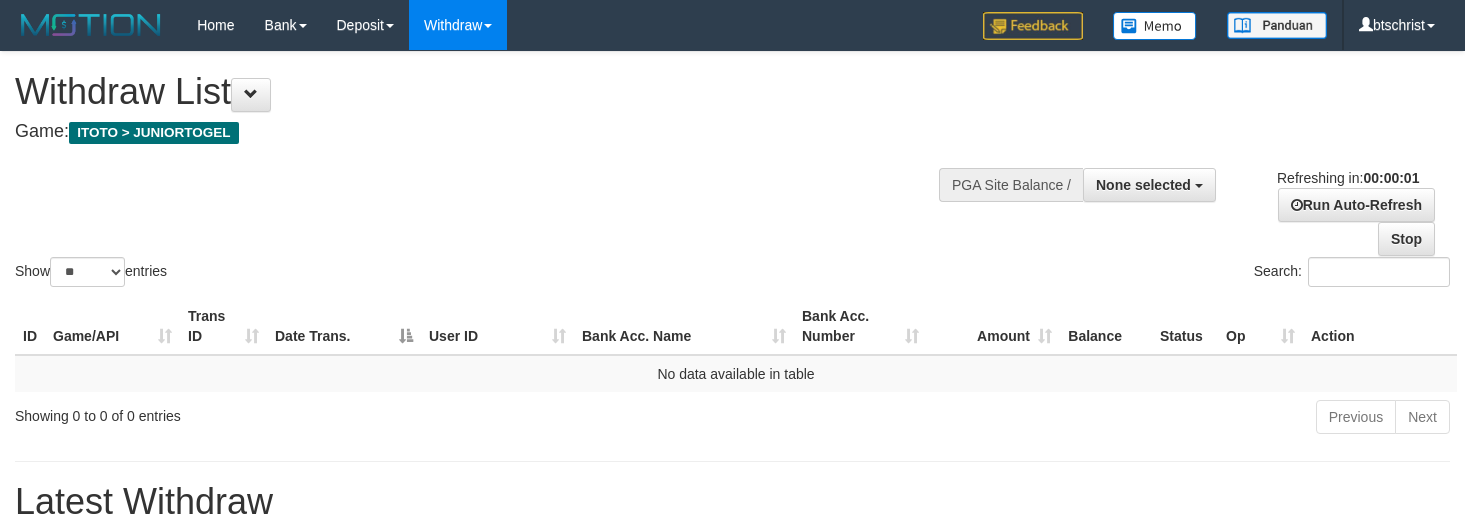scroll, scrollTop: 0, scrollLeft: 0, axis: both 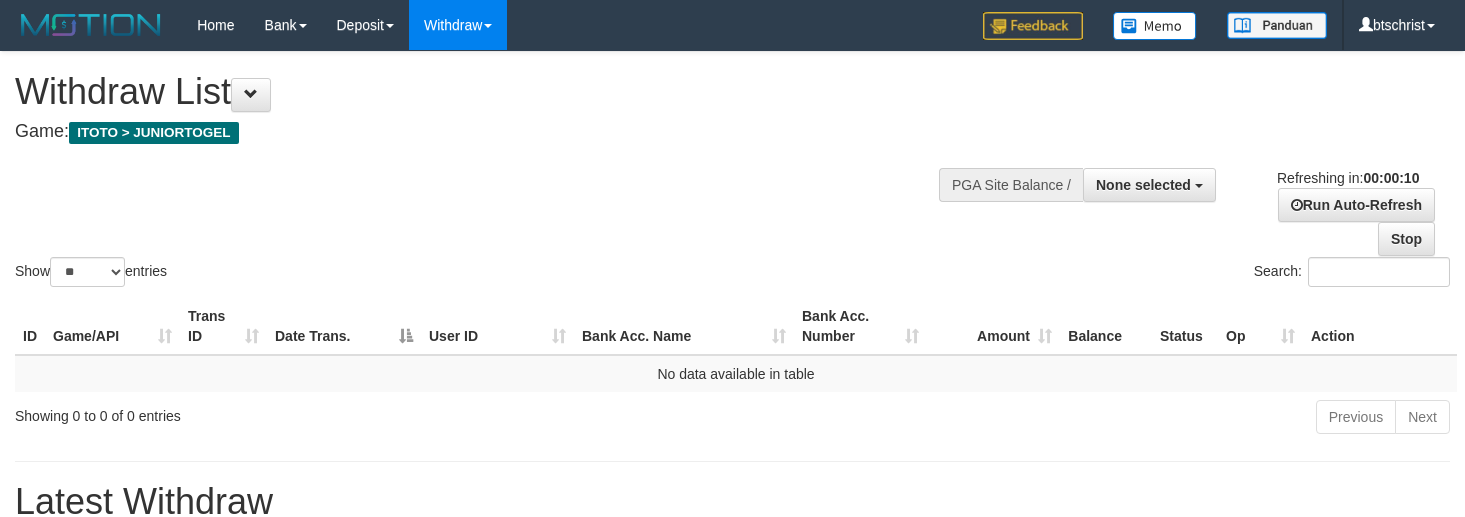 select 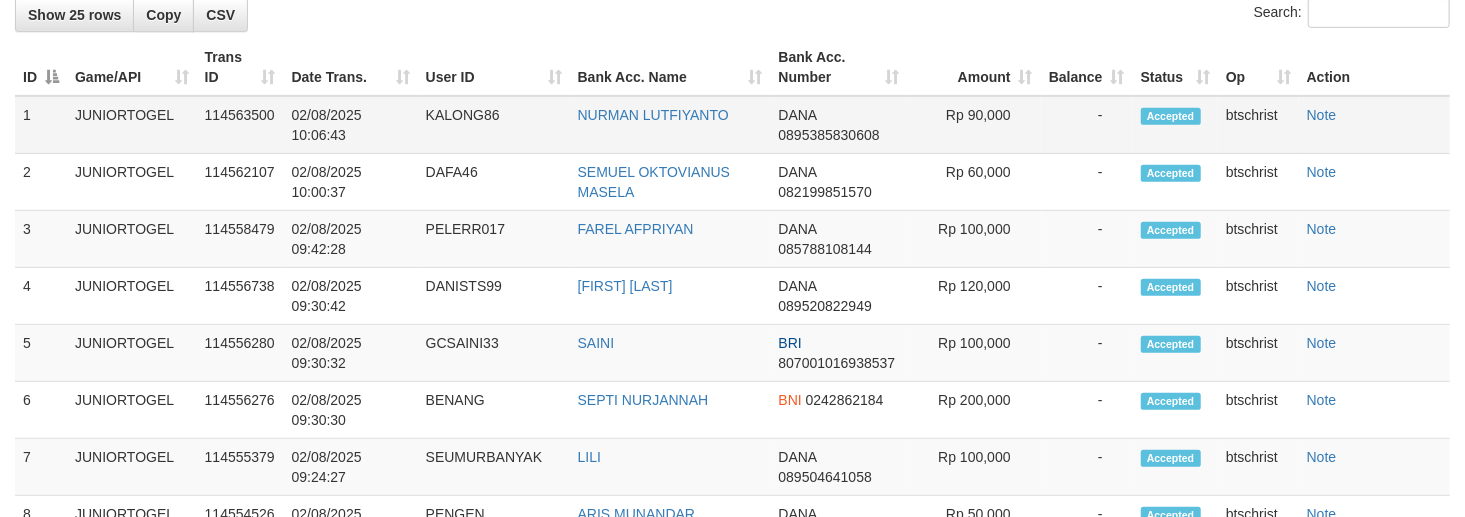 scroll, scrollTop: 0, scrollLeft: 0, axis: both 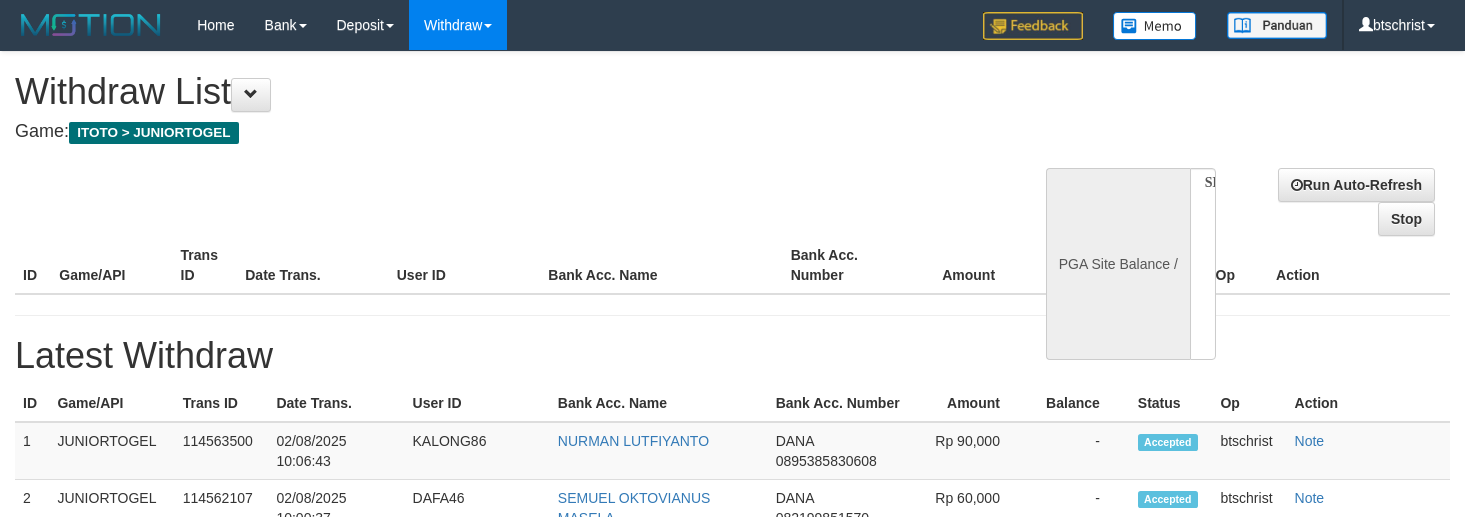 select 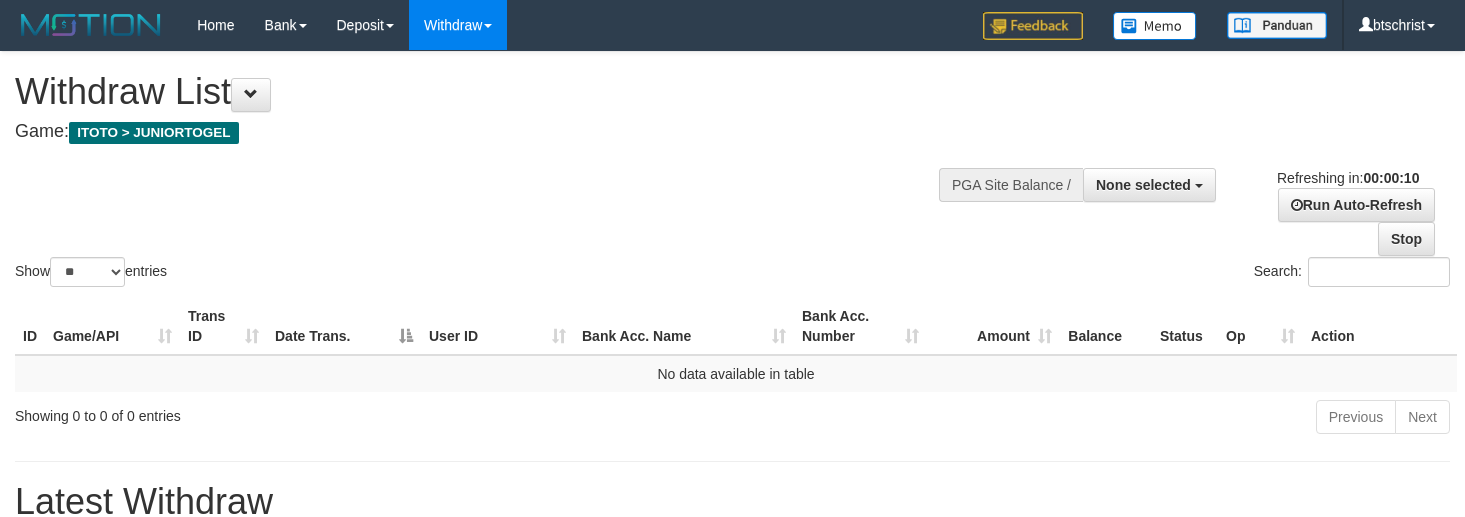 select 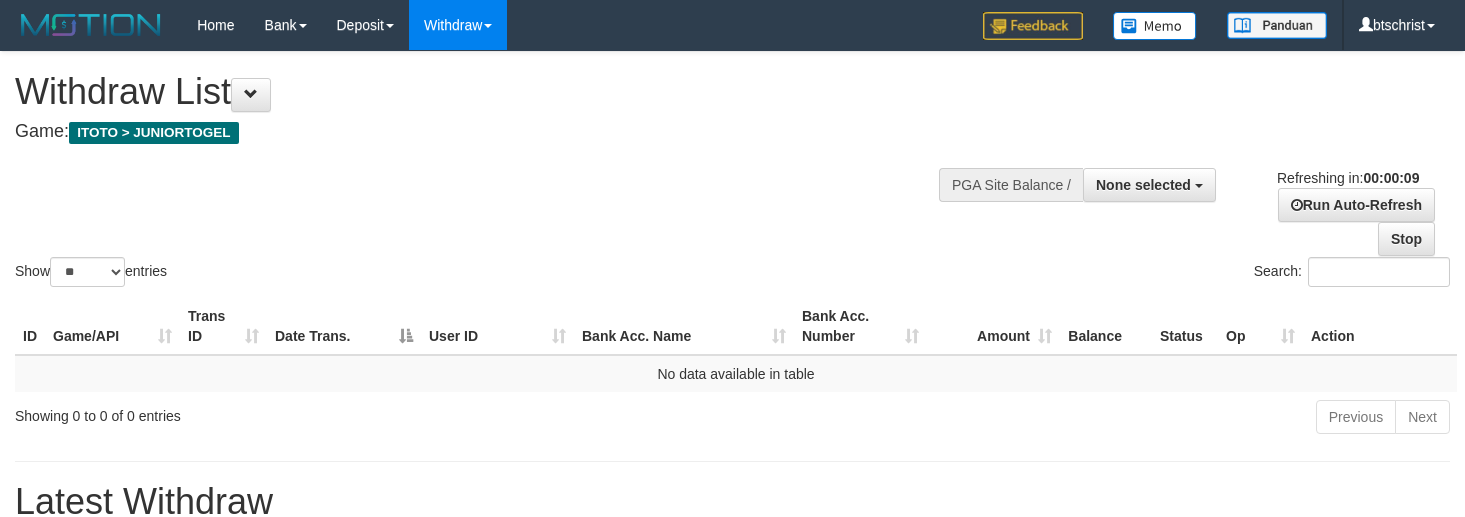 select 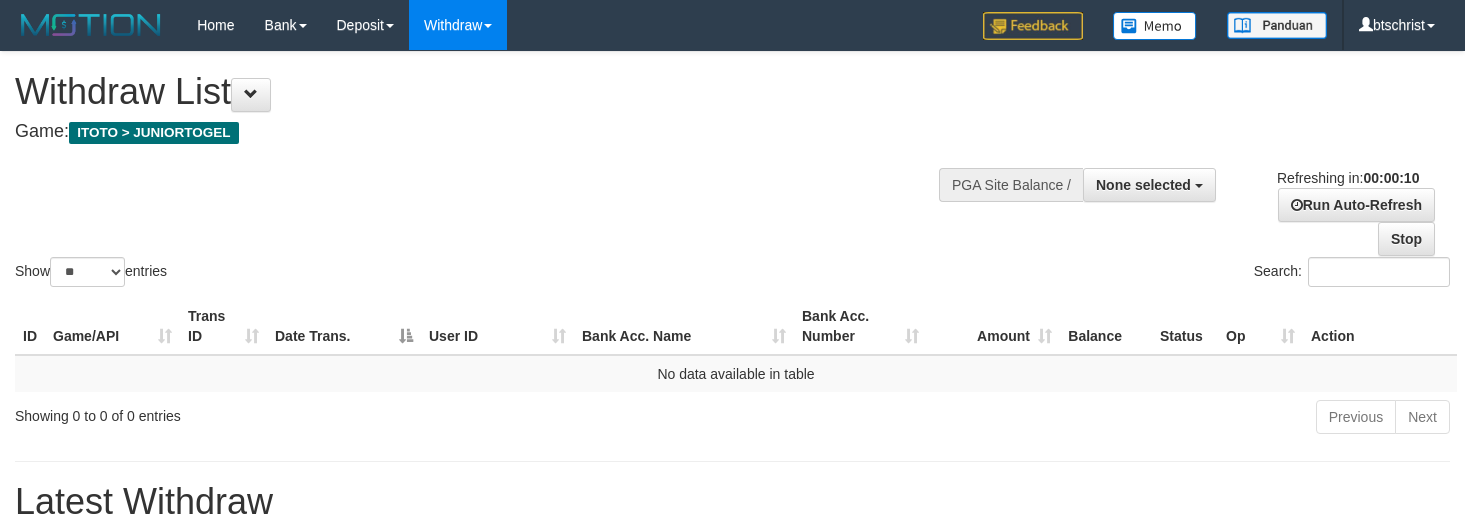 select 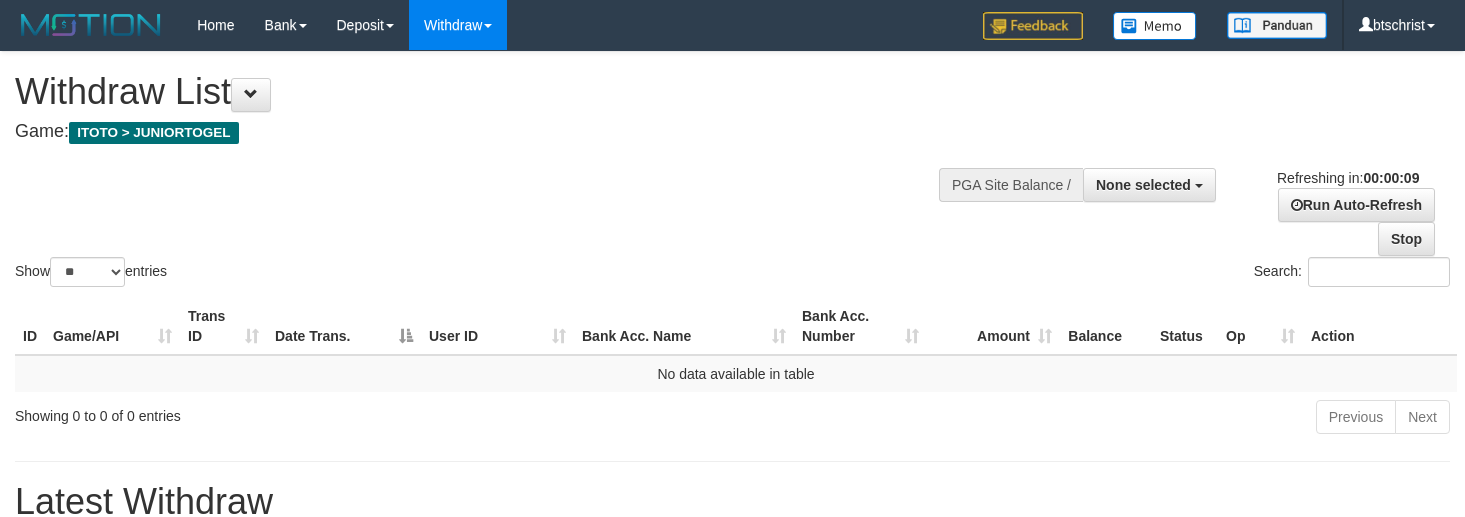 select 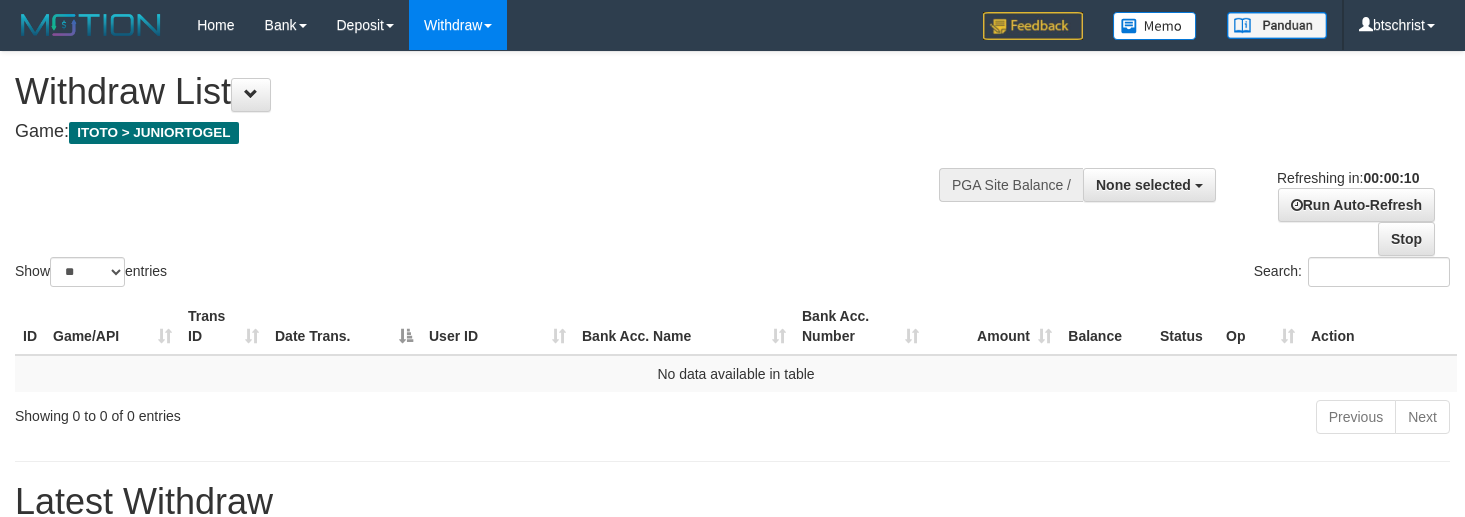 select 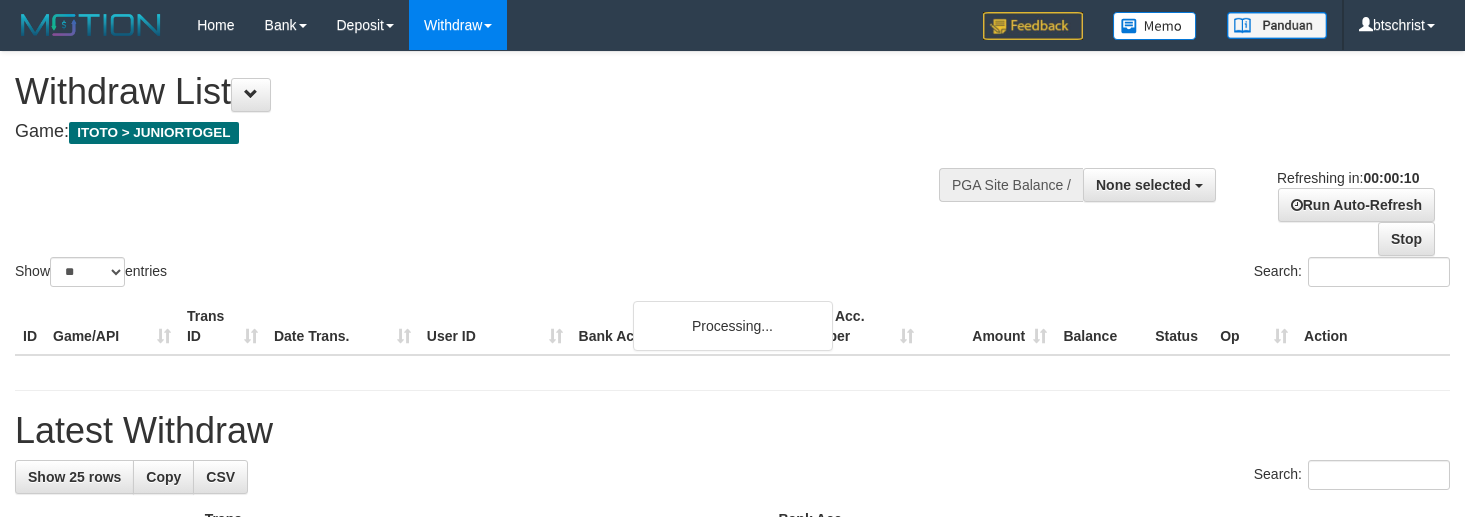 select 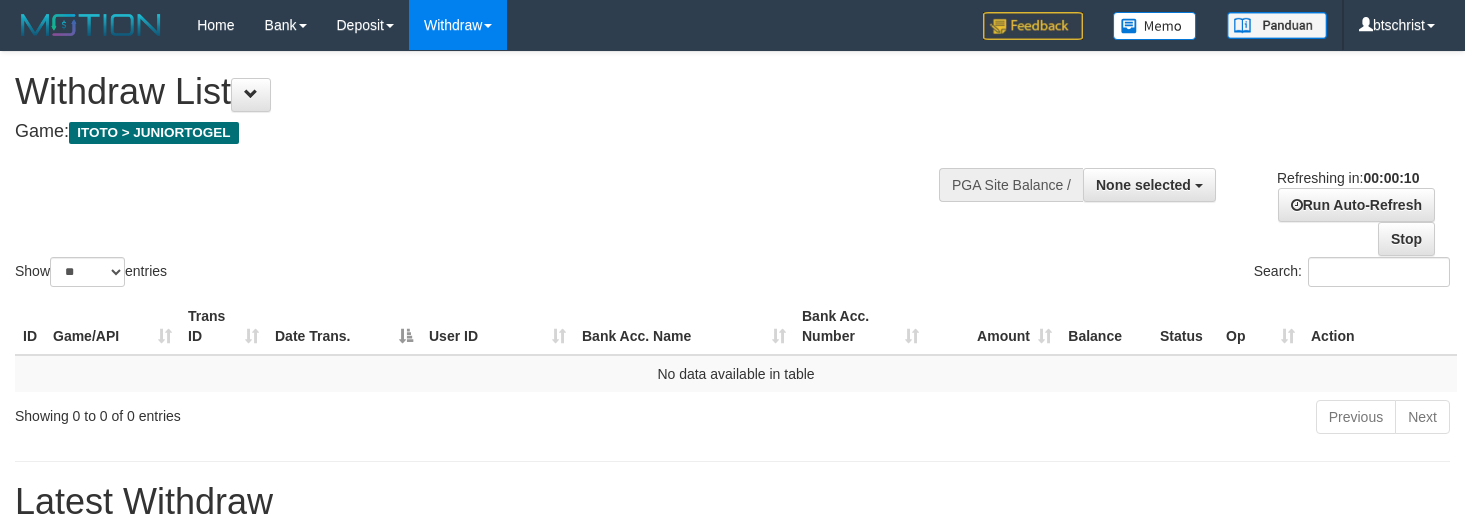select 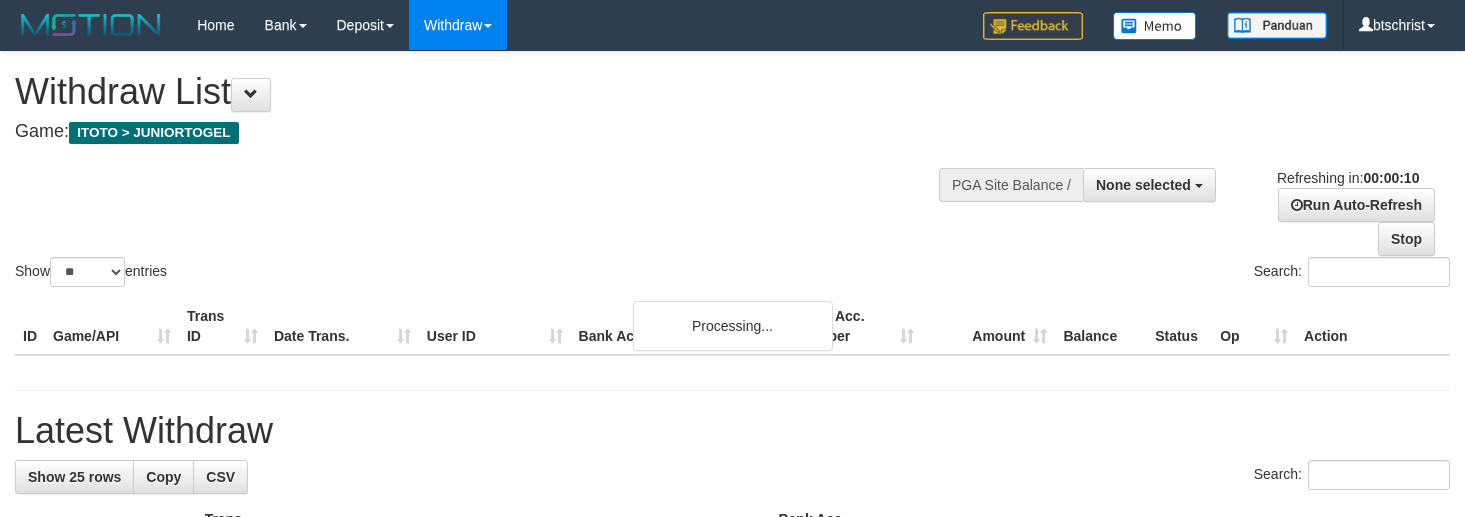 select 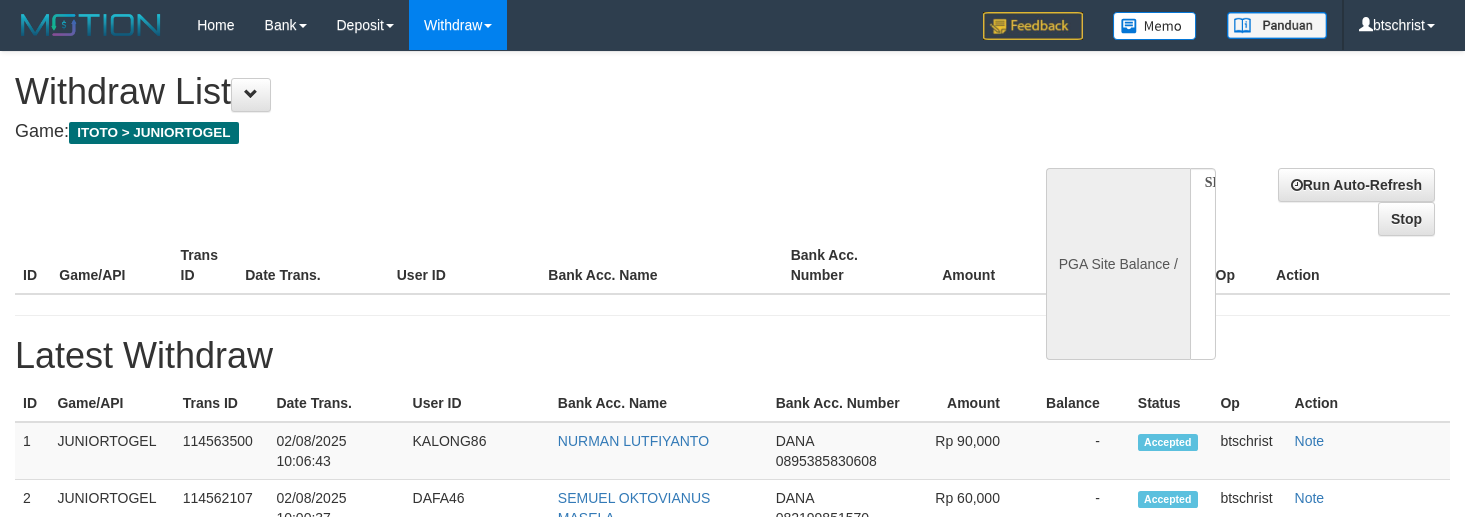 select 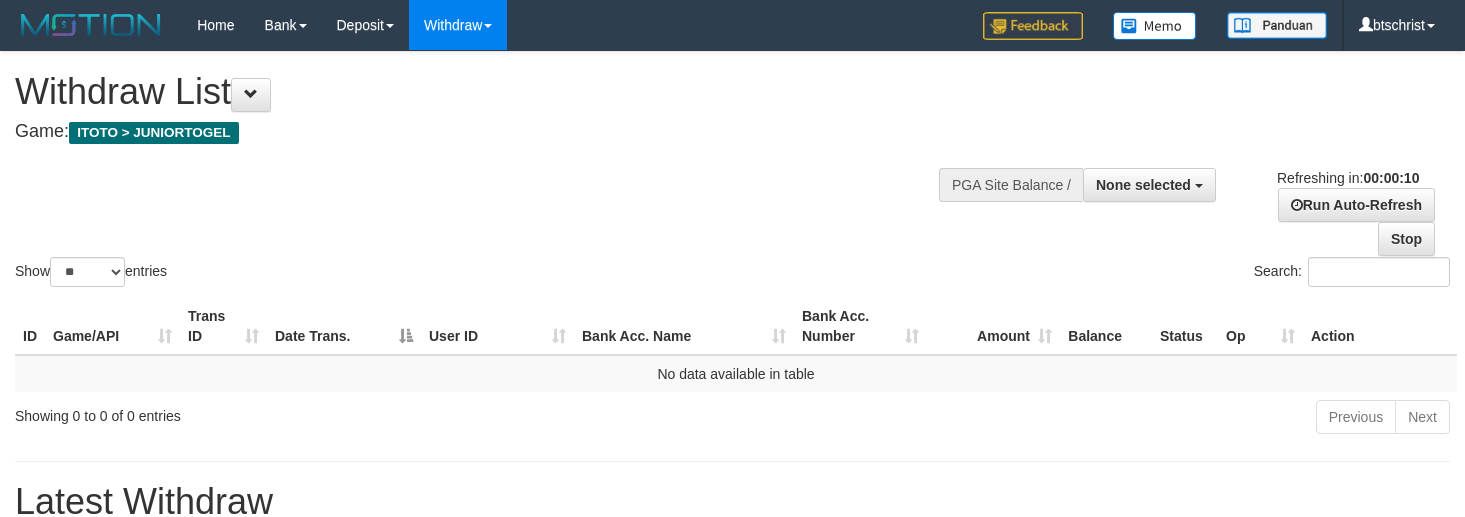 select 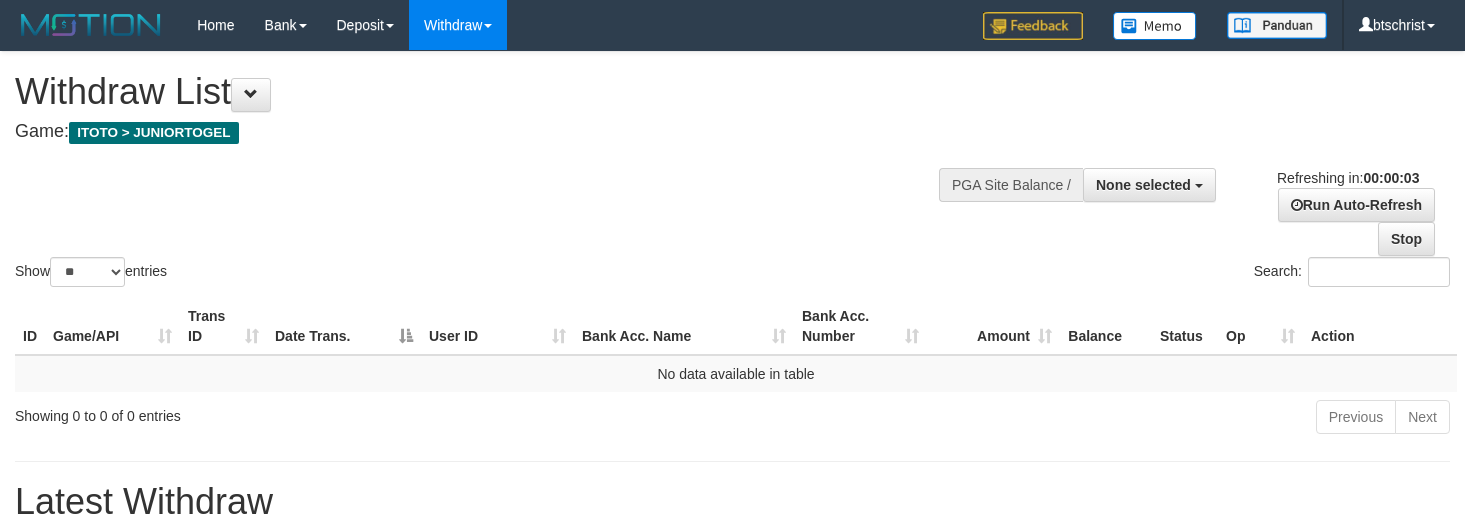 scroll, scrollTop: 0, scrollLeft: 0, axis: both 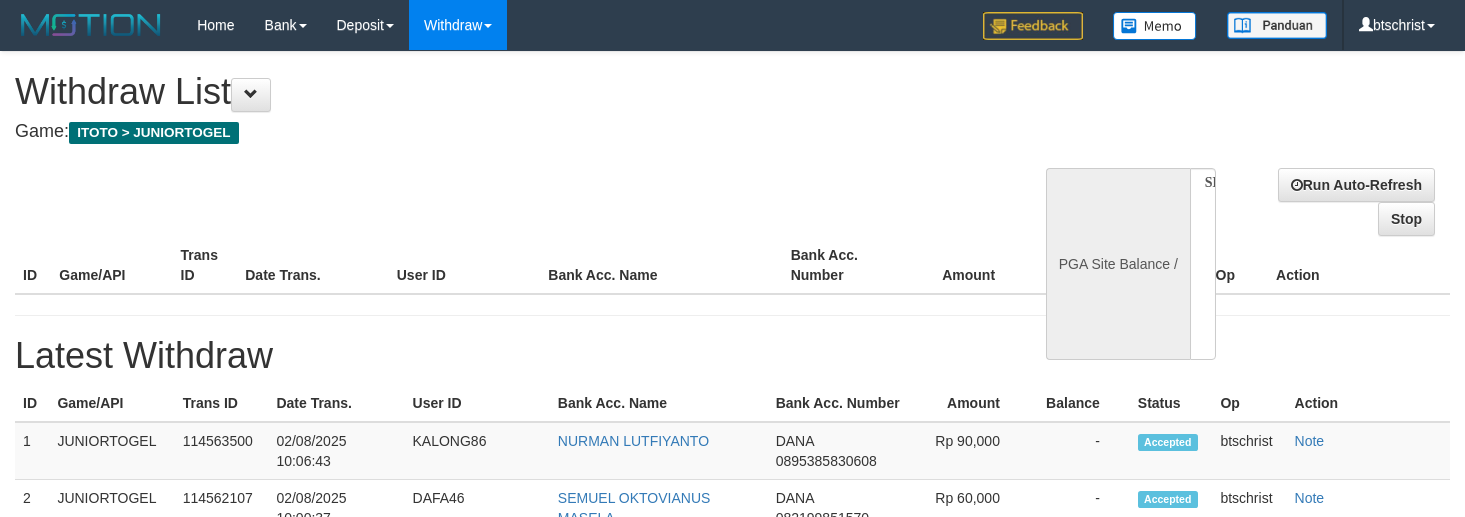 select 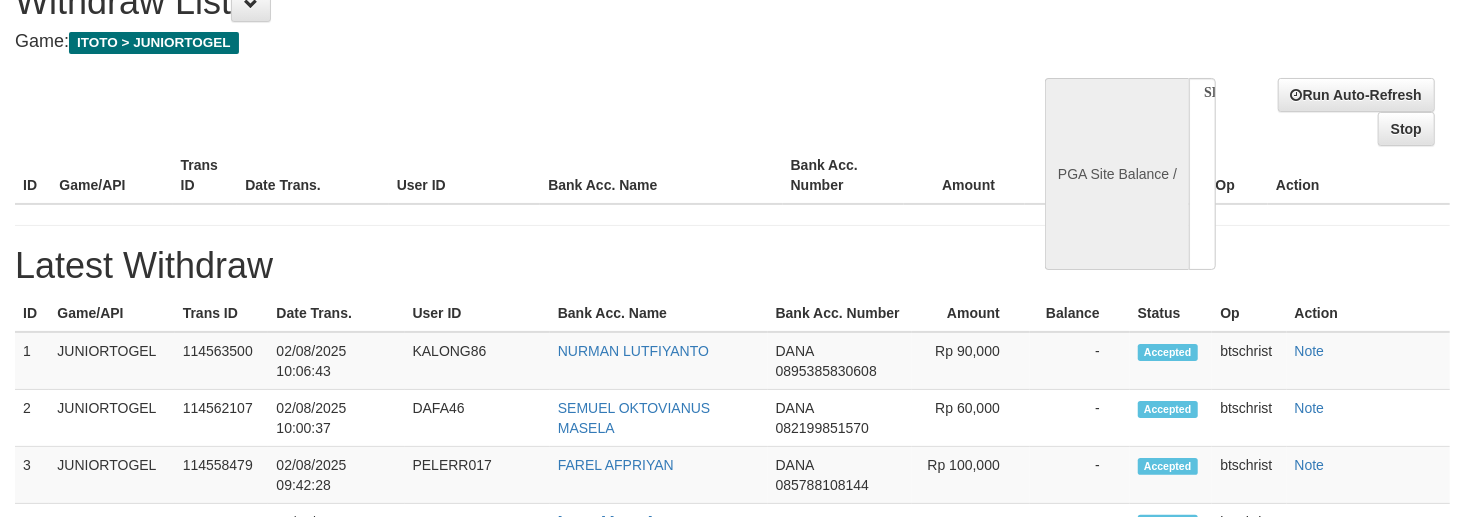 scroll, scrollTop: 133, scrollLeft: 0, axis: vertical 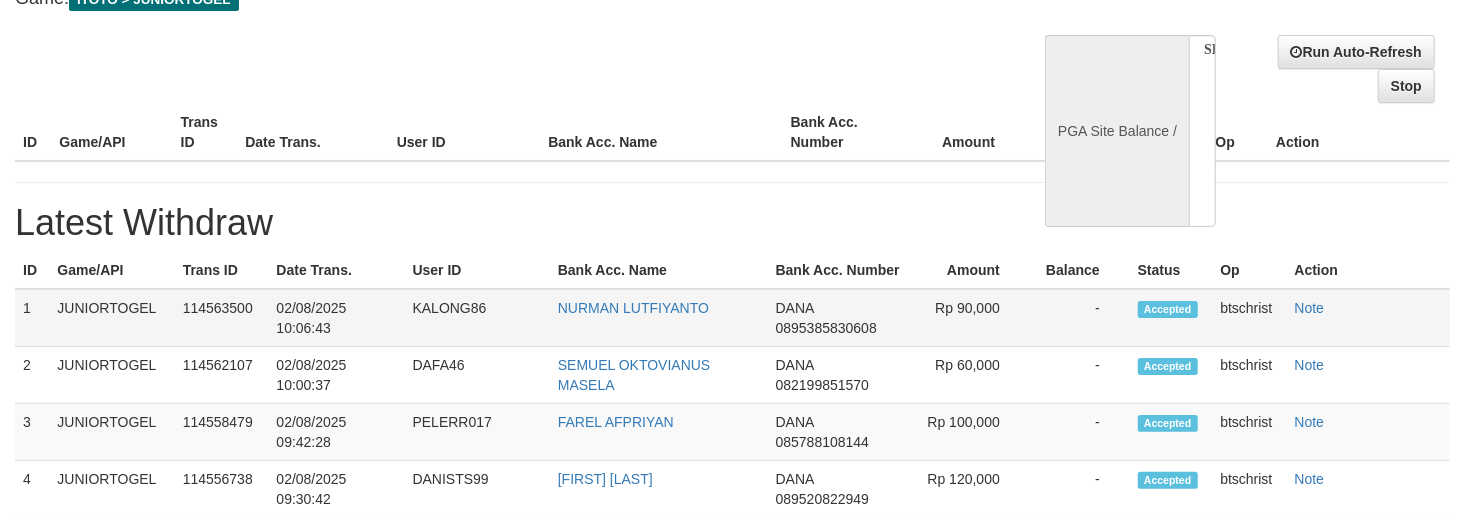 select on "**" 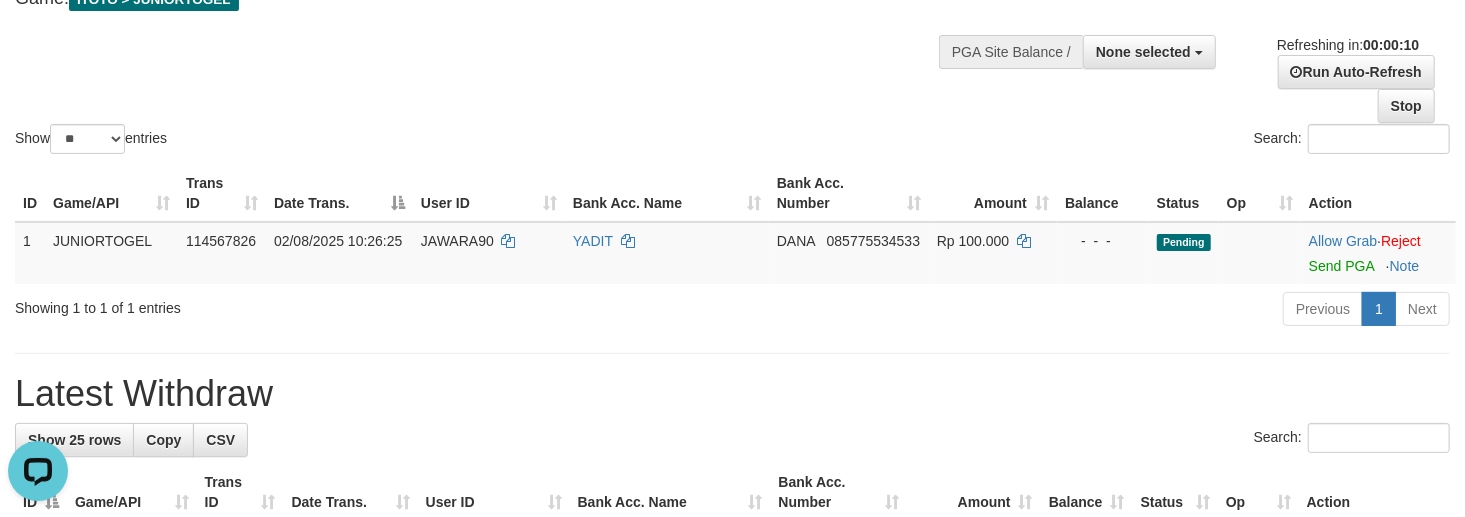 scroll, scrollTop: 0, scrollLeft: 0, axis: both 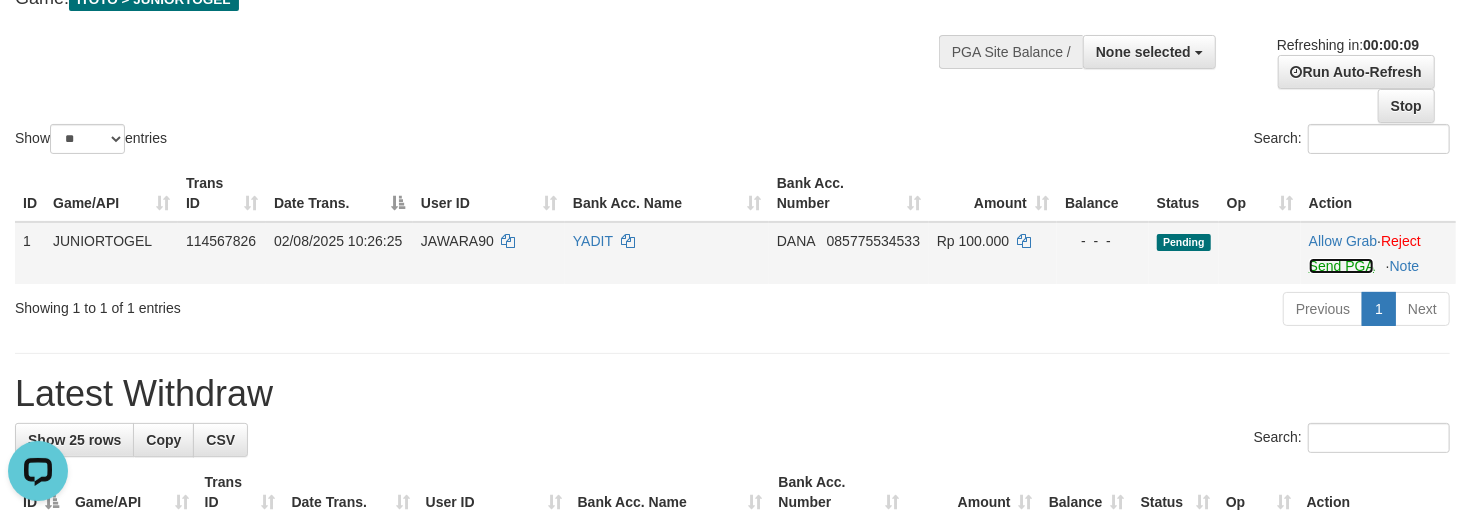 click on "Send PGA" at bounding box center (1341, 266) 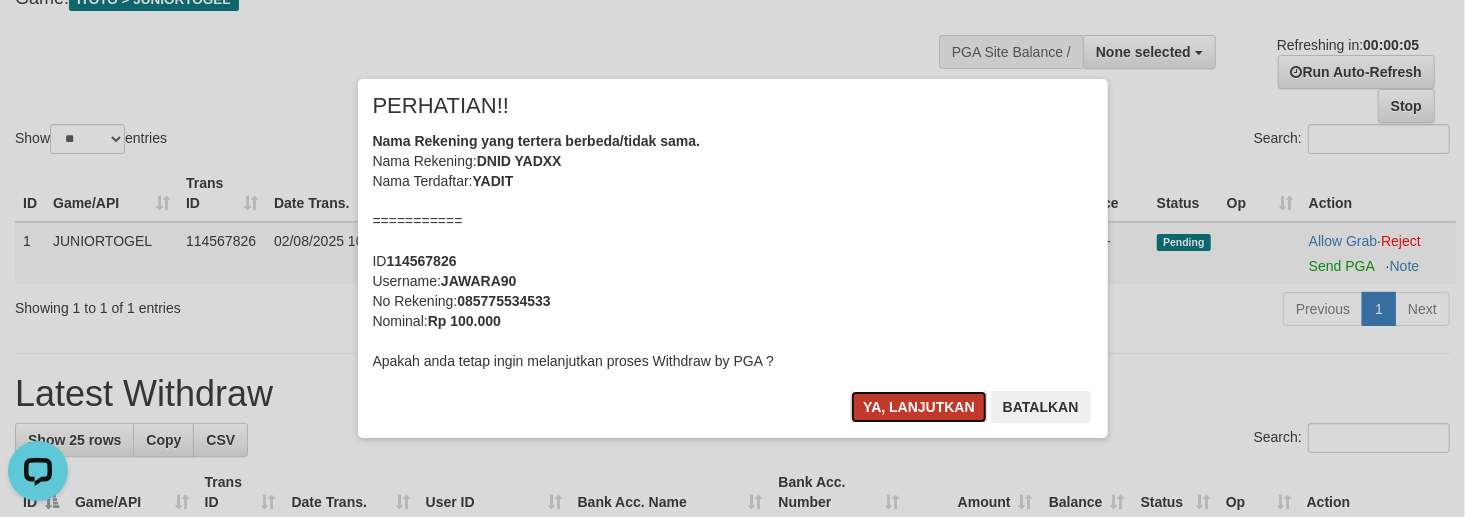 click on "Ya, lanjutkan" at bounding box center (919, 407) 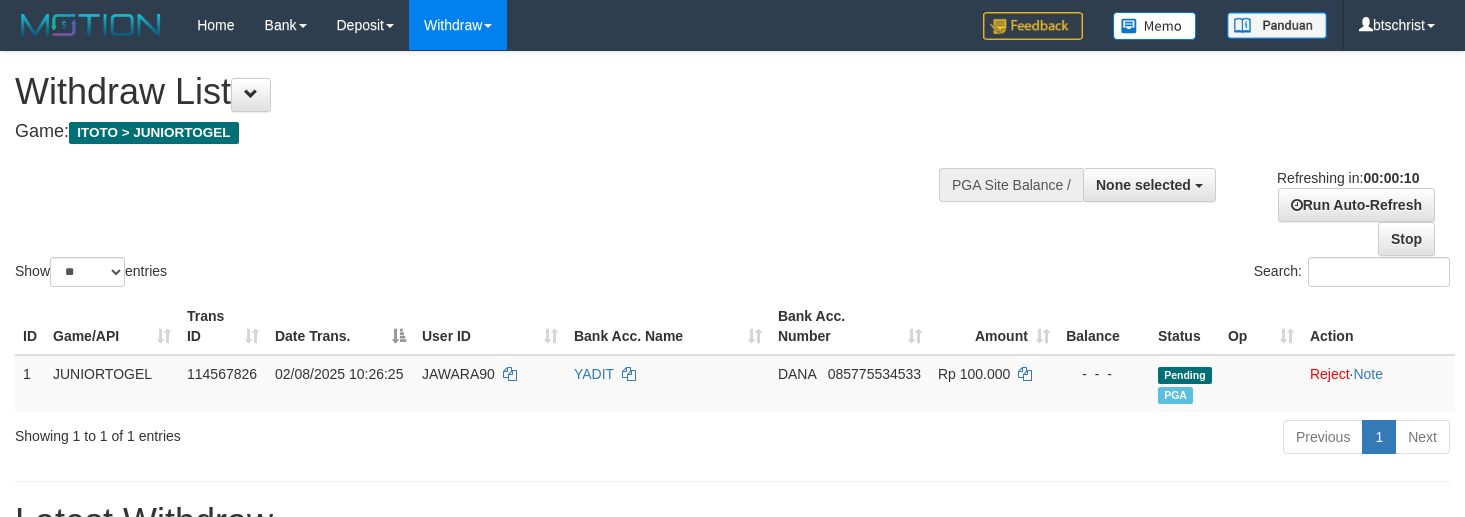 select 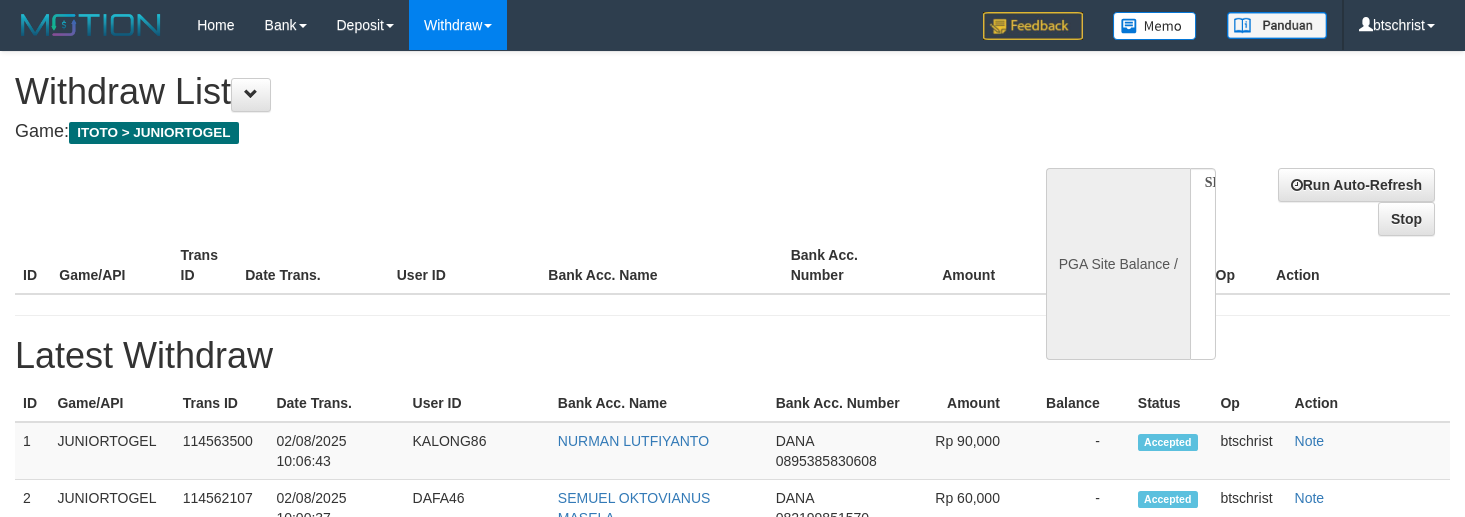 select 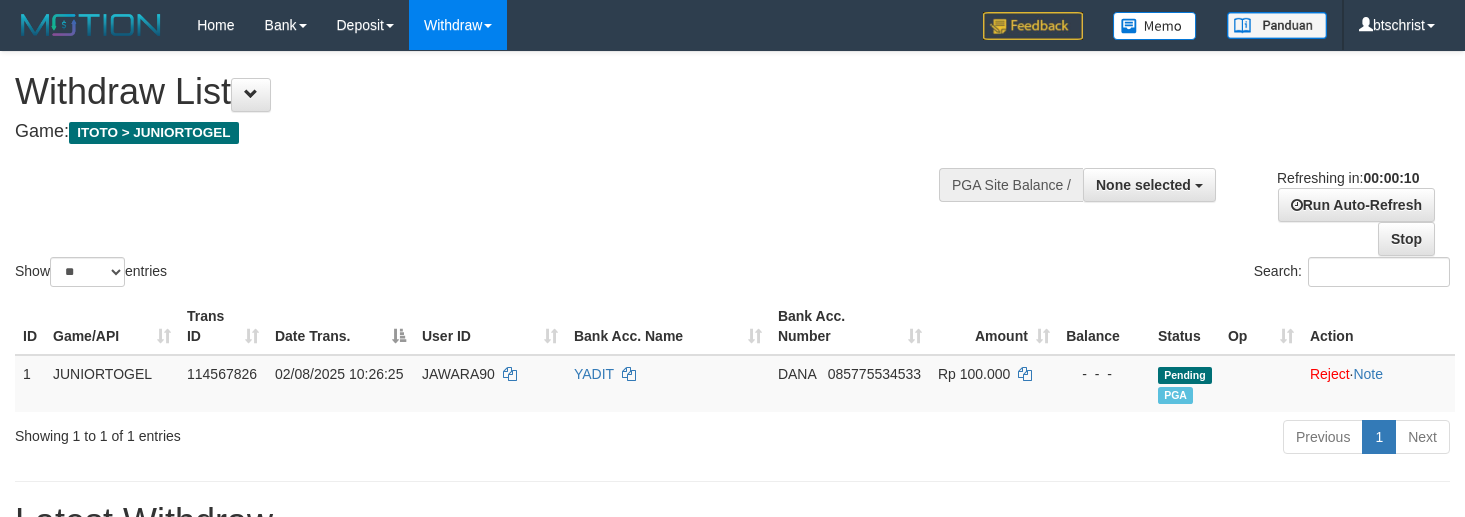 select 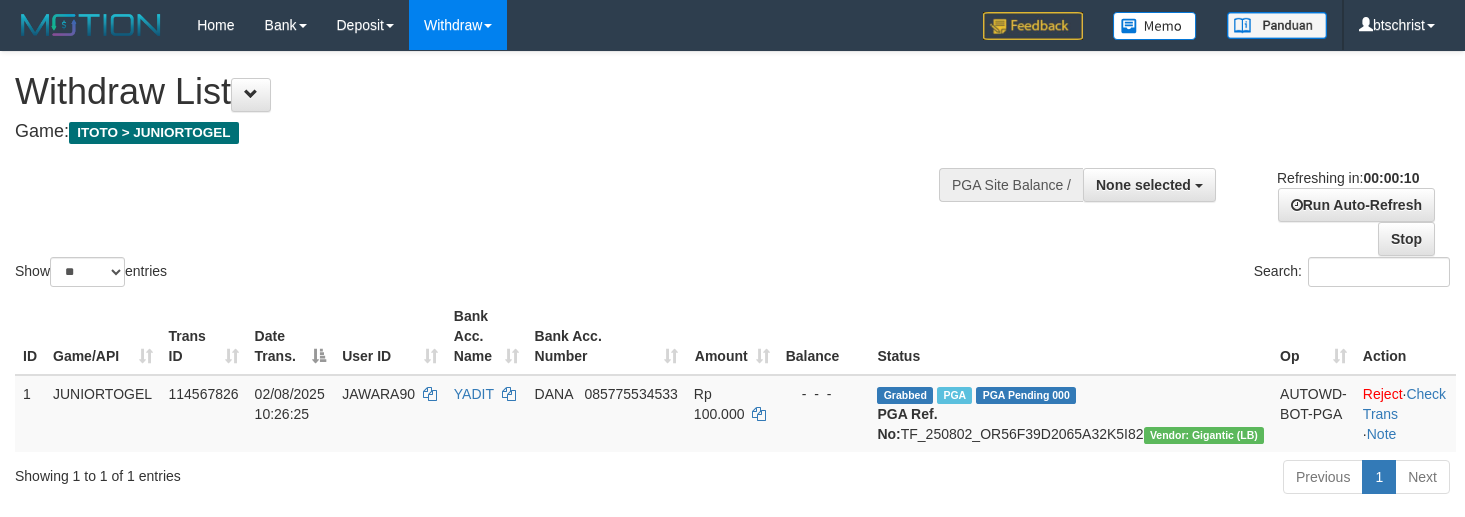 select 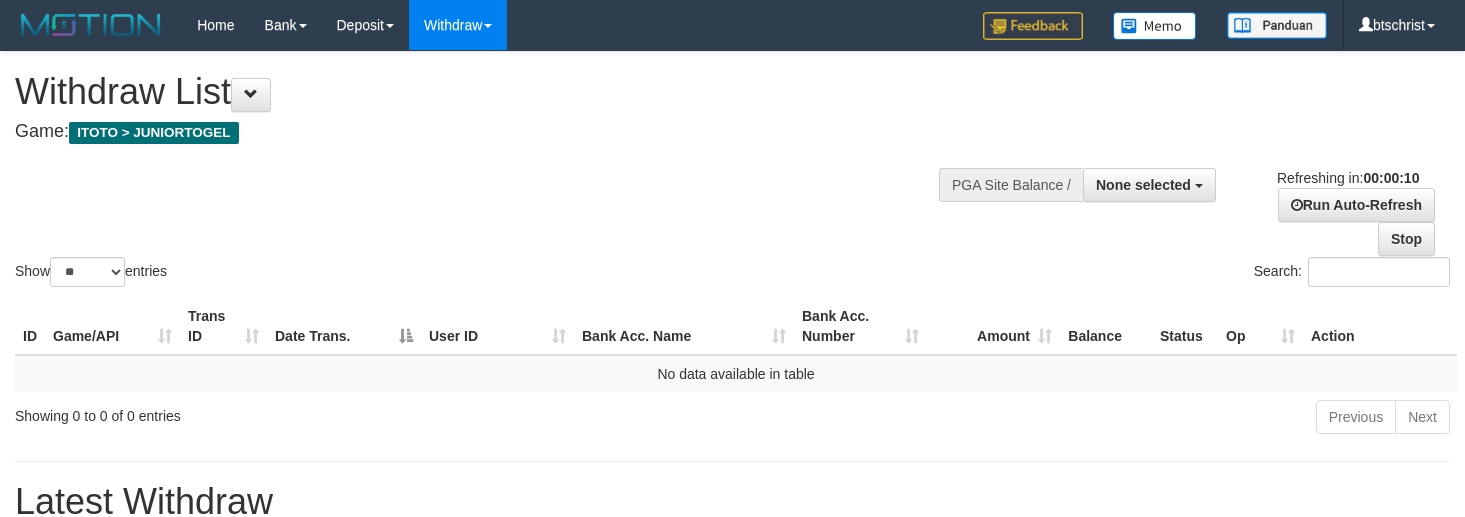 select 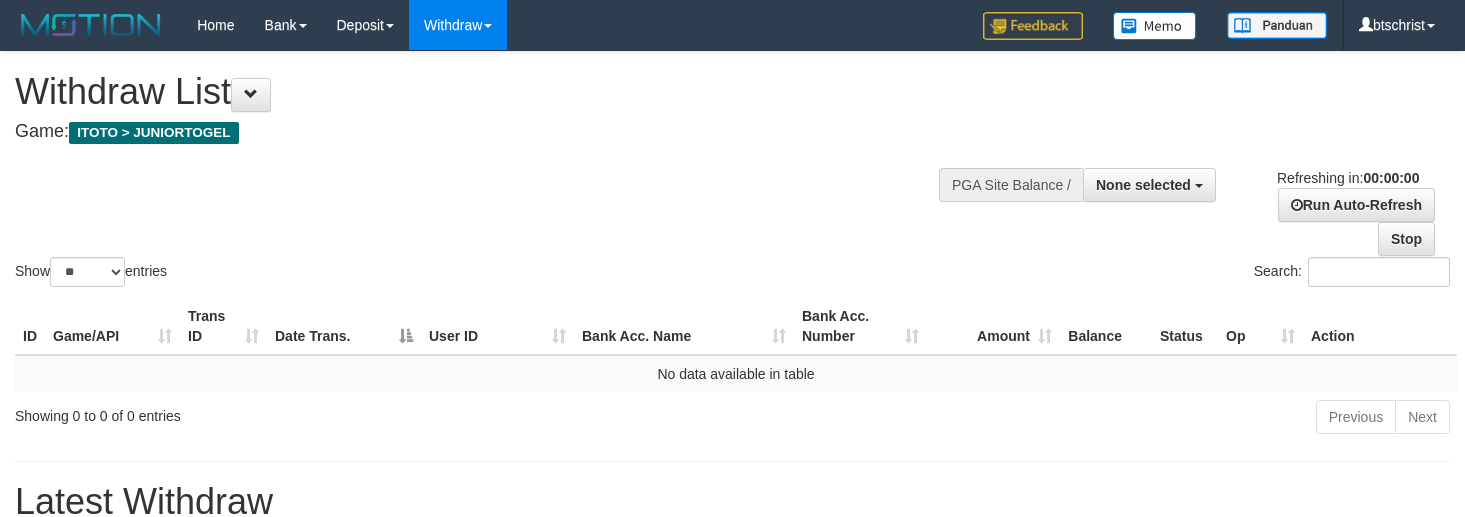 scroll, scrollTop: 0, scrollLeft: 0, axis: both 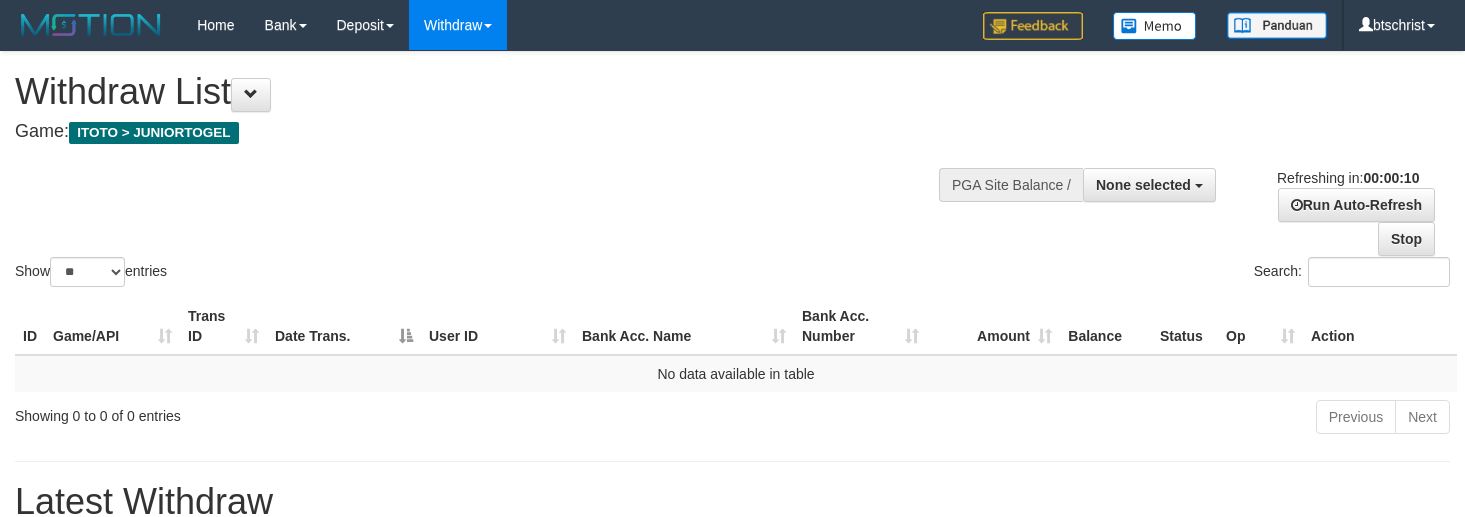 select 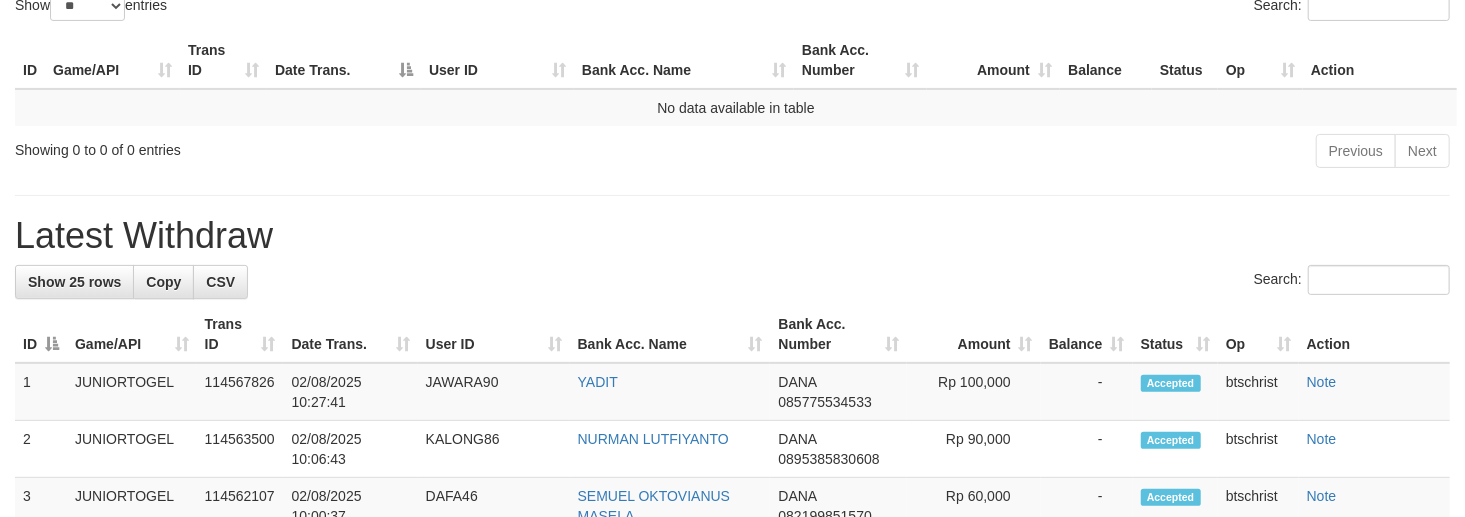 scroll, scrollTop: 266, scrollLeft: 0, axis: vertical 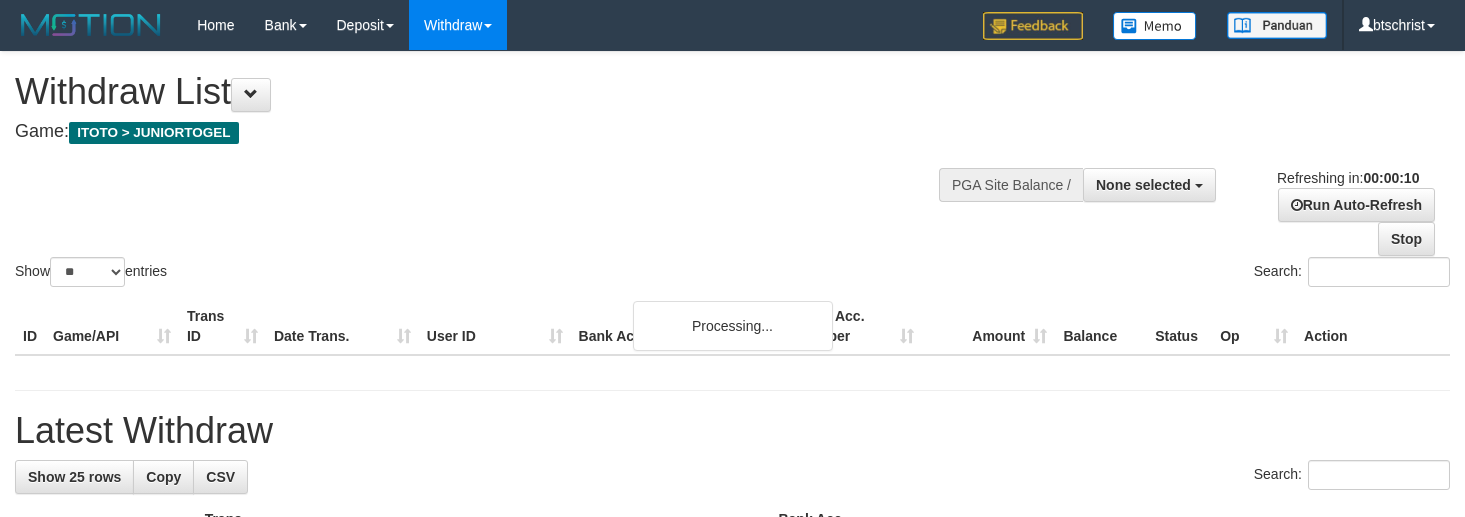 select 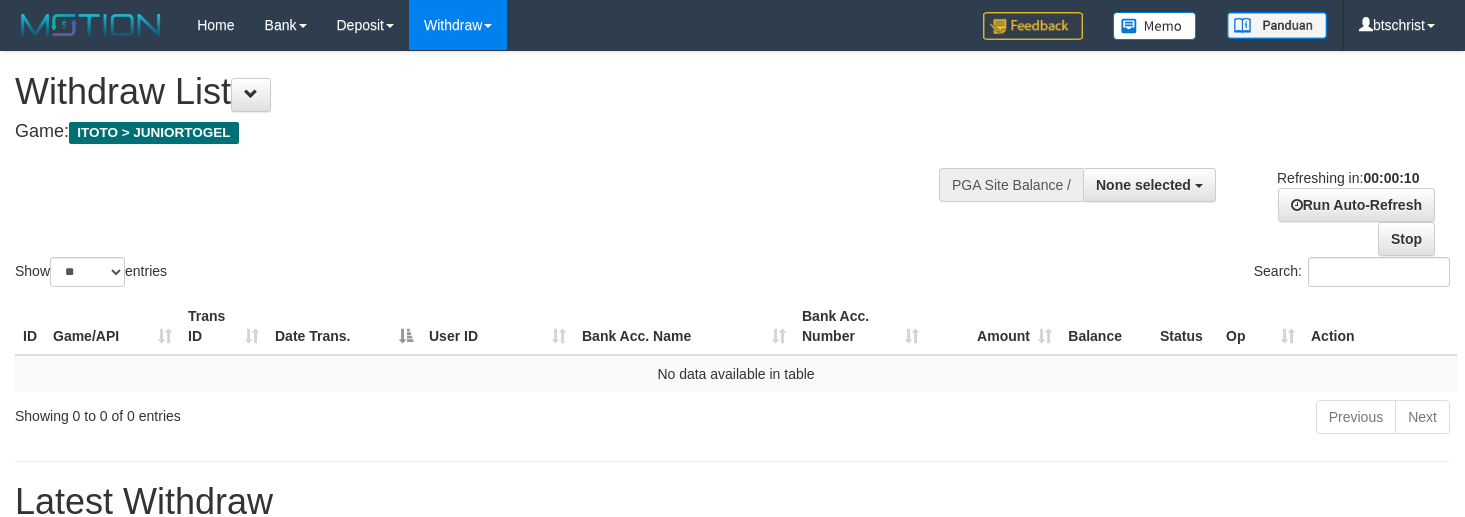 select 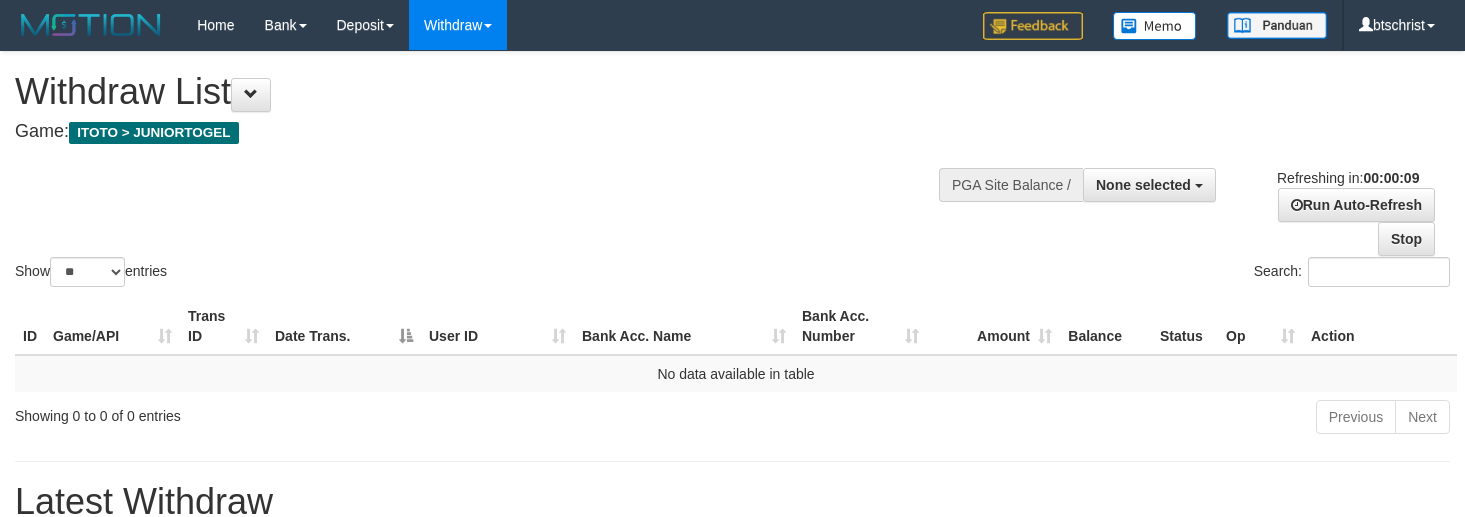 select 